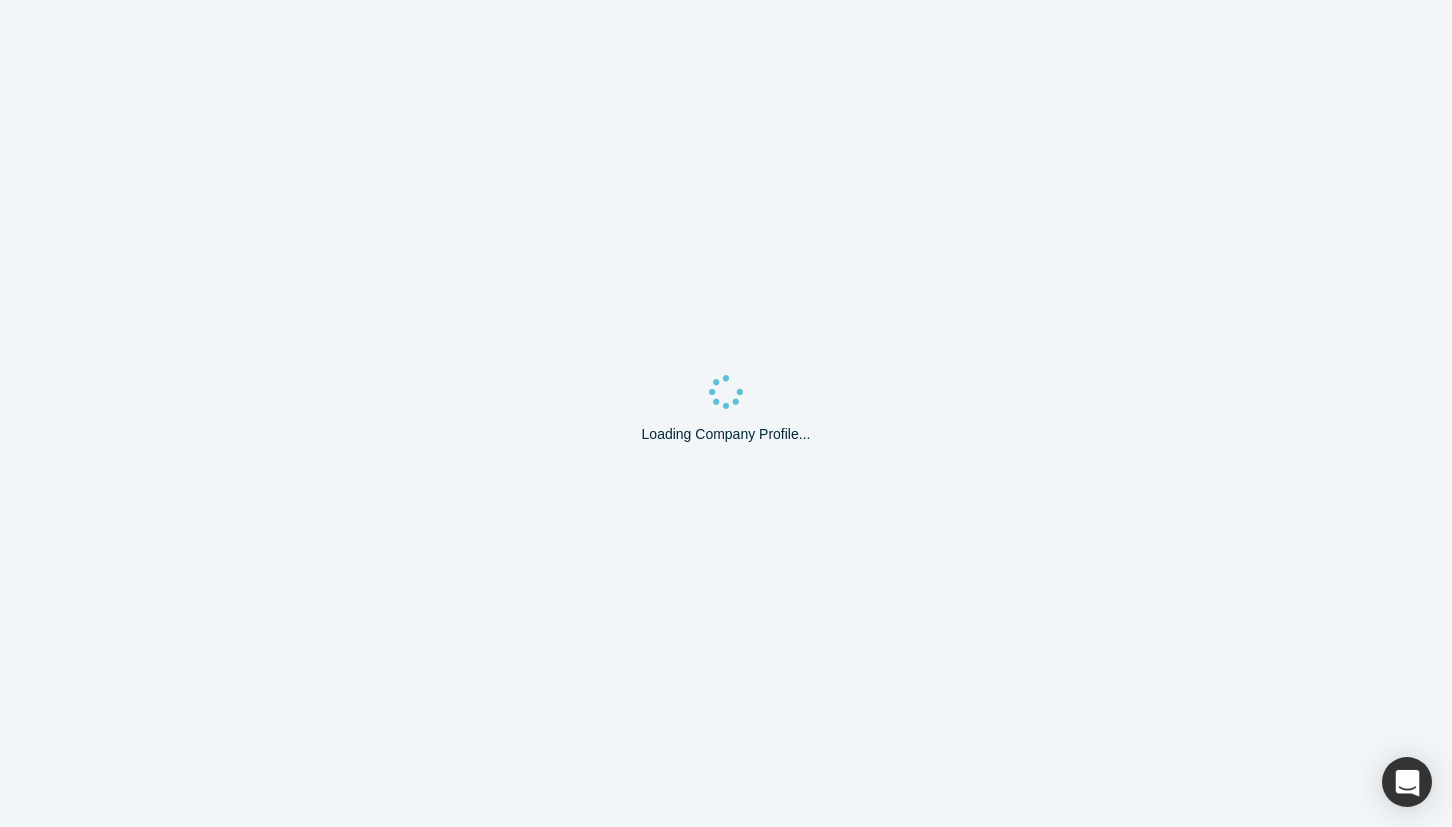 scroll, scrollTop: 0, scrollLeft: 0, axis: both 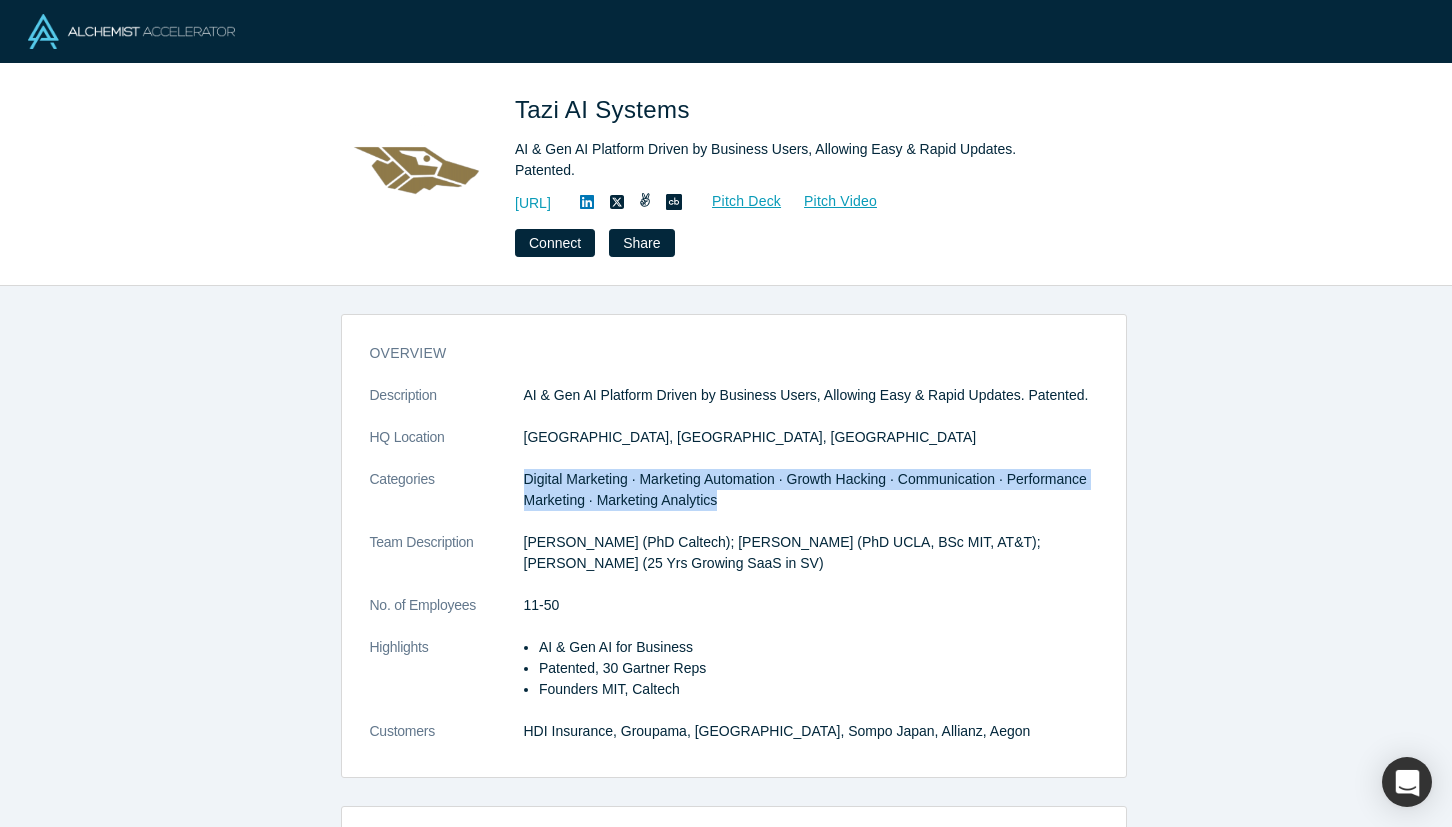 drag, startPoint x: 515, startPoint y: 456, endPoint x: 715, endPoint y: 473, distance: 200.7212 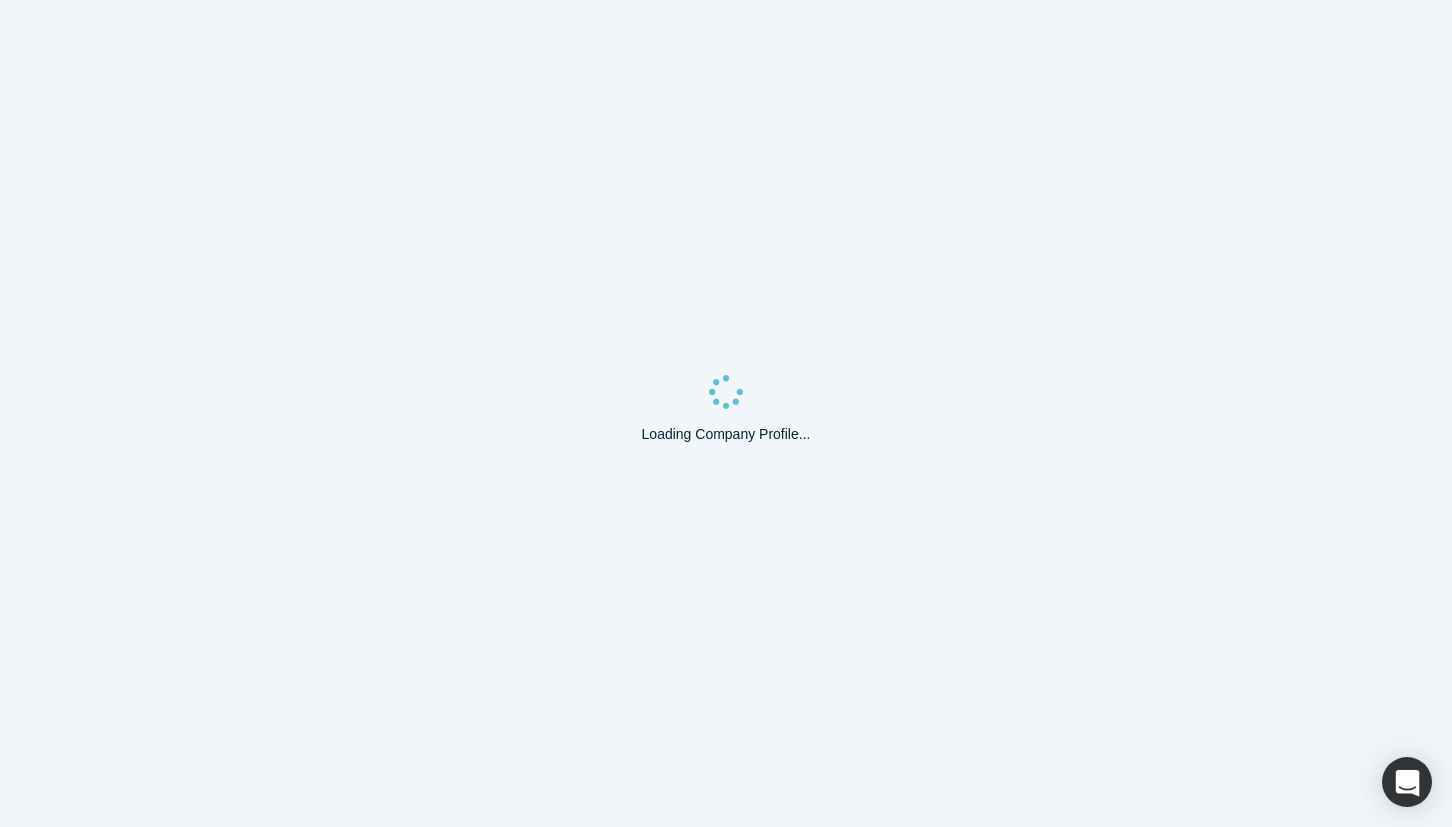 scroll, scrollTop: 0, scrollLeft: 0, axis: both 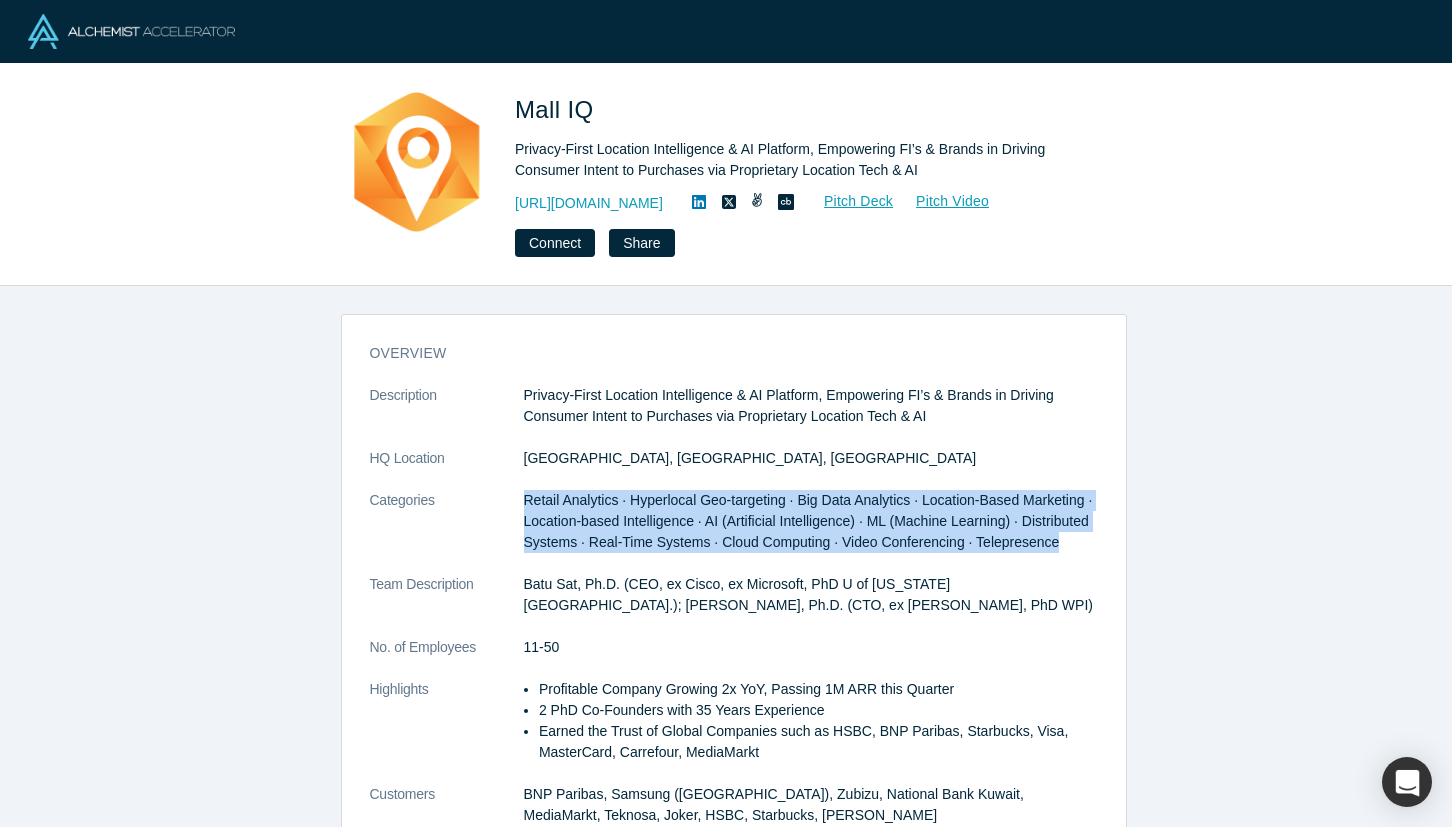 drag, startPoint x: 521, startPoint y: 502, endPoint x: 1110, endPoint y: 543, distance: 590.4253 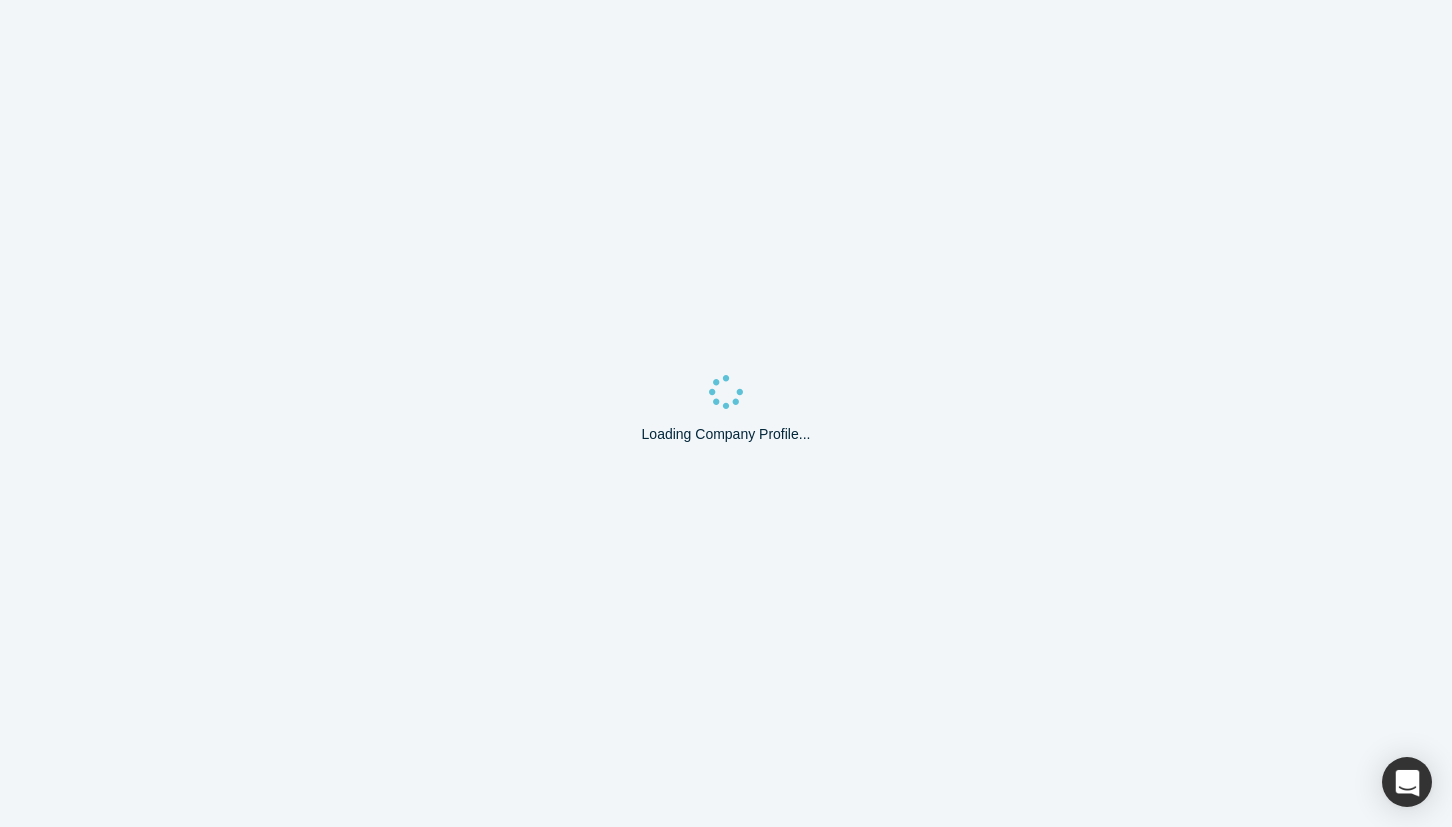 scroll, scrollTop: 0, scrollLeft: 0, axis: both 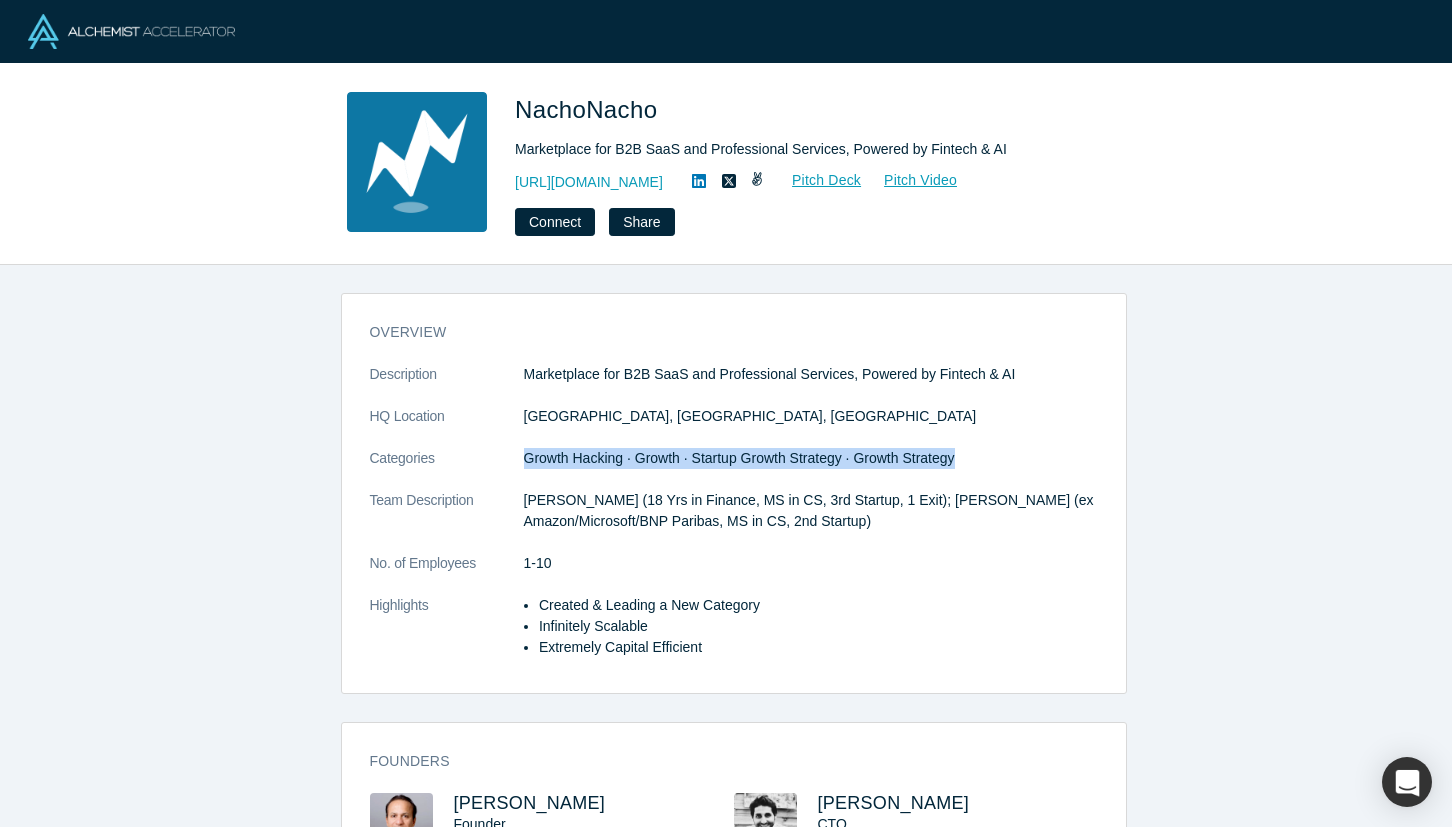 drag, startPoint x: 516, startPoint y: 454, endPoint x: 946, endPoint y: 449, distance: 430.02908 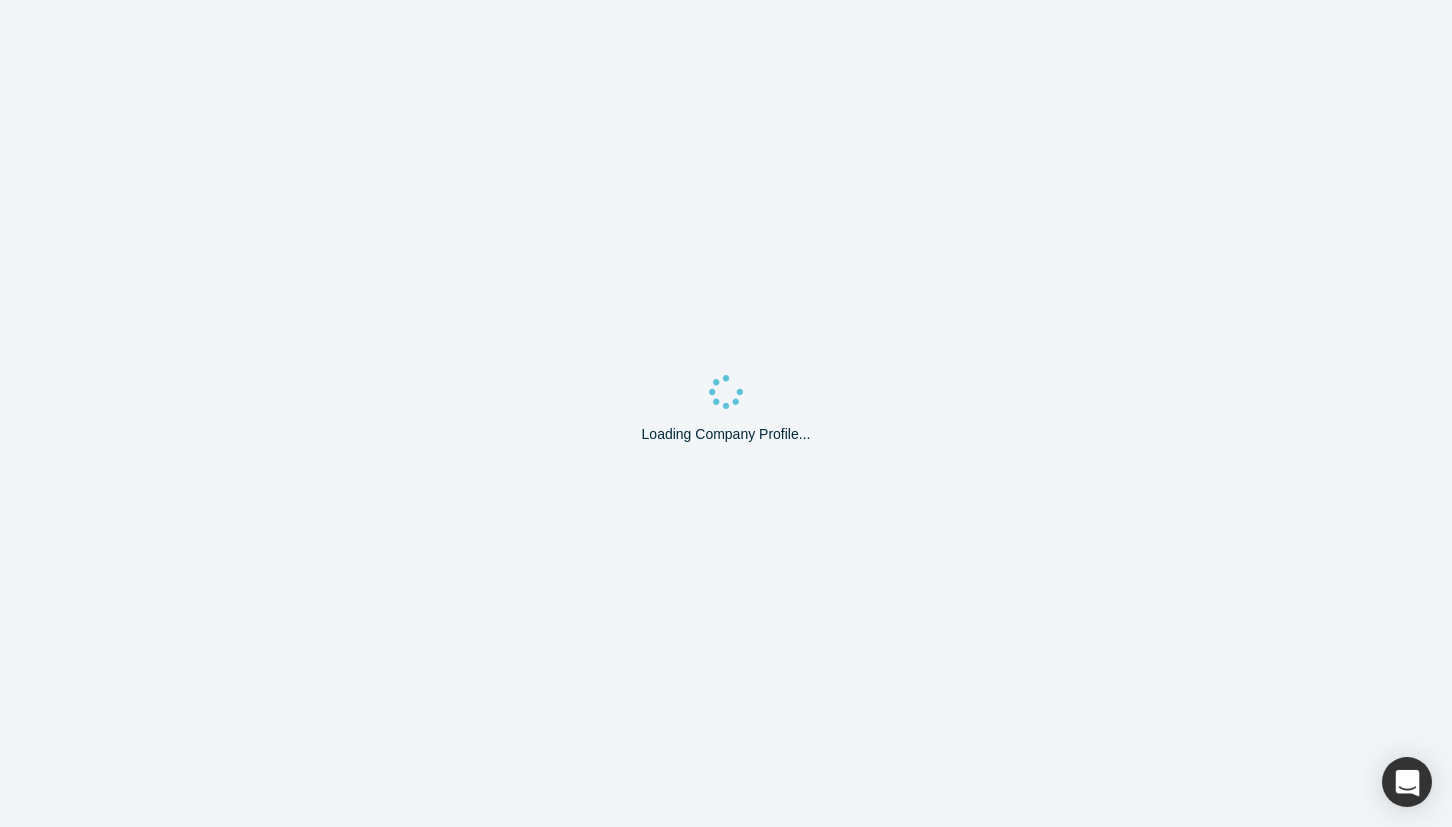 scroll, scrollTop: 0, scrollLeft: 0, axis: both 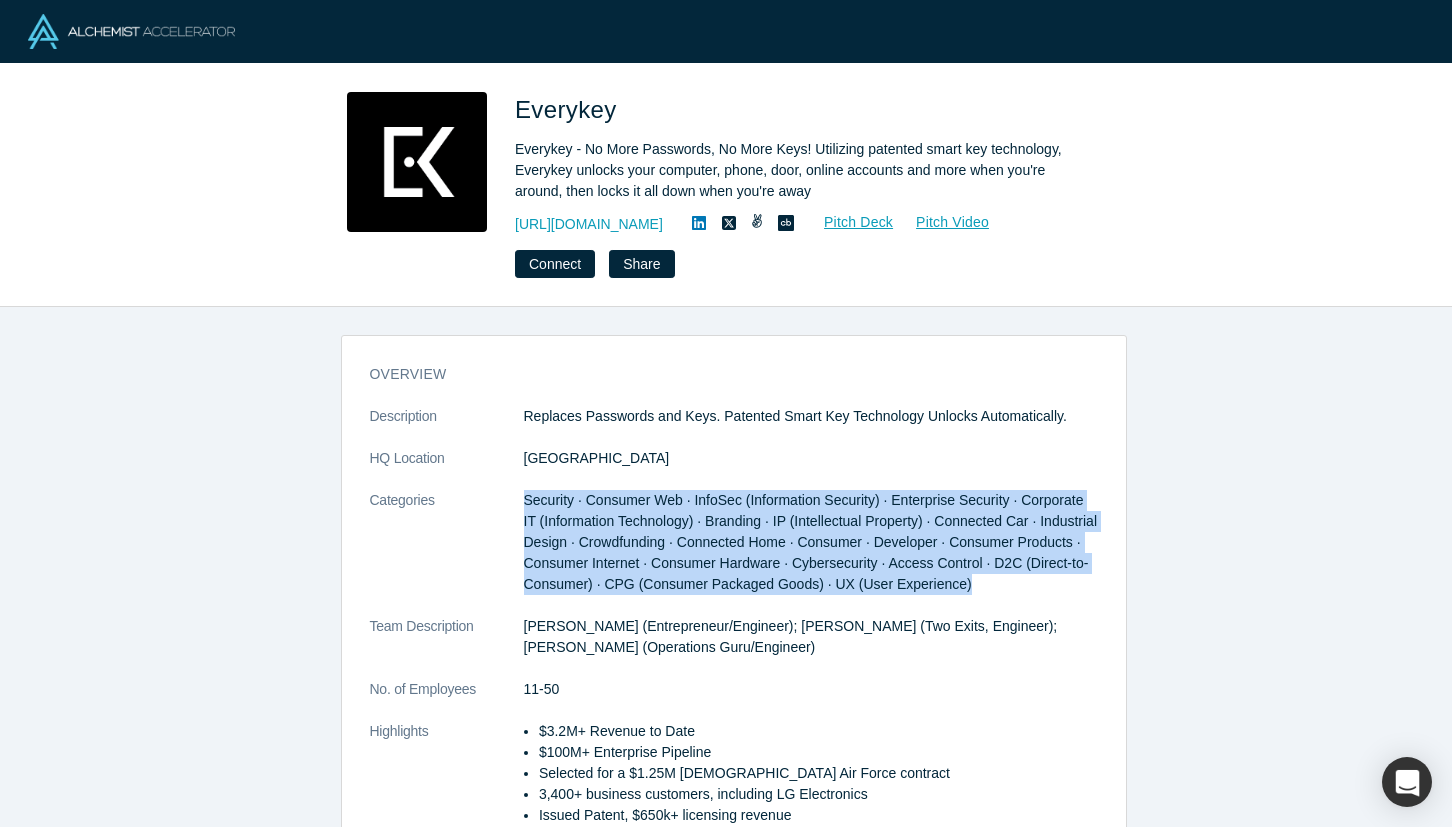 drag, startPoint x: 514, startPoint y: 495, endPoint x: 942, endPoint y: 595, distance: 439.527 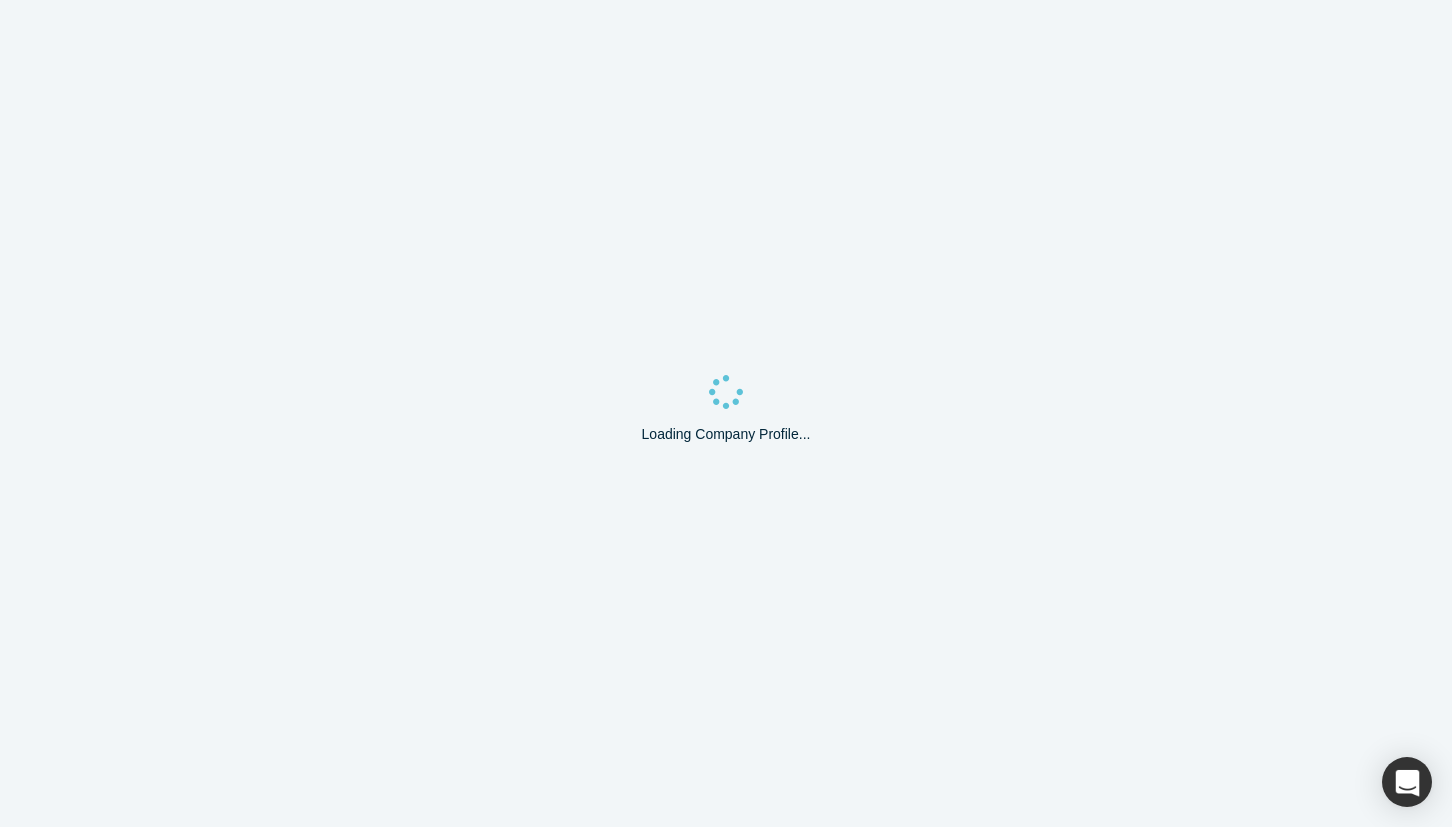 scroll, scrollTop: 0, scrollLeft: 0, axis: both 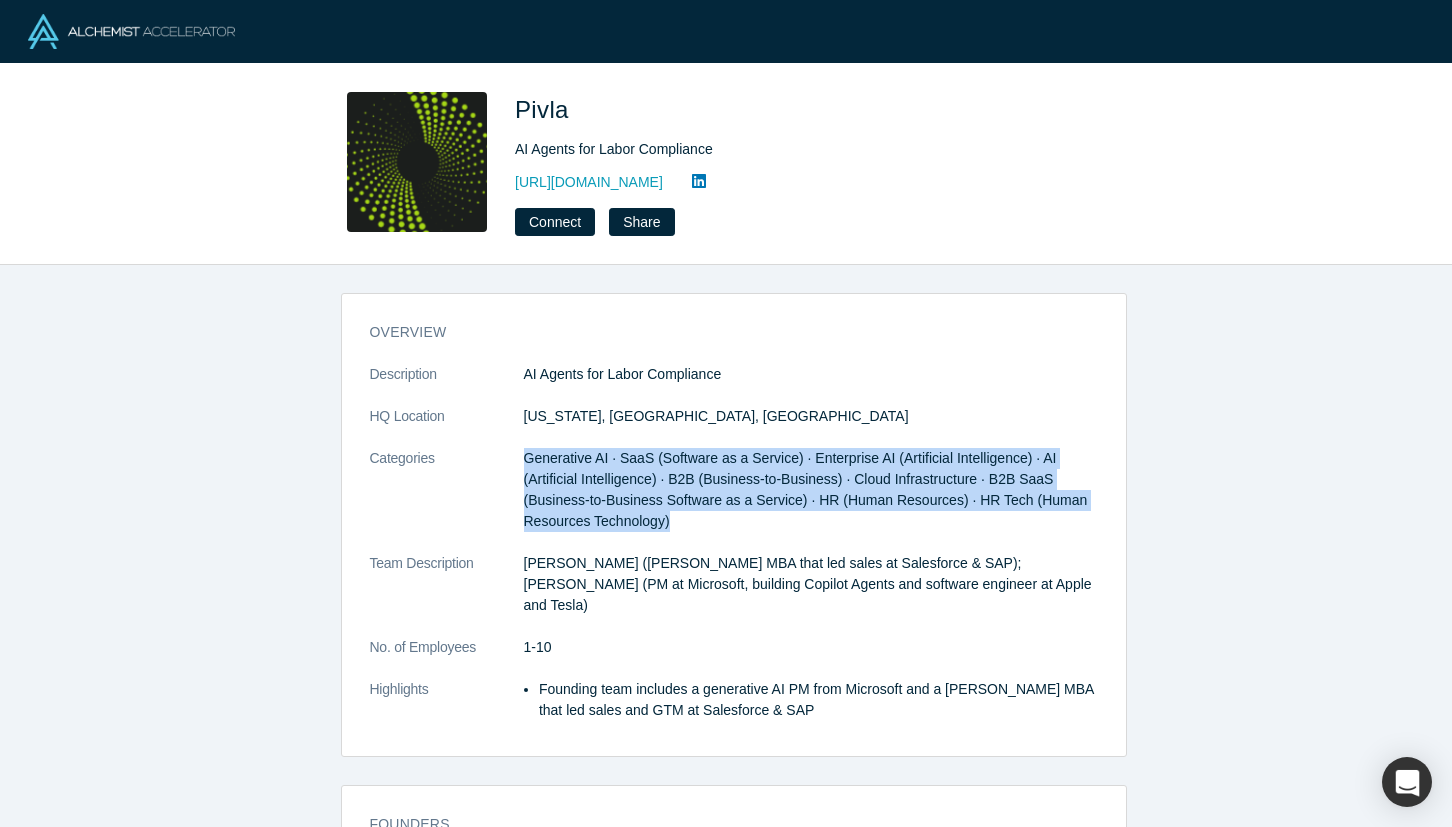 drag, startPoint x: 515, startPoint y: 454, endPoint x: 593, endPoint y: 520, distance: 102.176315 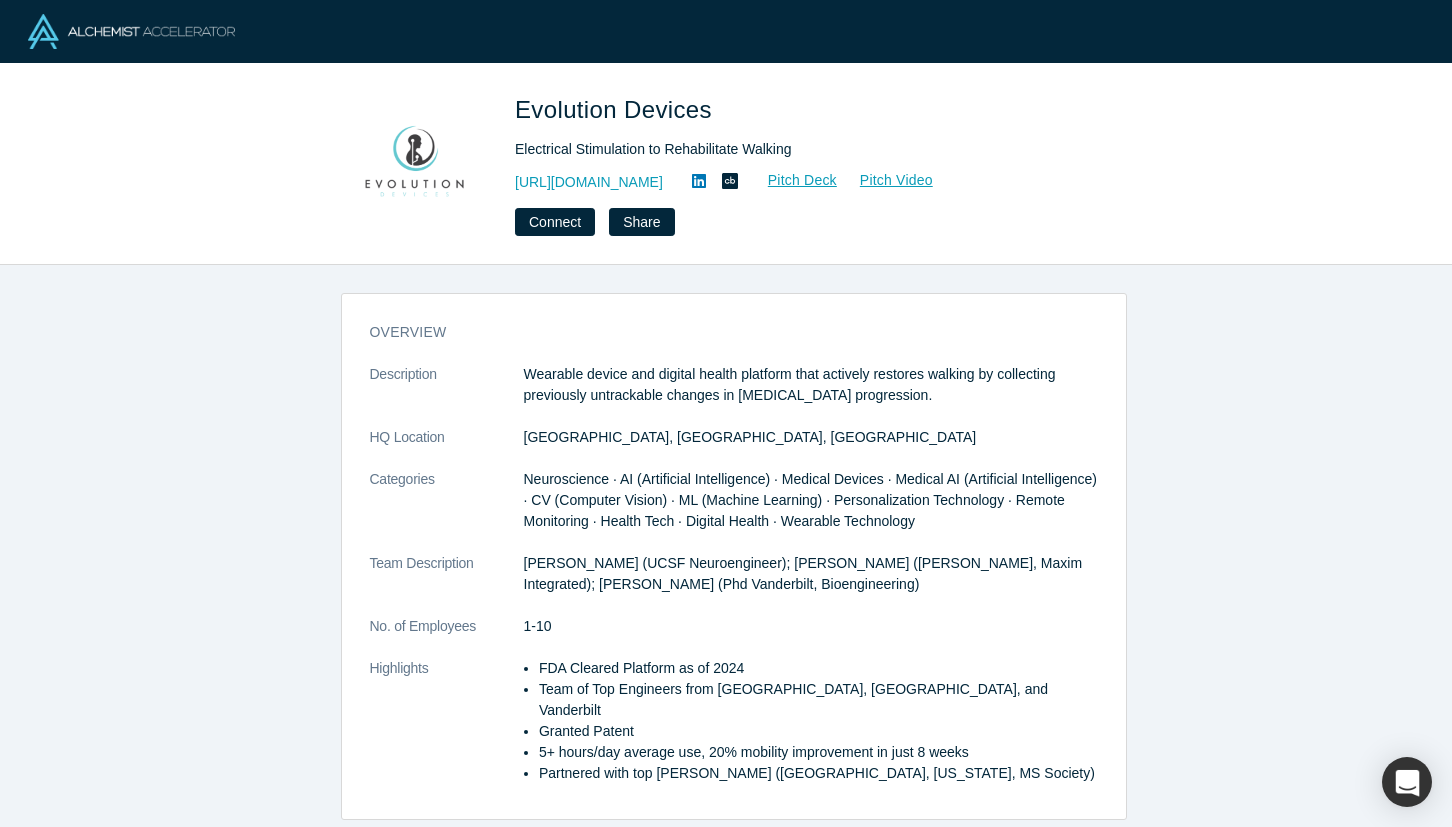 scroll, scrollTop: 0, scrollLeft: 0, axis: both 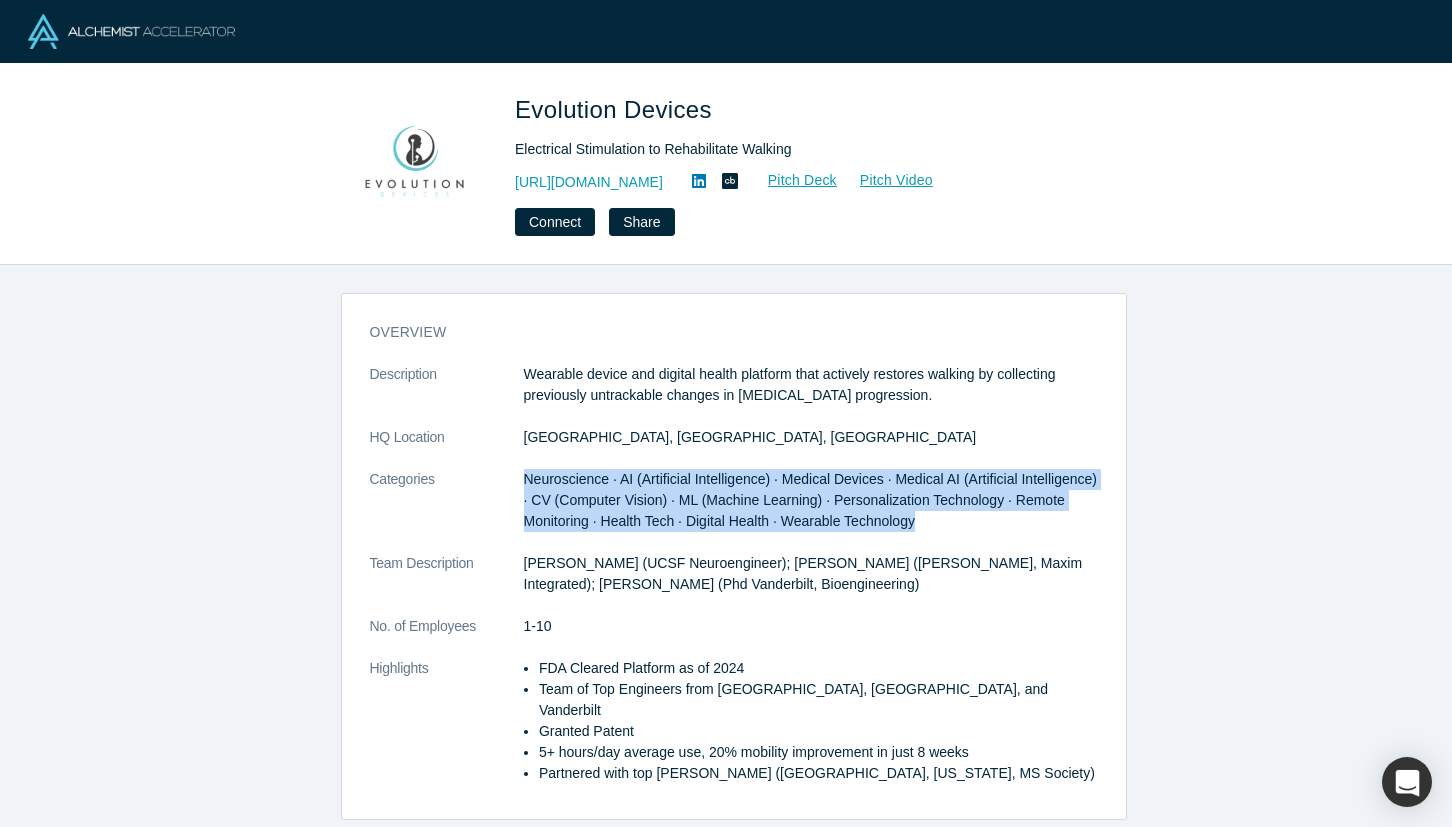 drag, startPoint x: 517, startPoint y: 478, endPoint x: 907, endPoint y: 524, distance: 392.70346 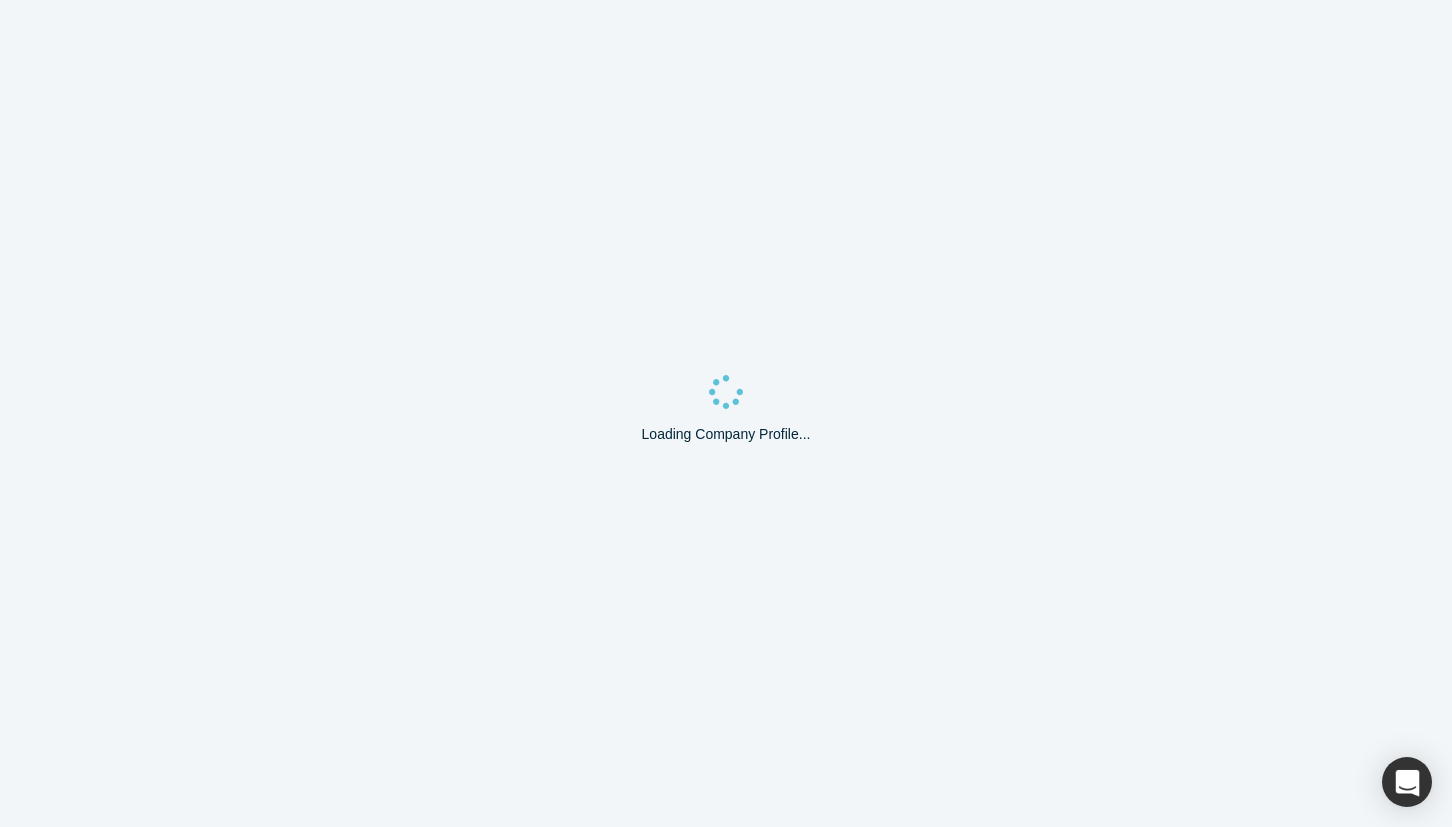 scroll, scrollTop: 0, scrollLeft: 0, axis: both 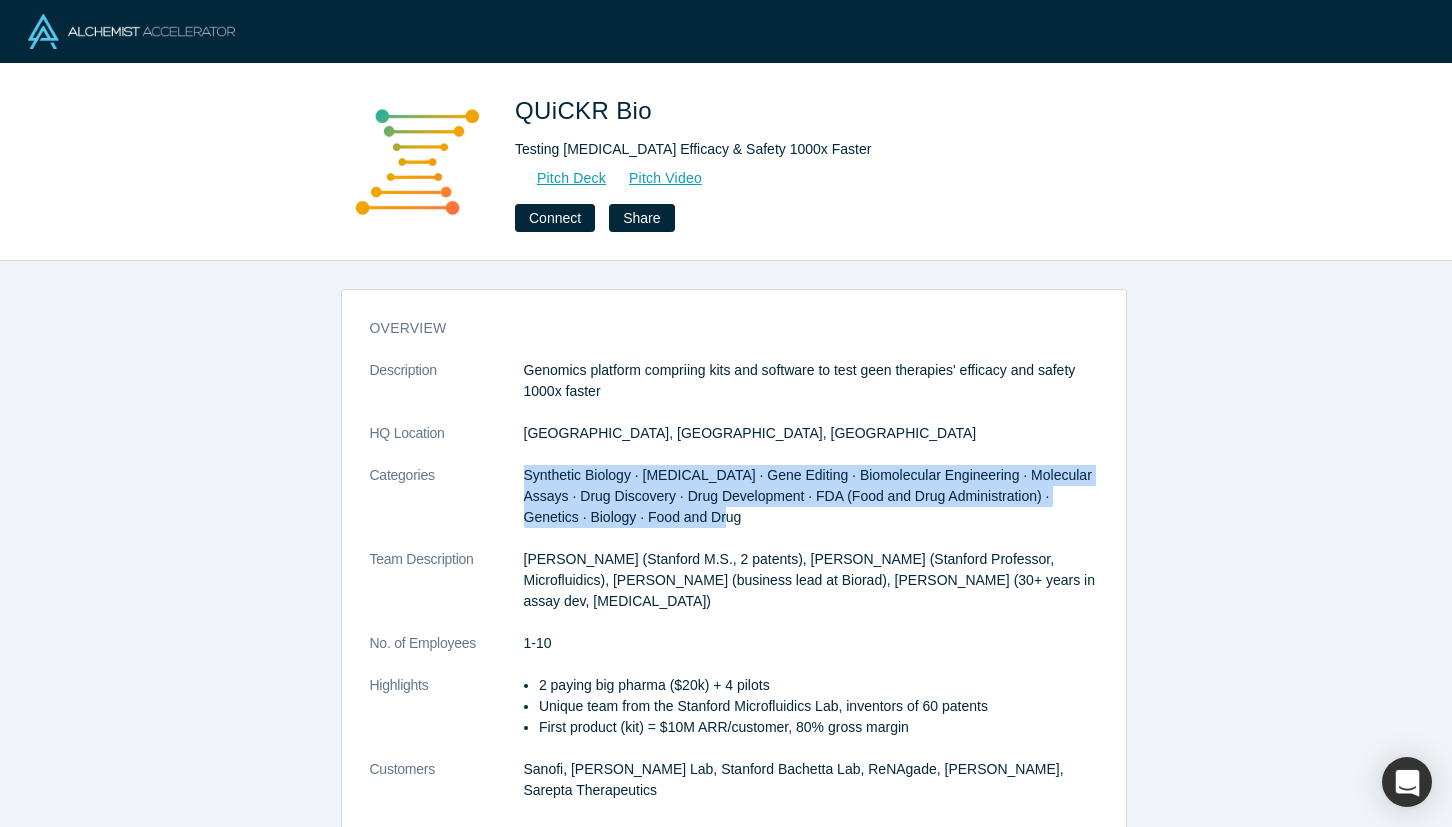 drag, startPoint x: 518, startPoint y: 477, endPoint x: 687, endPoint y: 518, distance: 173.90227 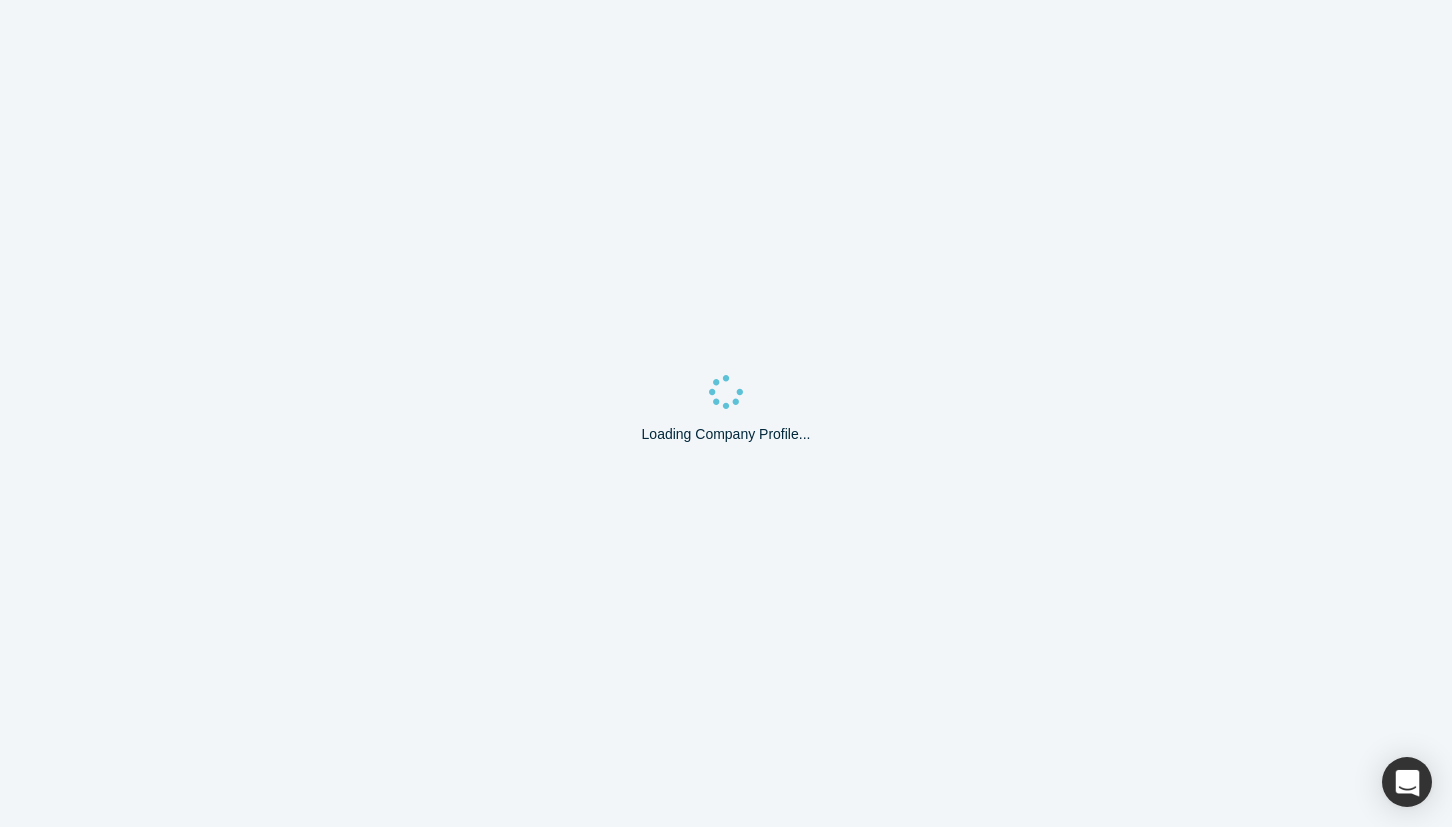 scroll, scrollTop: 0, scrollLeft: 0, axis: both 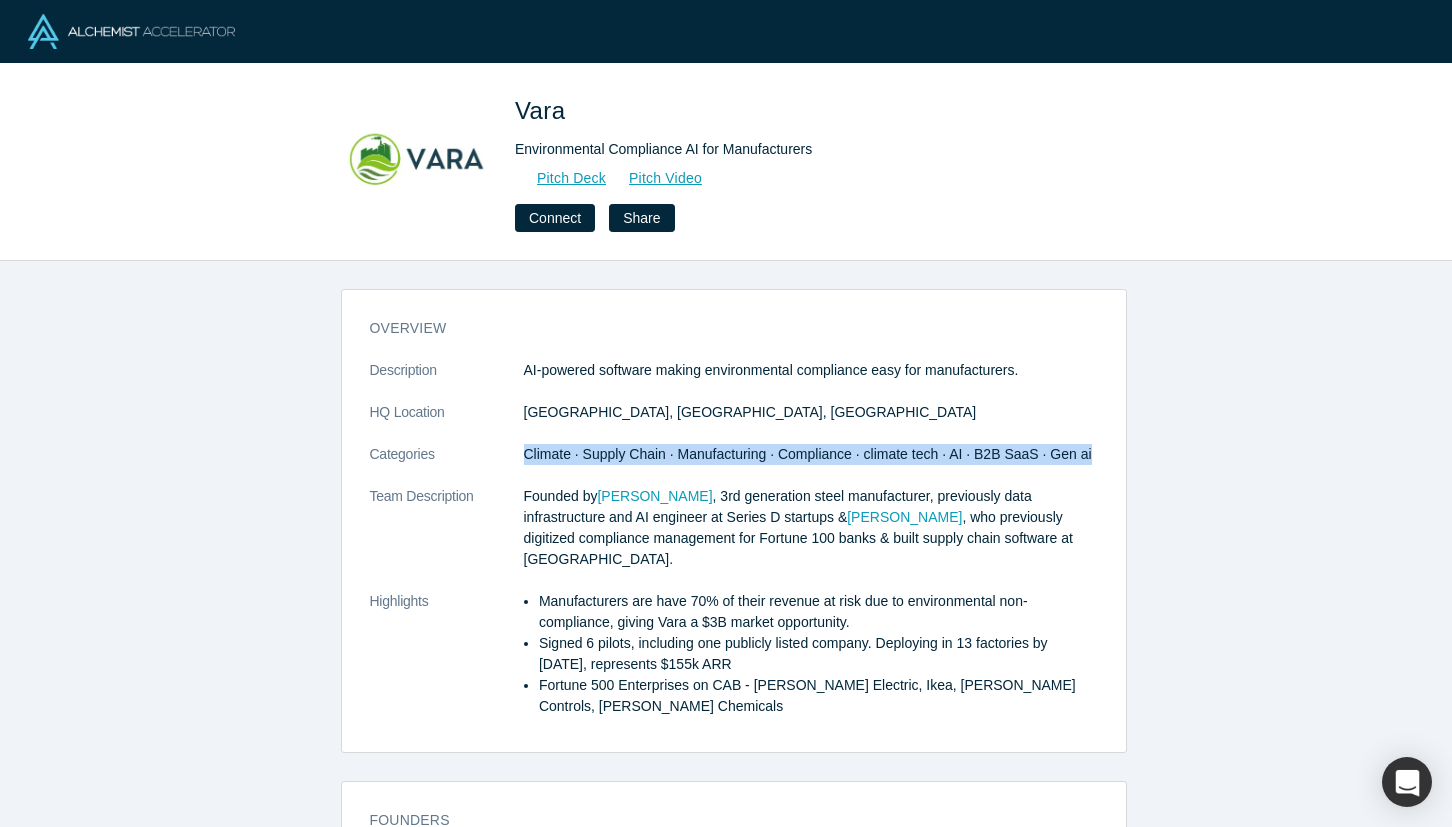 drag, startPoint x: 510, startPoint y: 453, endPoint x: 1067, endPoint y: 466, distance: 557.1517 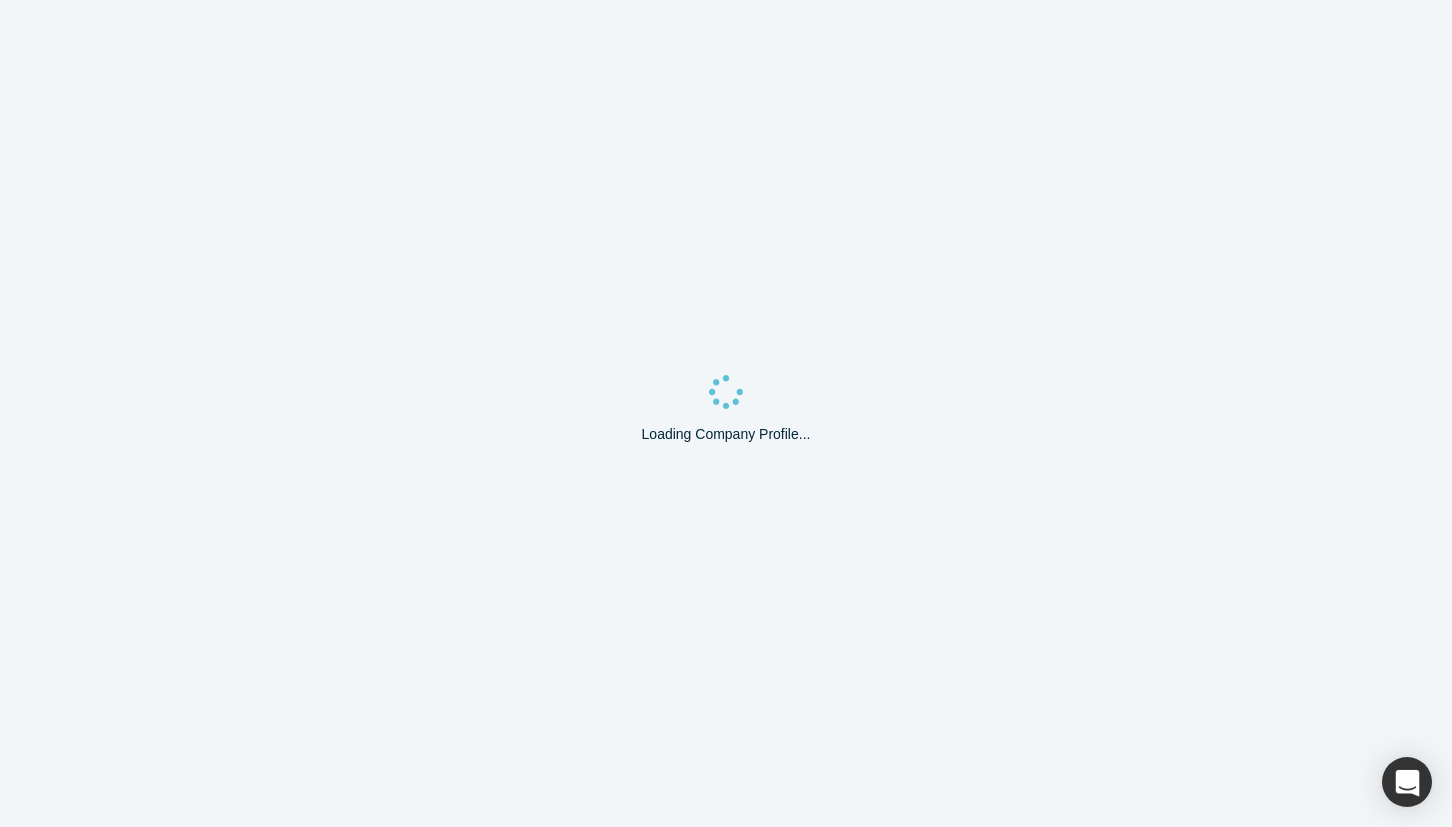 scroll, scrollTop: 0, scrollLeft: 0, axis: both 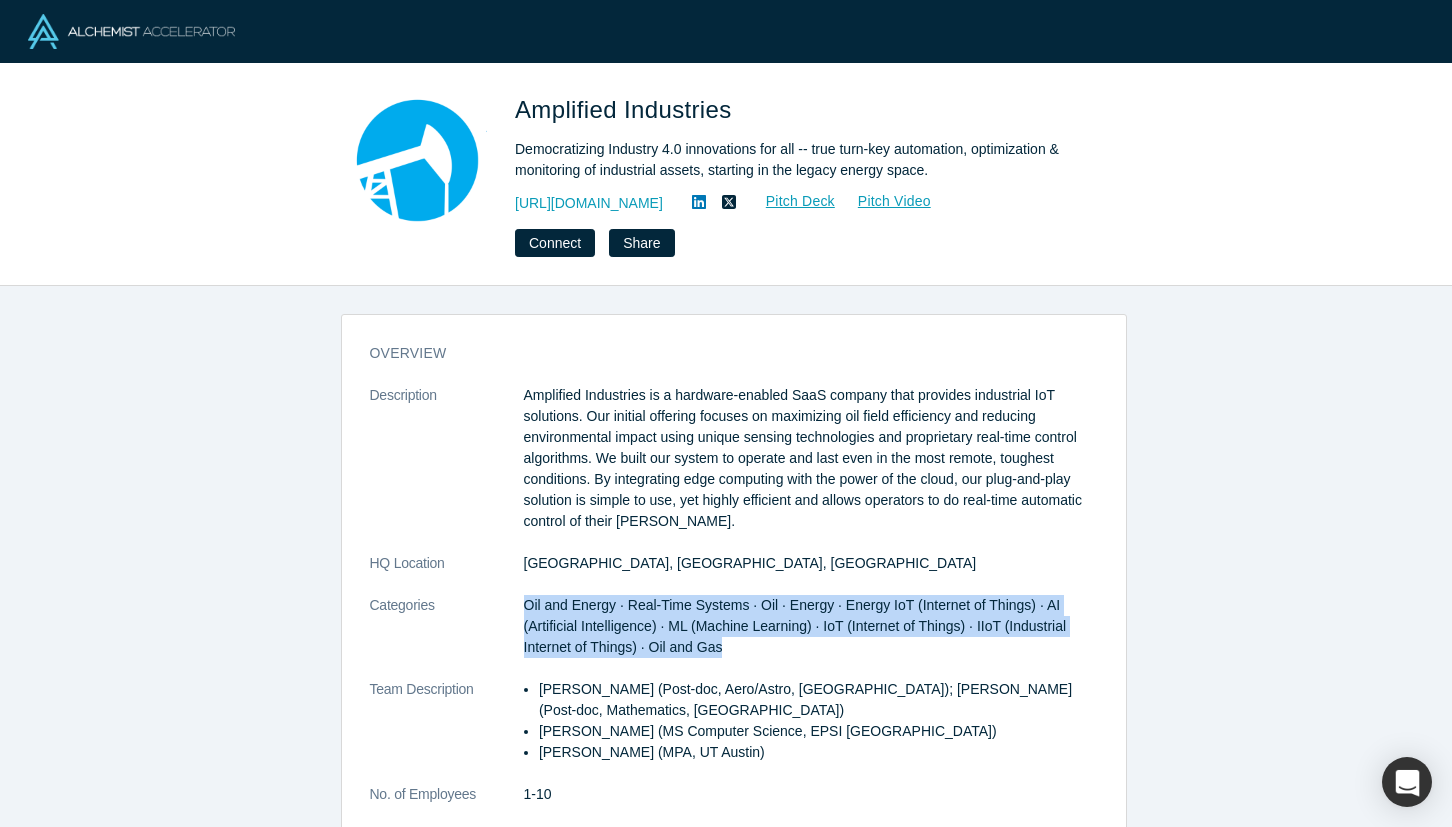 drag, startPoint x: 516, startPoint y: 602, endPoint x: 713, endPoint y: 642, distance: 201.0199 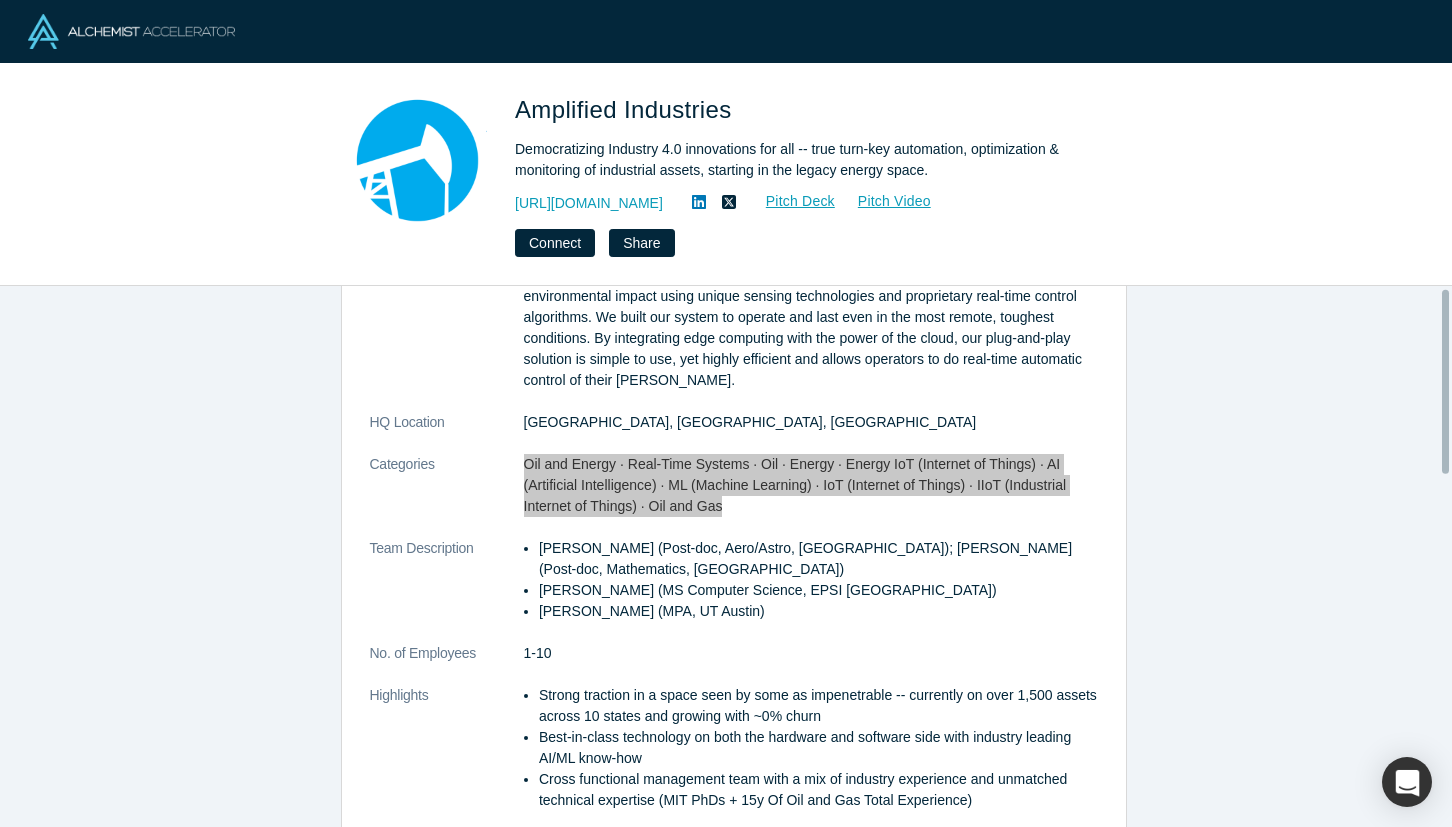 scroll, scrollTop: 200, scrollLeft: 0, axis: vertical 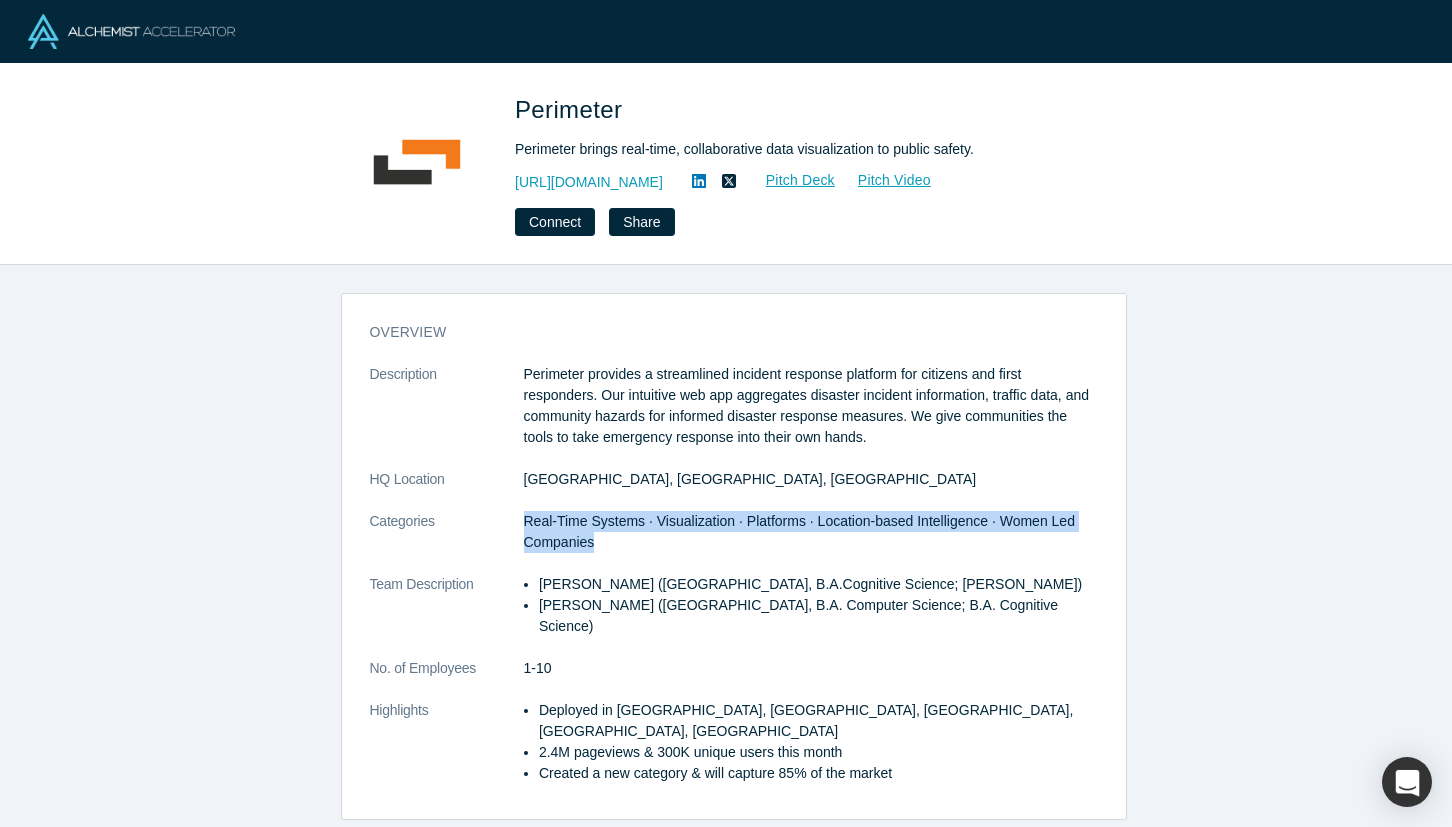 drag, startPoint x: 515, startPoint y: 519, endPoint x: 658, endPoint y: 531, distance: 143.50261 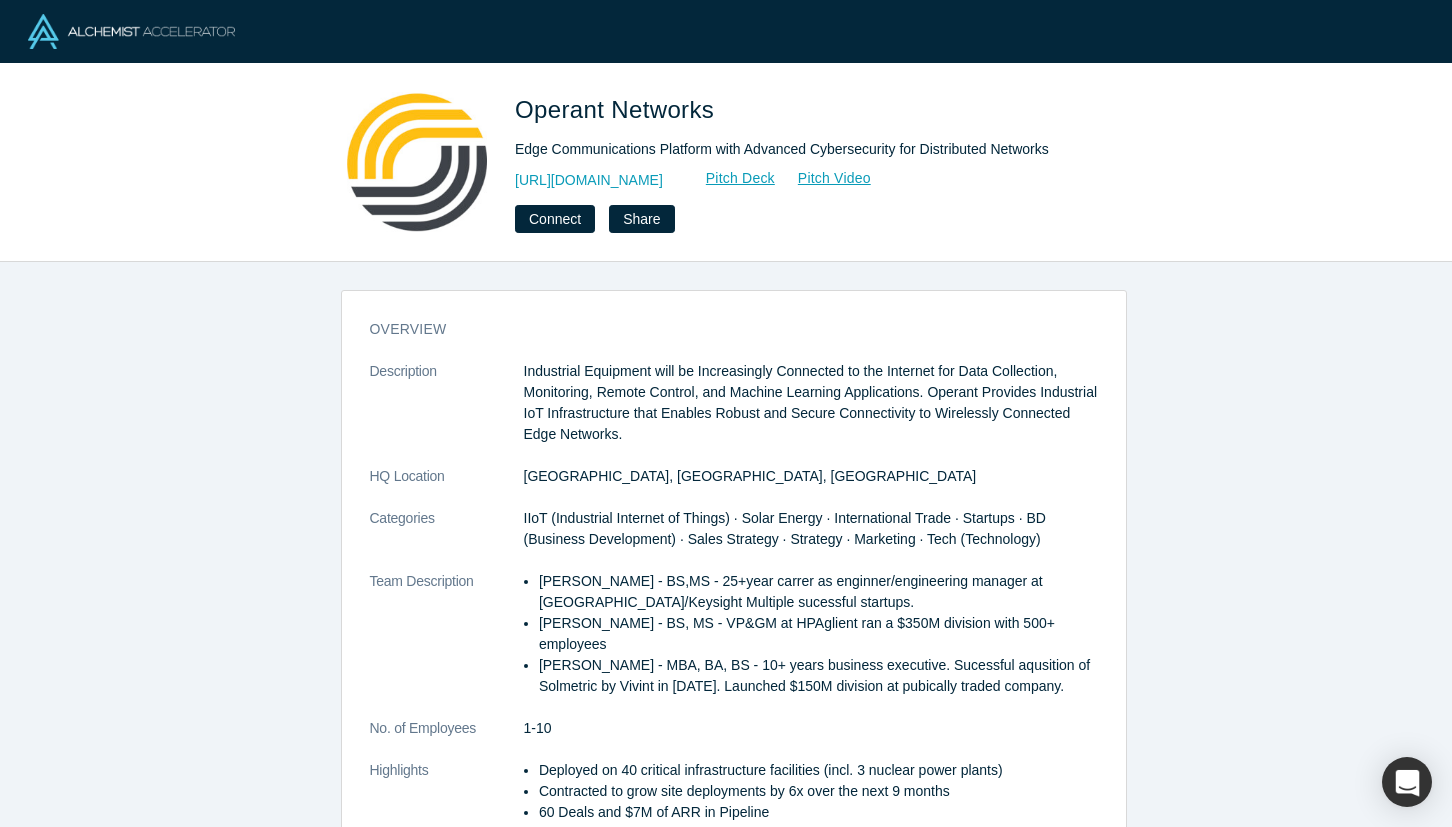 scroll, scrollTop: 0, scrollLeft: 0, axis: both 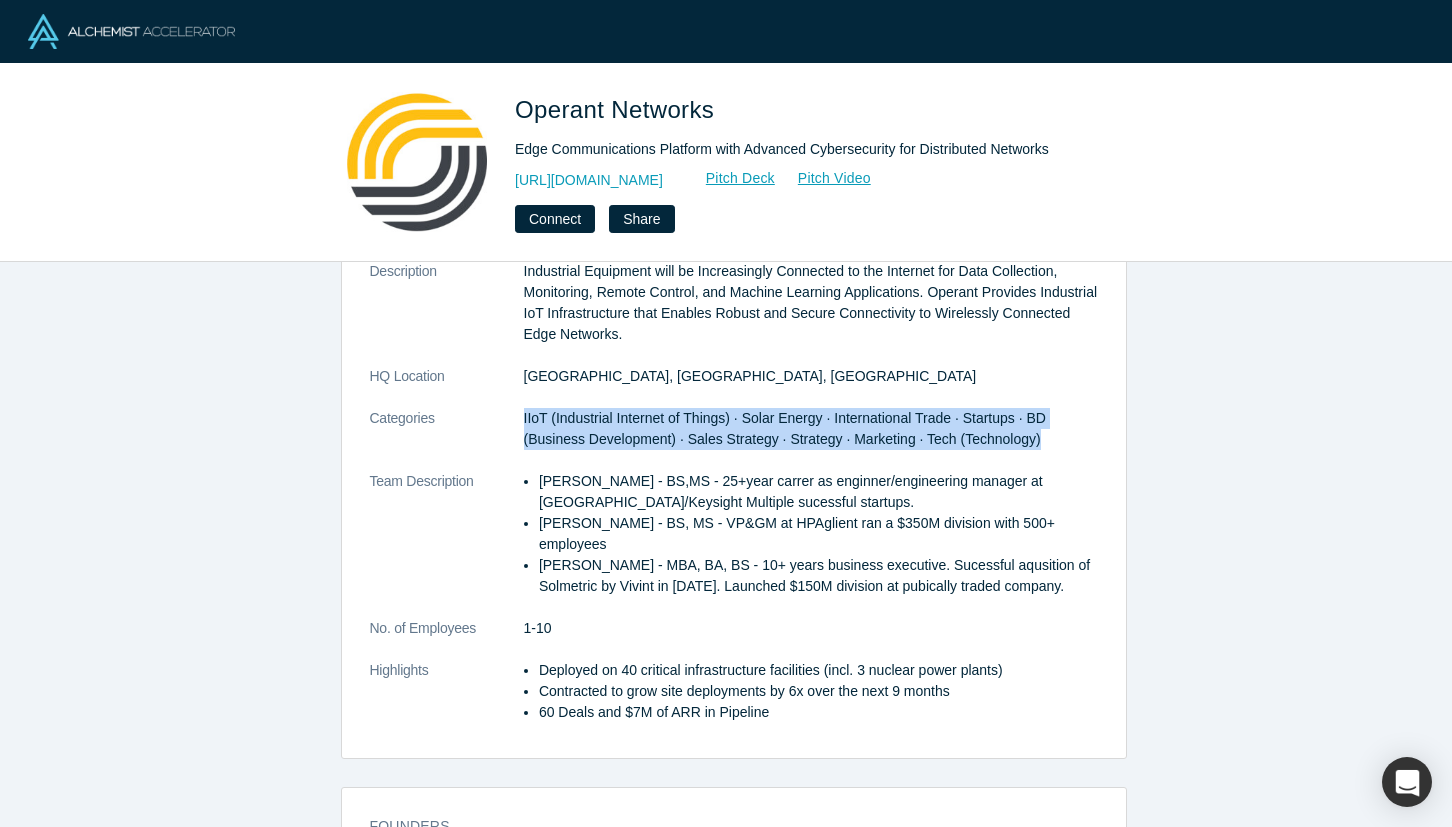 drag, startPoint x: 511, startPoint y: 413, endPoint x: 956, endPoint y: 452, distance: 446.70572 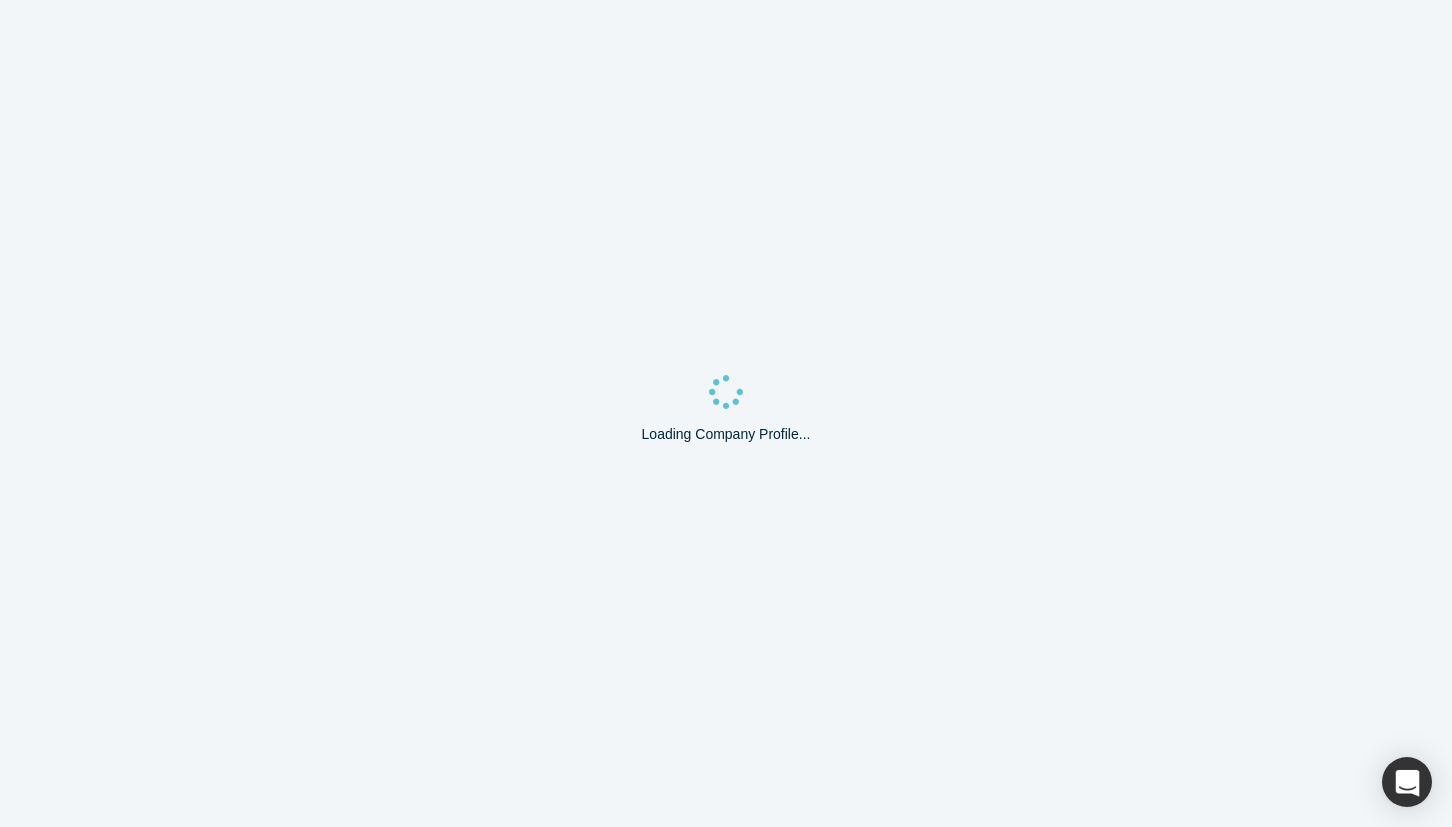 scroll, scrollTop: 0, scrollLeft: 0, axis: both 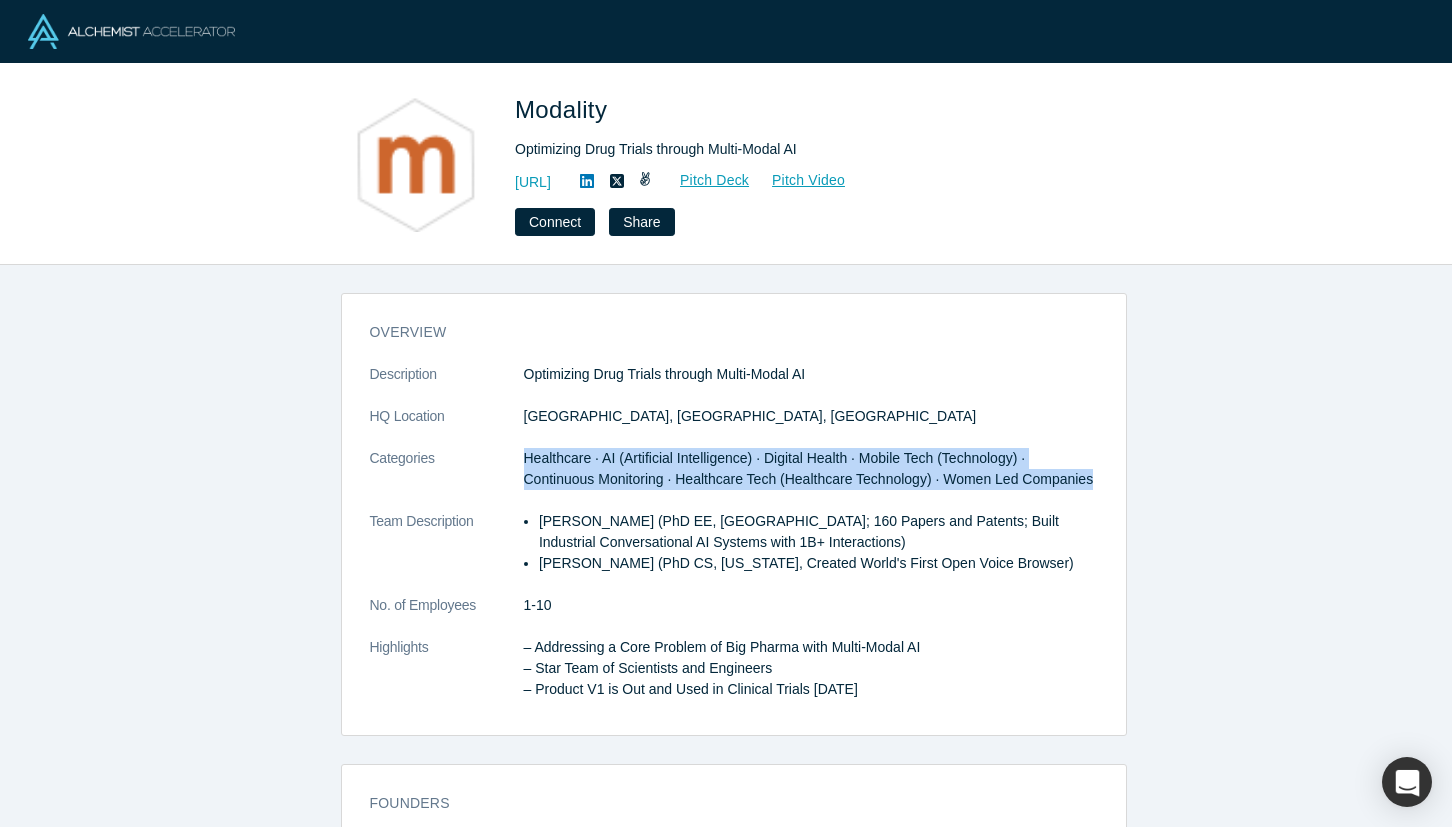 drag, startPoint x: 511, startPoint y: 455, endPoint x: 1020, endPoint y: 485, distance: 509.88333 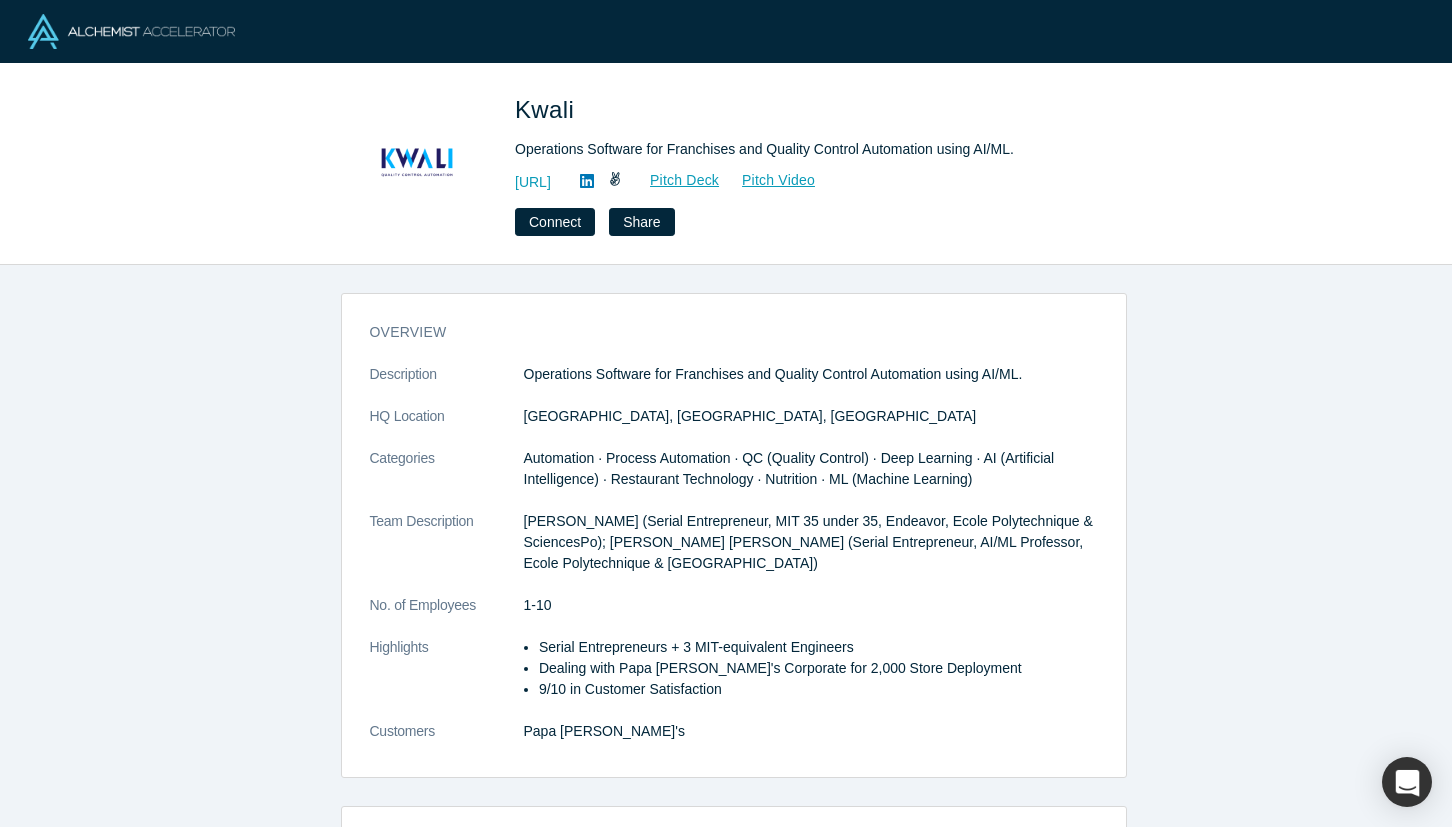 scroll, scrollTop: 0, scrollLeft: 0, axis: both 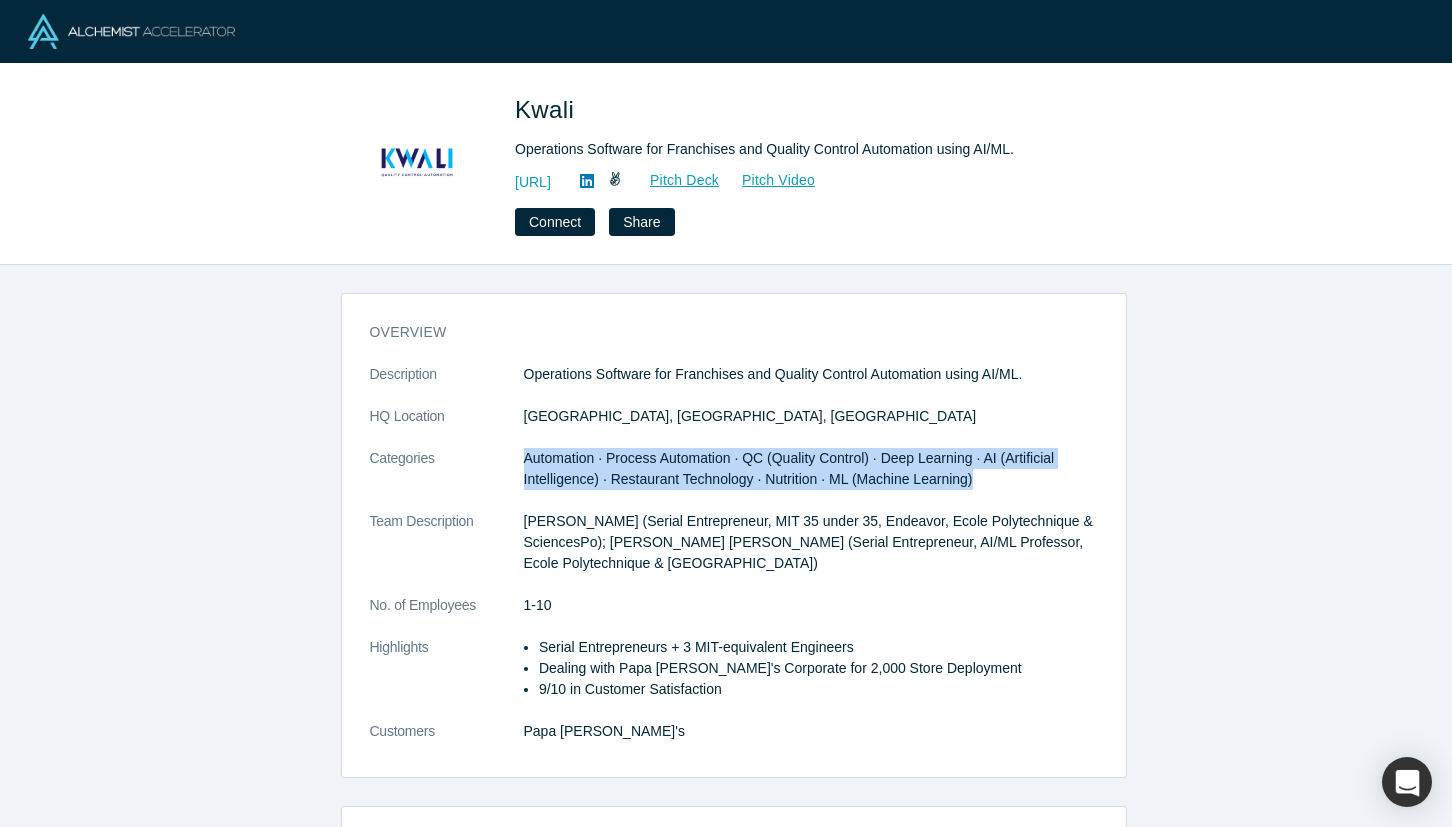drag, startPoint x: 519, startPoint y: 456, endPoint x: 963, endPoint y: 492, distance: 445.45706 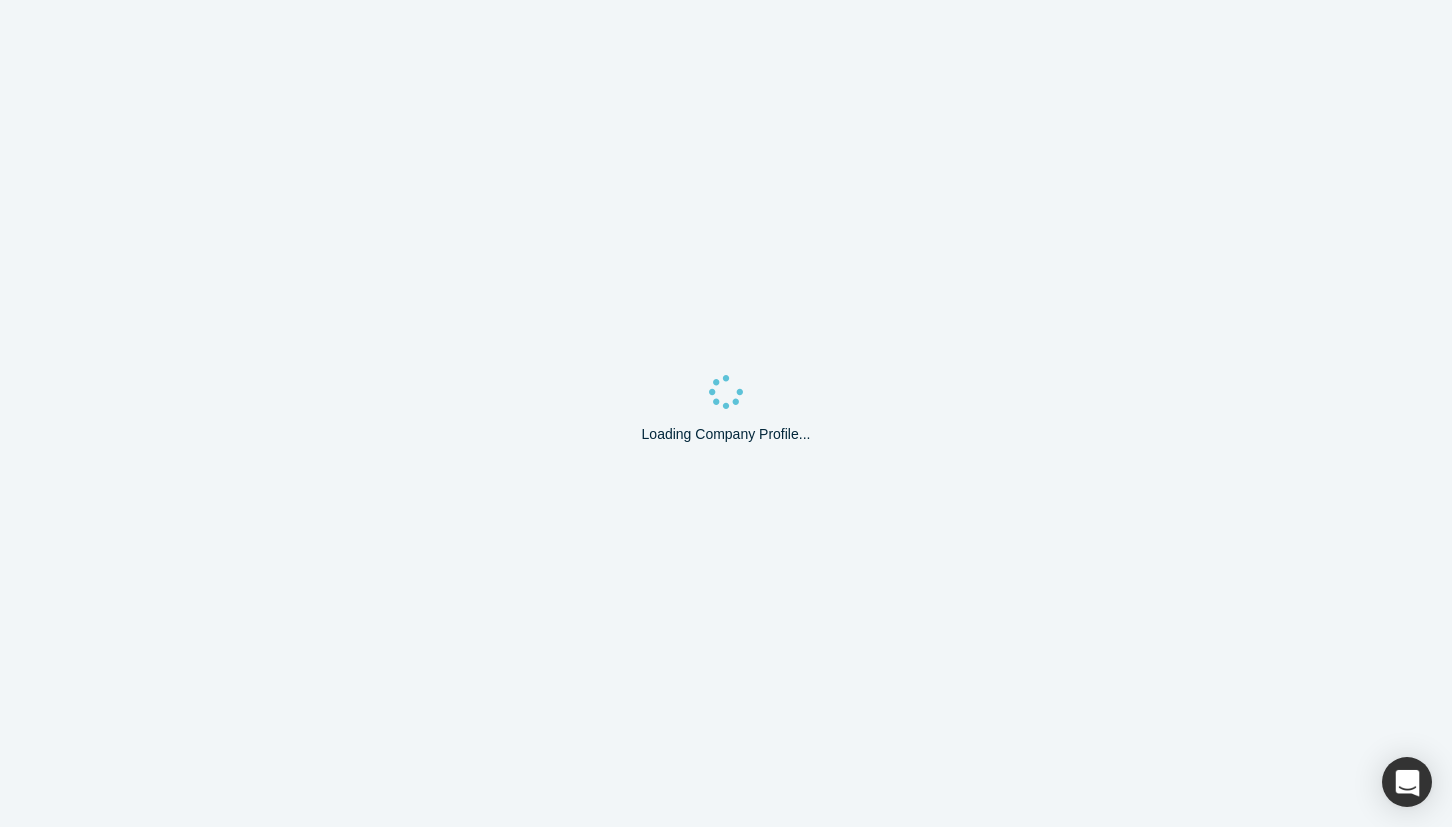 scroll, scrollTop: 0, scrollLeft: 0, axis: both 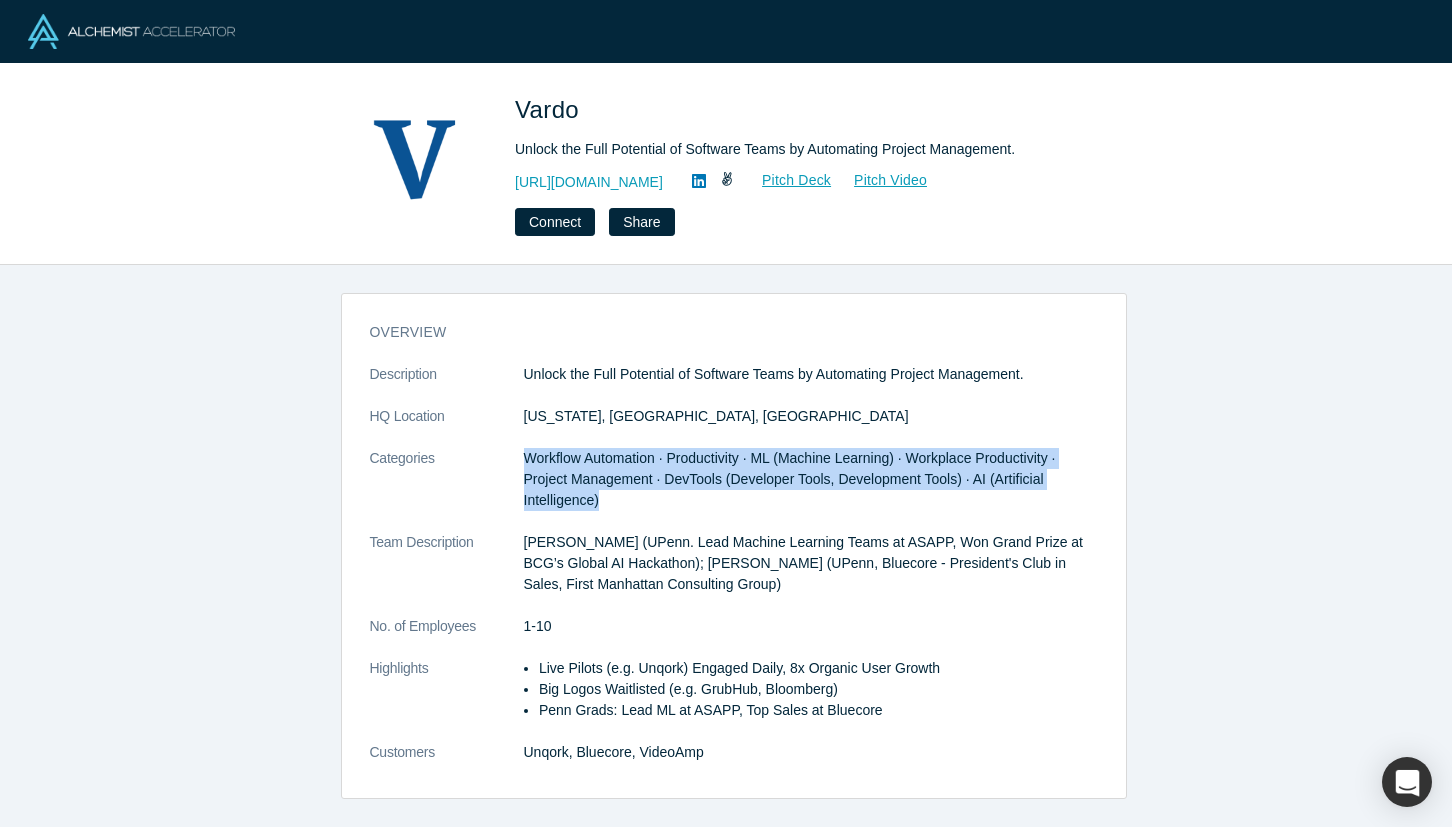 drag, startPoint x: 512, startPoint y: 456, endPoint x: 599, endPoint y: 504, distance: 99.36297 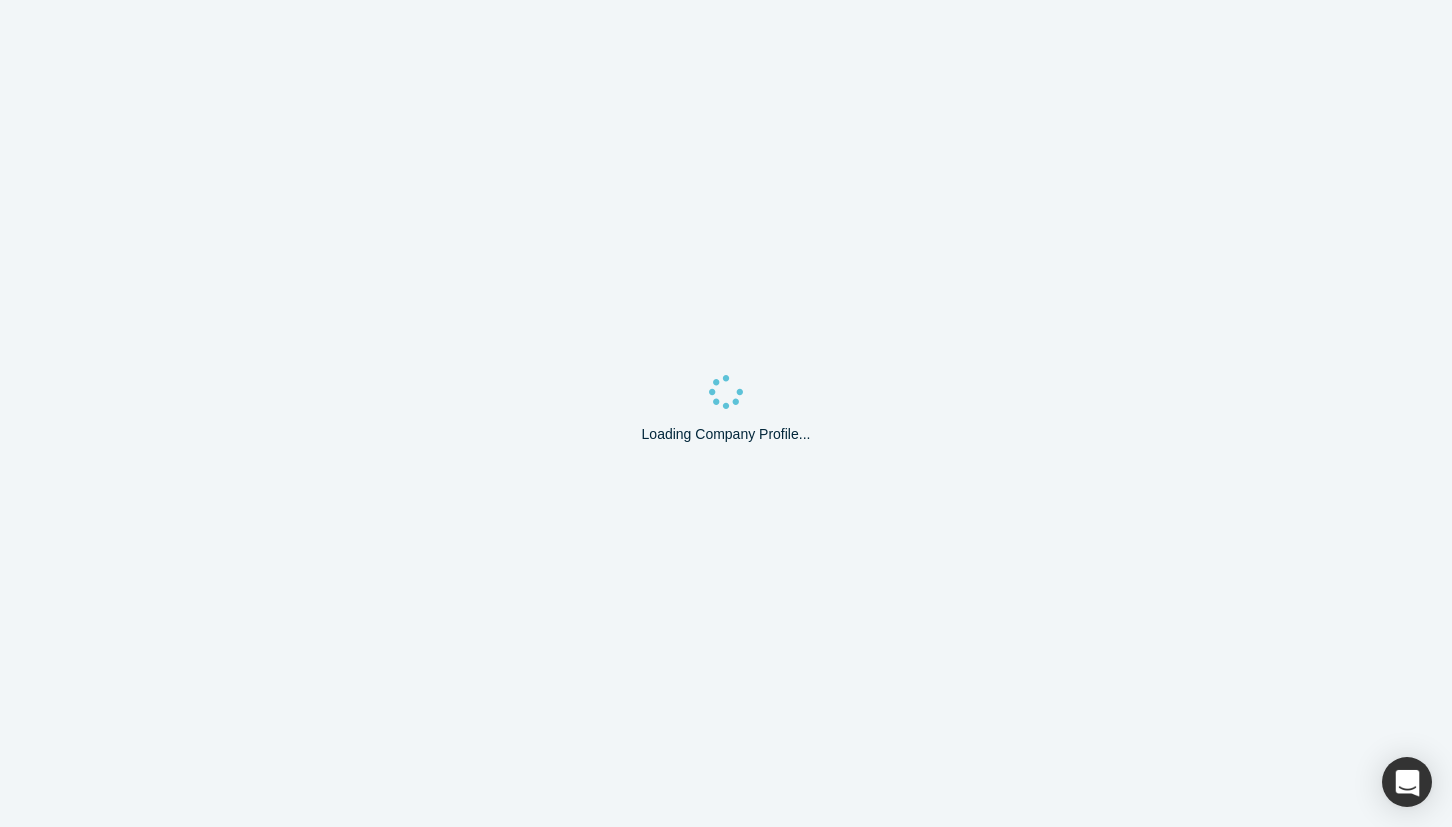 scroll, scrollTop: 0, scrollLeft: 0, axis: both 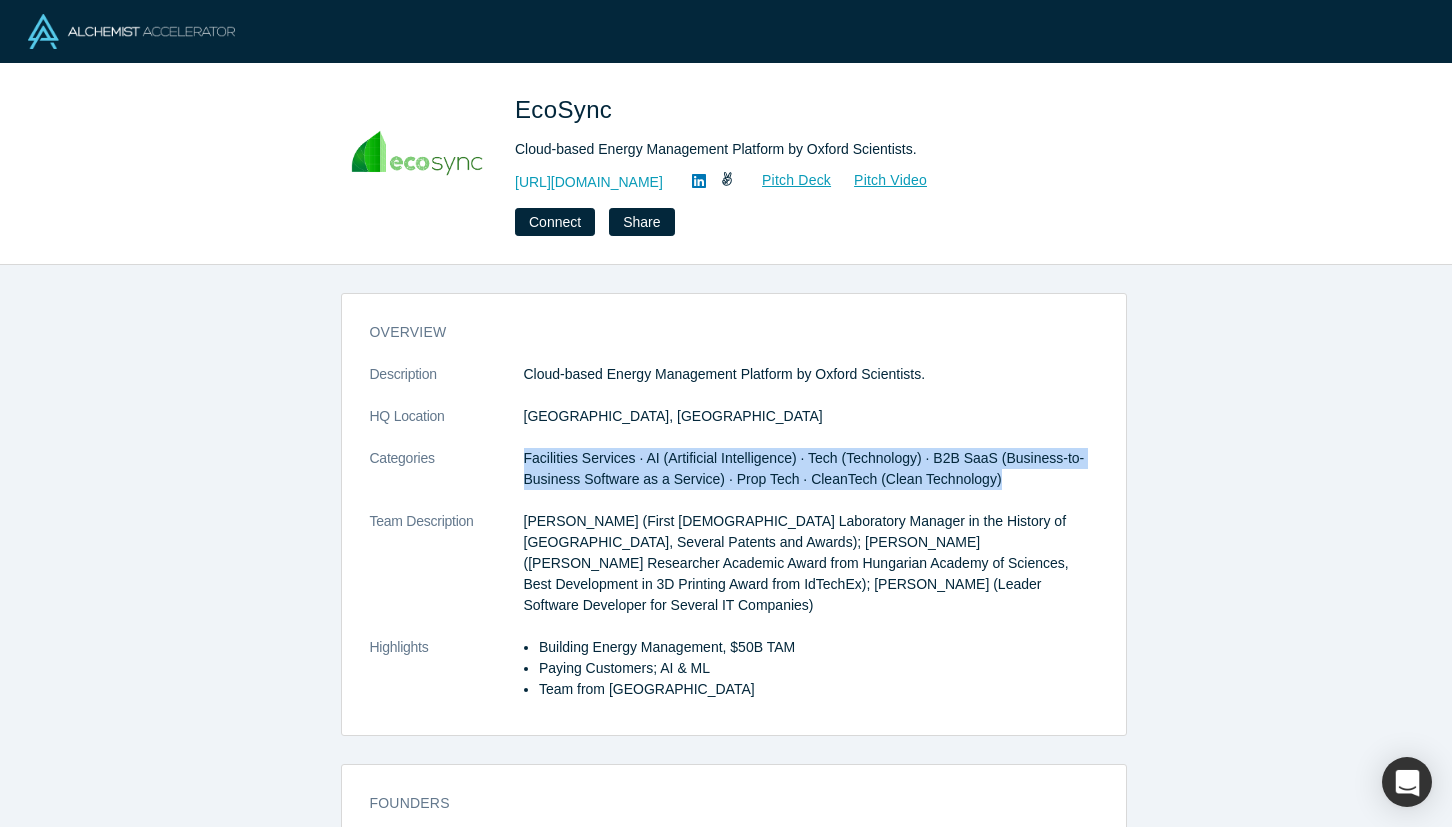 drag, startPoint x: 513, startPoint y: 457, endPoint x: 971, endPoint y: 475, distance: 458.35358 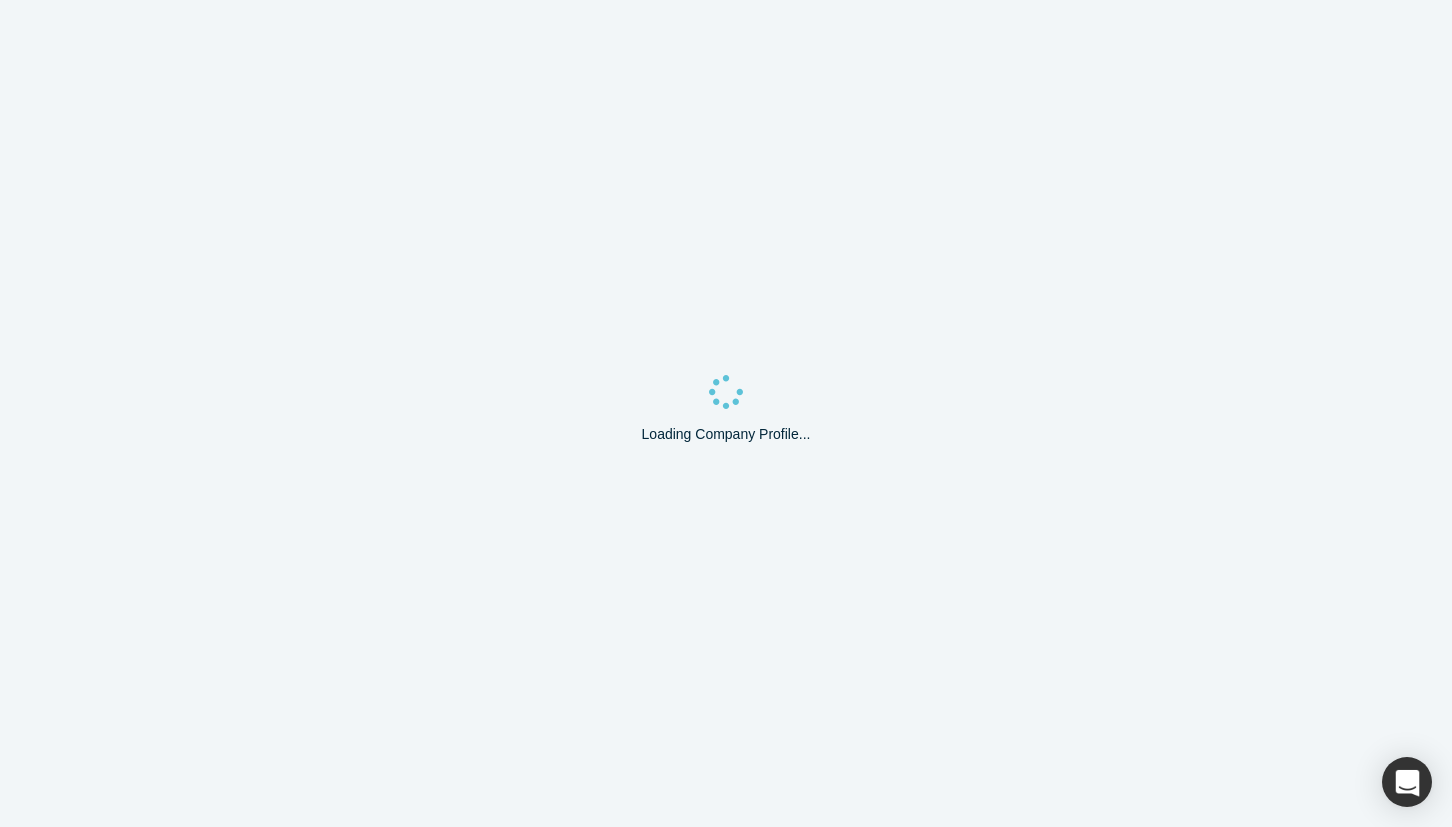 scroll, scrollTop: 0, scrollLeft: 0, axis: both 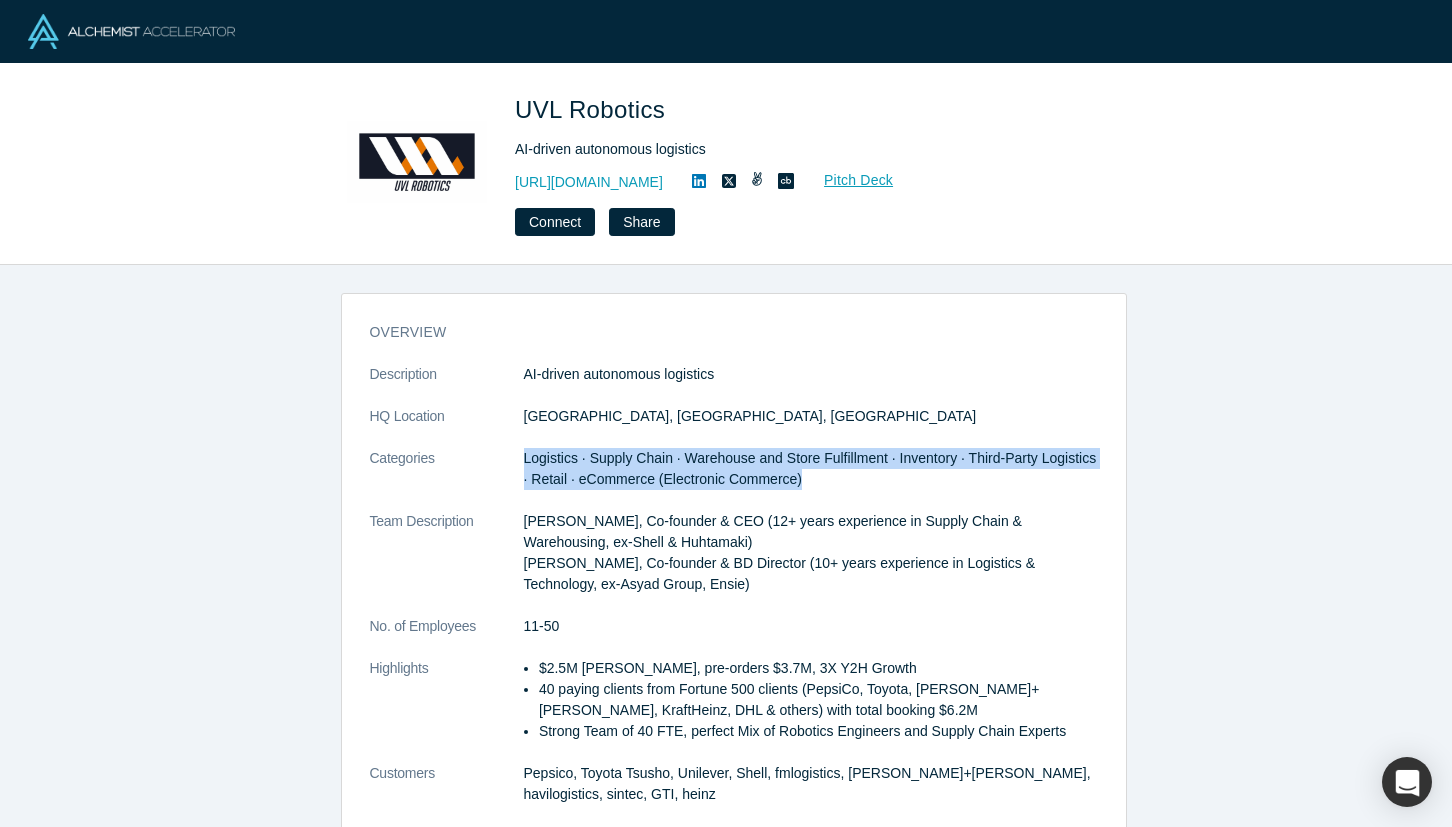 drag, startPoint x: 516, startPoint y: 455, endPoint x: 779, endPoint y: 480, distance: 264.18555 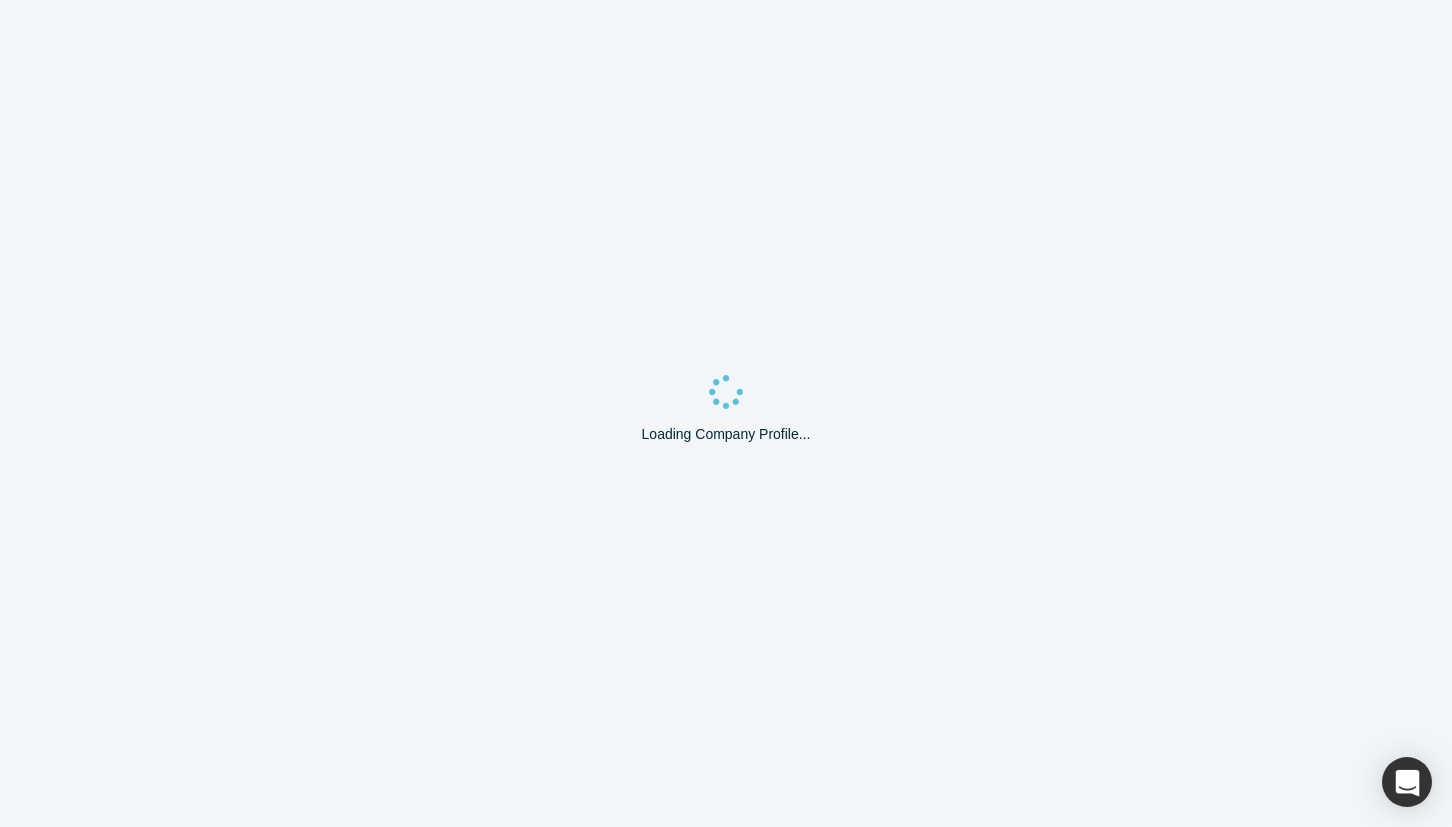 scroll, scrollTop: 0, scrollLeft: 0, axis: both 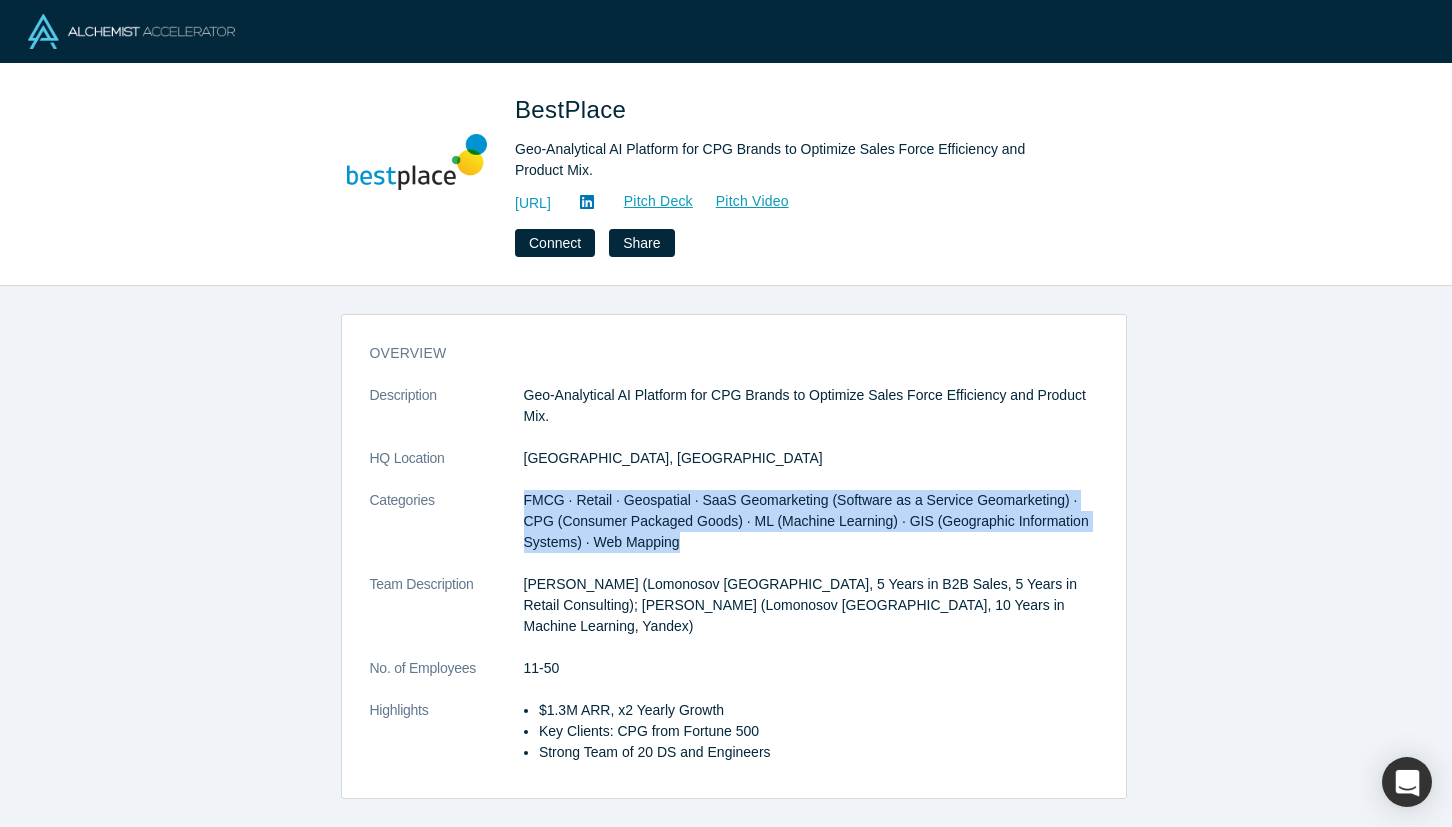 drag, startPoint x: 507, startPoint y: 494, endPoint x: 672, endPoint y: 535, distance: 170.01764 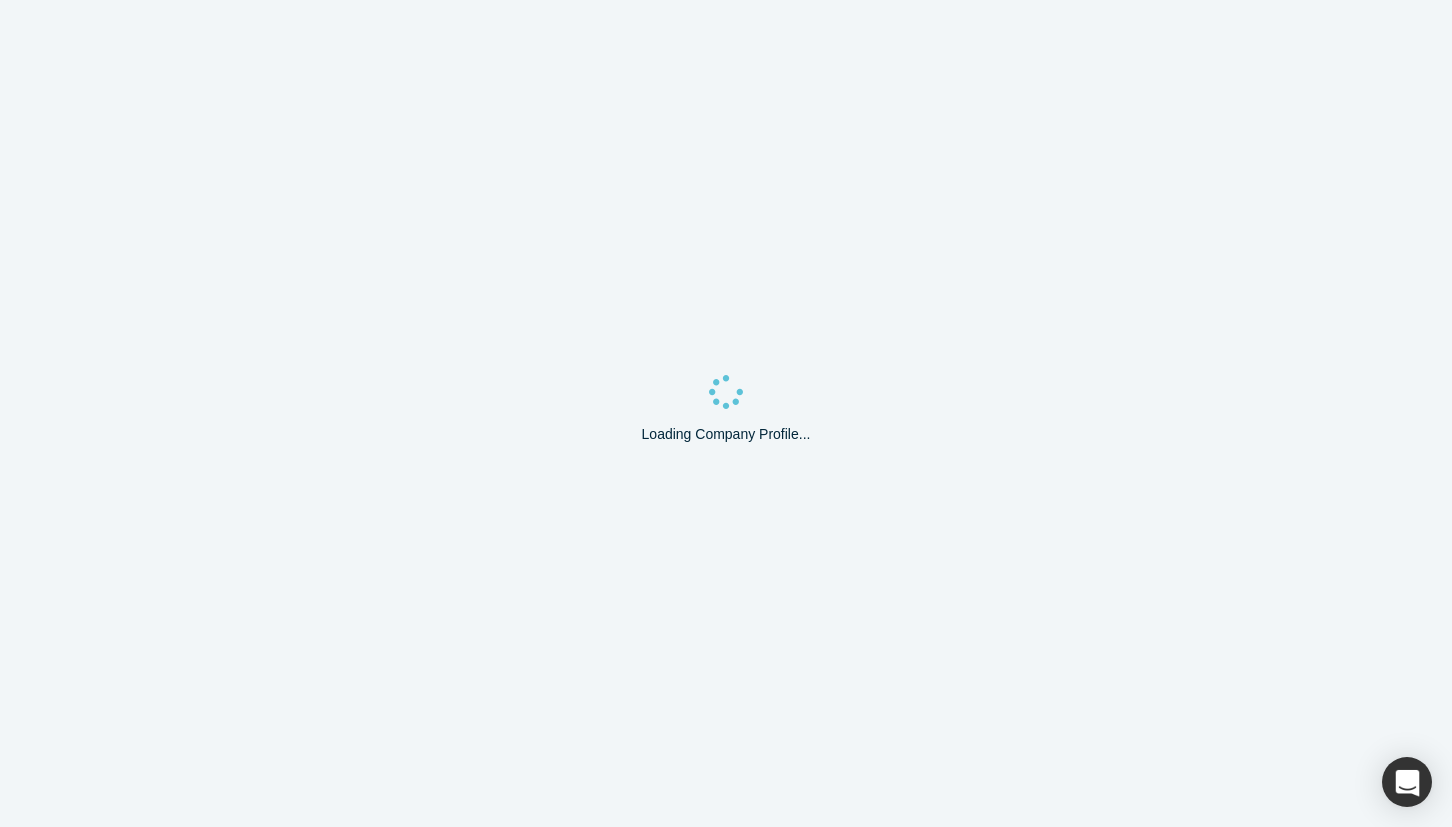 scroll, scrollTop: 0, scrollLeft: 0, axis: both 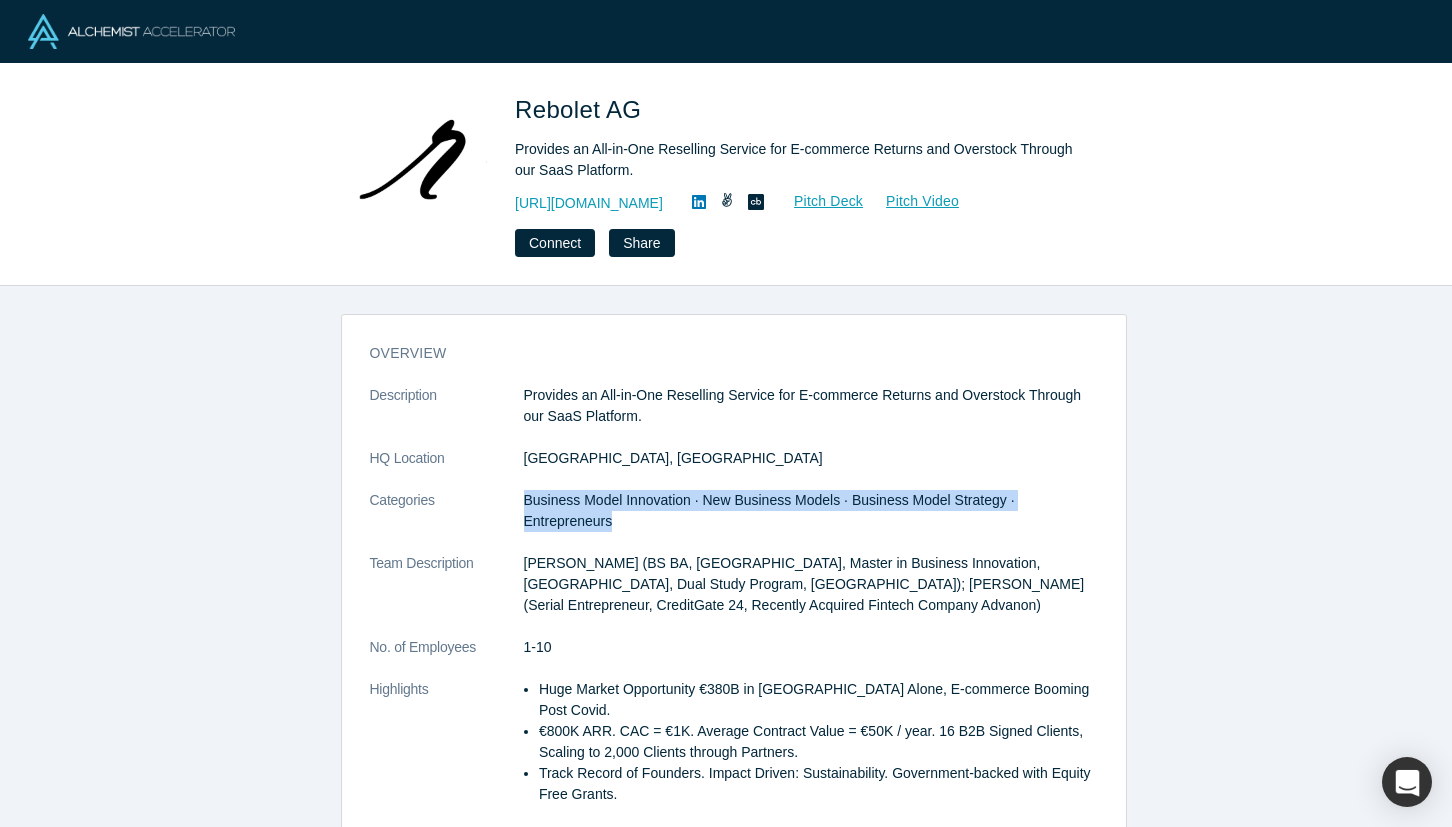 drag, startPoint x: 508, startPoint y: 500, endPoint x: 1091, endPoint y: 500, distance: 583 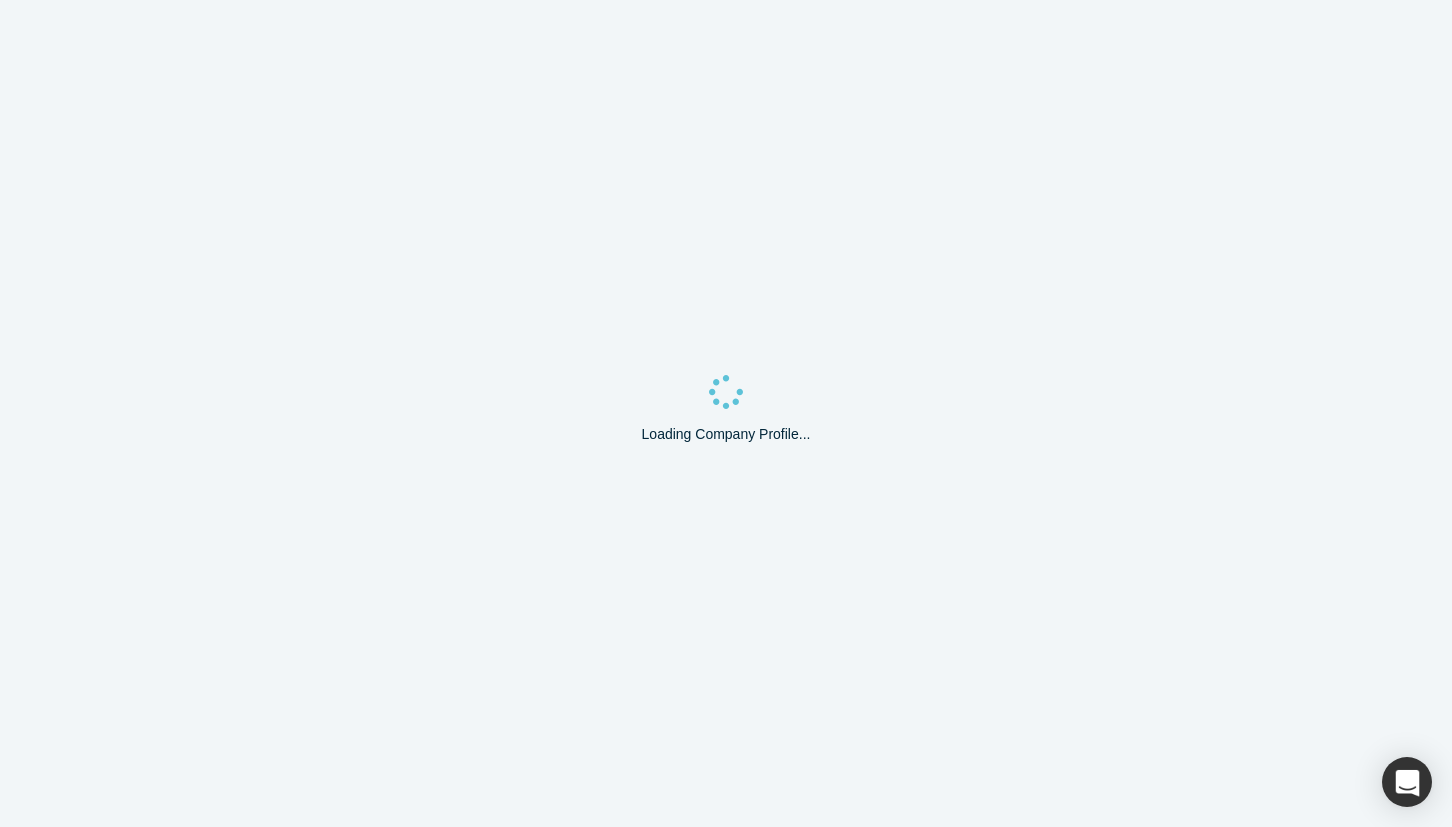 scroll, scrollTop: 0, scrollLeft: 0, axis: both 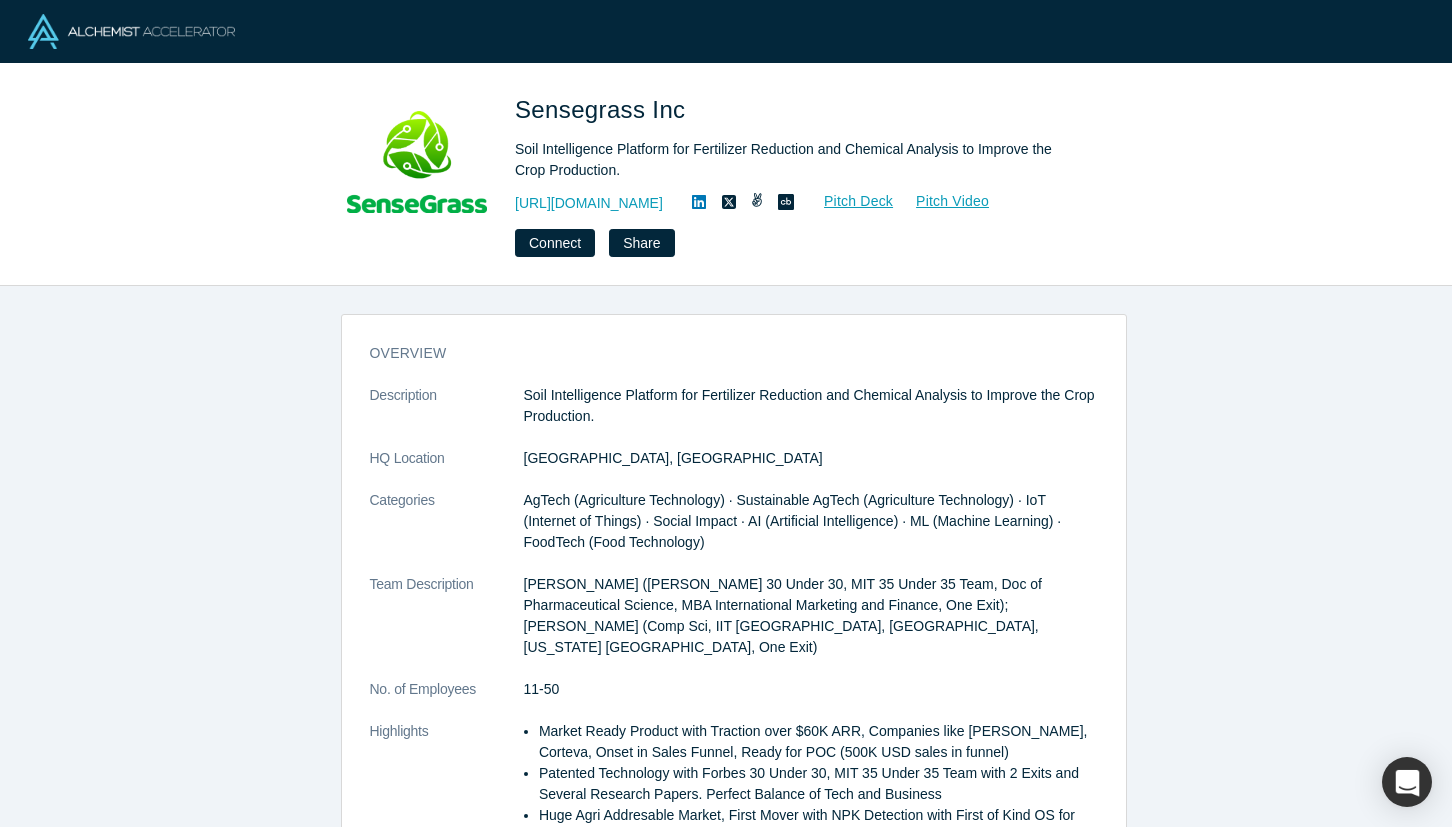 click on "overview   Description Soil Intelligence Platform for Fertilizer Reduction and Chemical Analysis to Improve the Crop Production. HQ Location Paris, France Categories AgTech (Agriculture Technology) · Sustainable AgTech (Agriculture Technology) · IoT (Internet of Things) · Social Impact · AI (Artificial Intelligence) · ML (Machine Learning) · FoodTech (Food Technology) Team Description Lalit Gautam (Forbes 30 Under 30, MIT 35 Under 35 Team, Doc of Pharmaceutical Science, MBA International Marketing and Finance, One Exit); Rahul Gundala (Comp Sci, IIT Delhi, MS, Maryland US, One Exit) No. of Employees 11-50 Highlights
Market Ready Product with Traction over $60K ARR, Companies like John deere, Corteva, Onset in Sales Funnel, Ready for POC (500K USD sales in funnel)
Patented Technology with Forbes 30 Under 30, MIT 35 Under 35 Team with 2 Exits and Several Research Papers. Perfect Balance of Tech and Business
Customers bayer, FIA Founders   Lalit Gautam Chief Executive Officer  Rahul Gundala CPO" at bounding box center [733, 564] 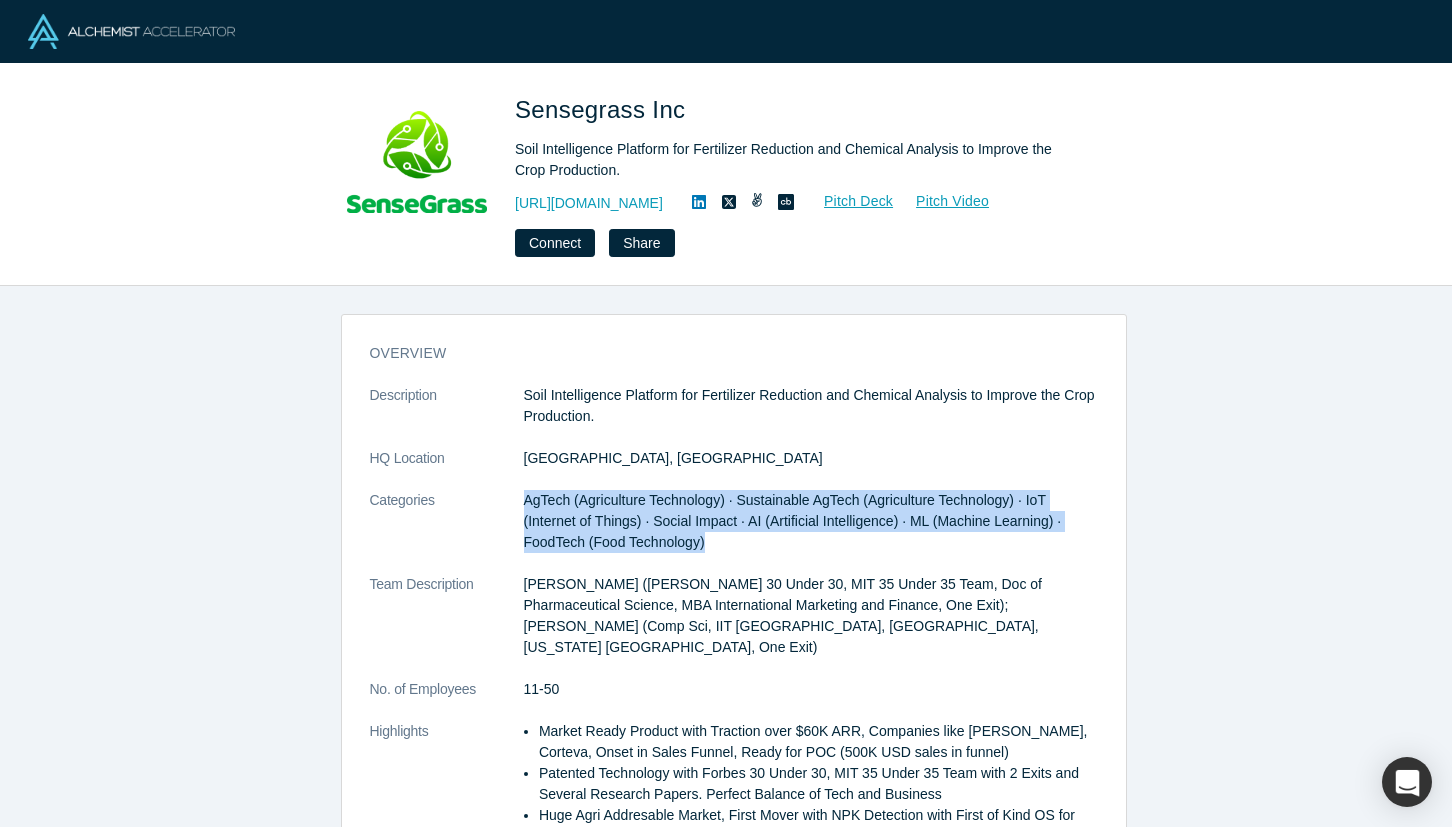 drag, startPoint x: 512, startPoint y: 500, endPoint x: 629, endPoint y: 542, distance: 124.3101 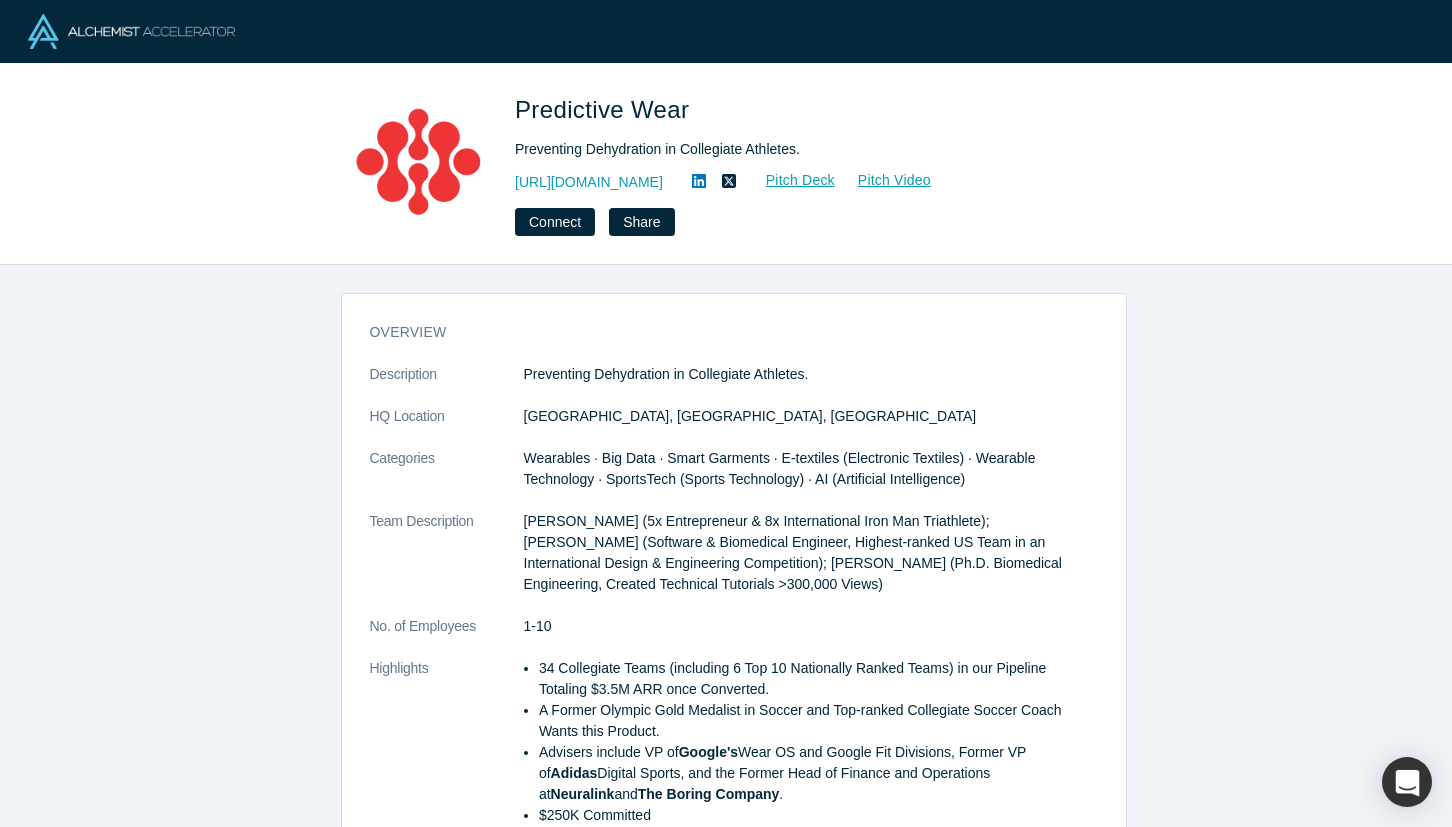 scroll, scrollTop: 0, scrollLeft: 0, axis: both 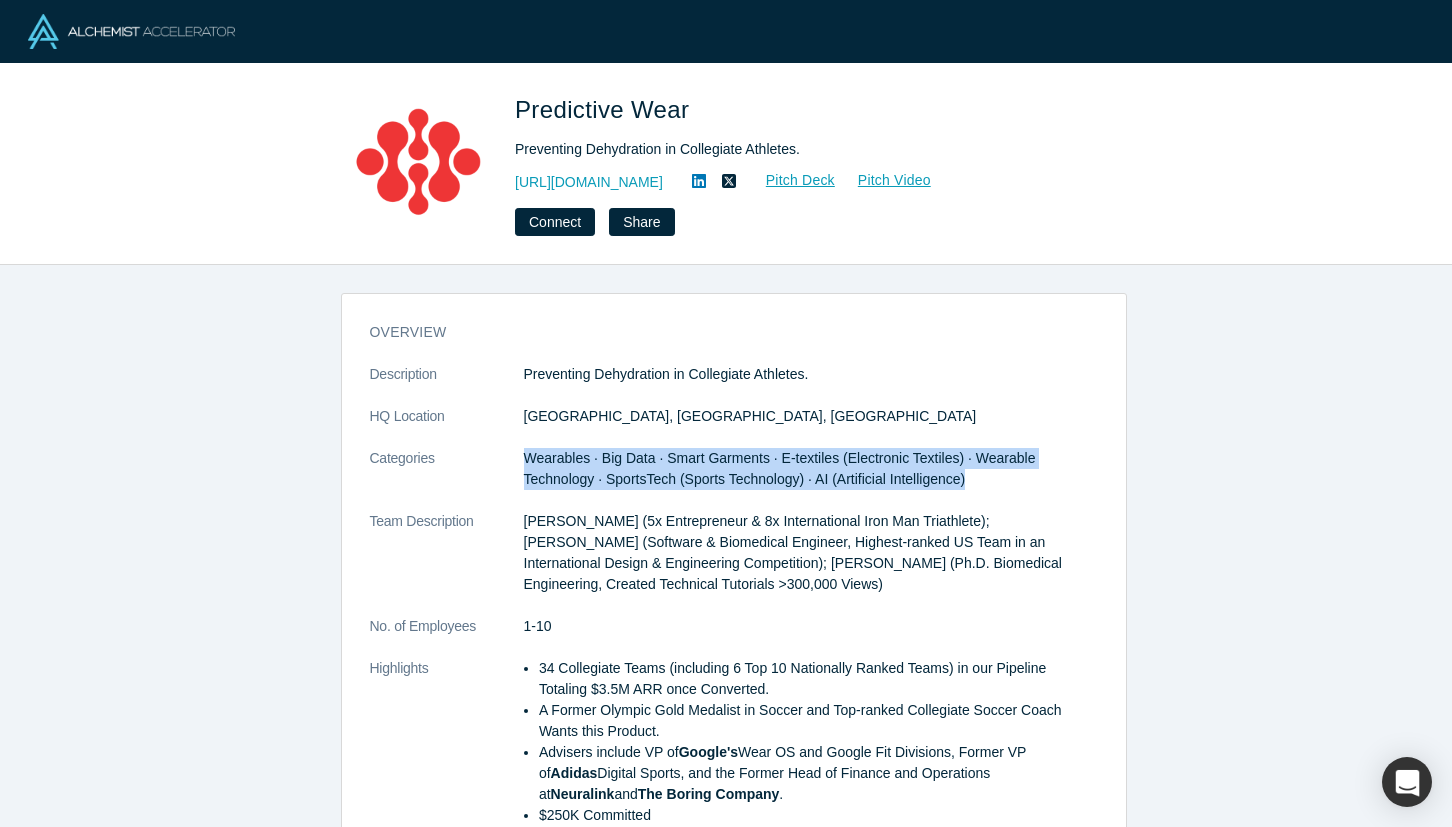 drag, startPoint x: 513, startPoint y: 459, endPoint x: 878, endPoint y: 480, distance: 365.6036 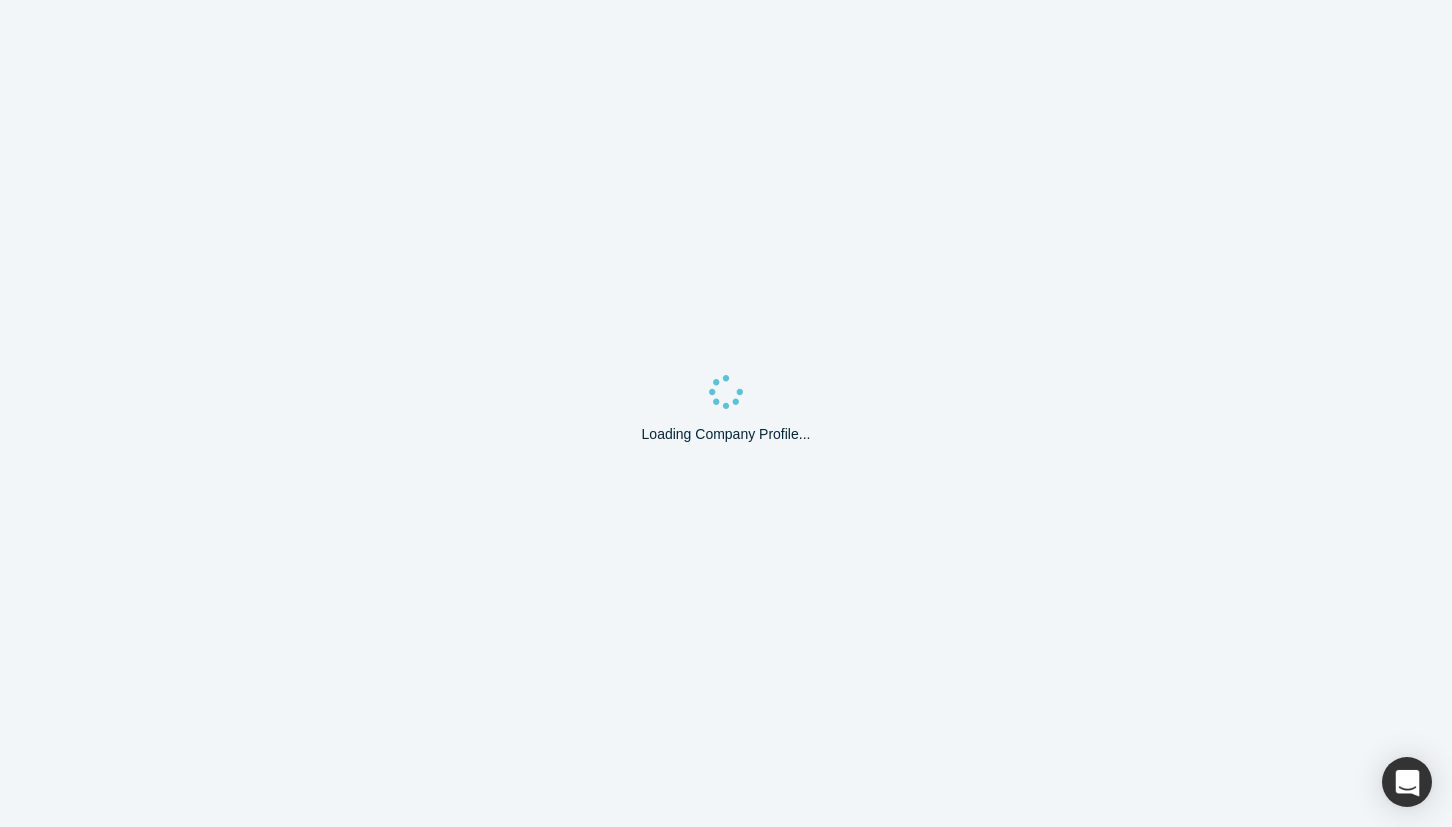 scroll, scrollTop: 0, scrollLeft: 0, axis: both 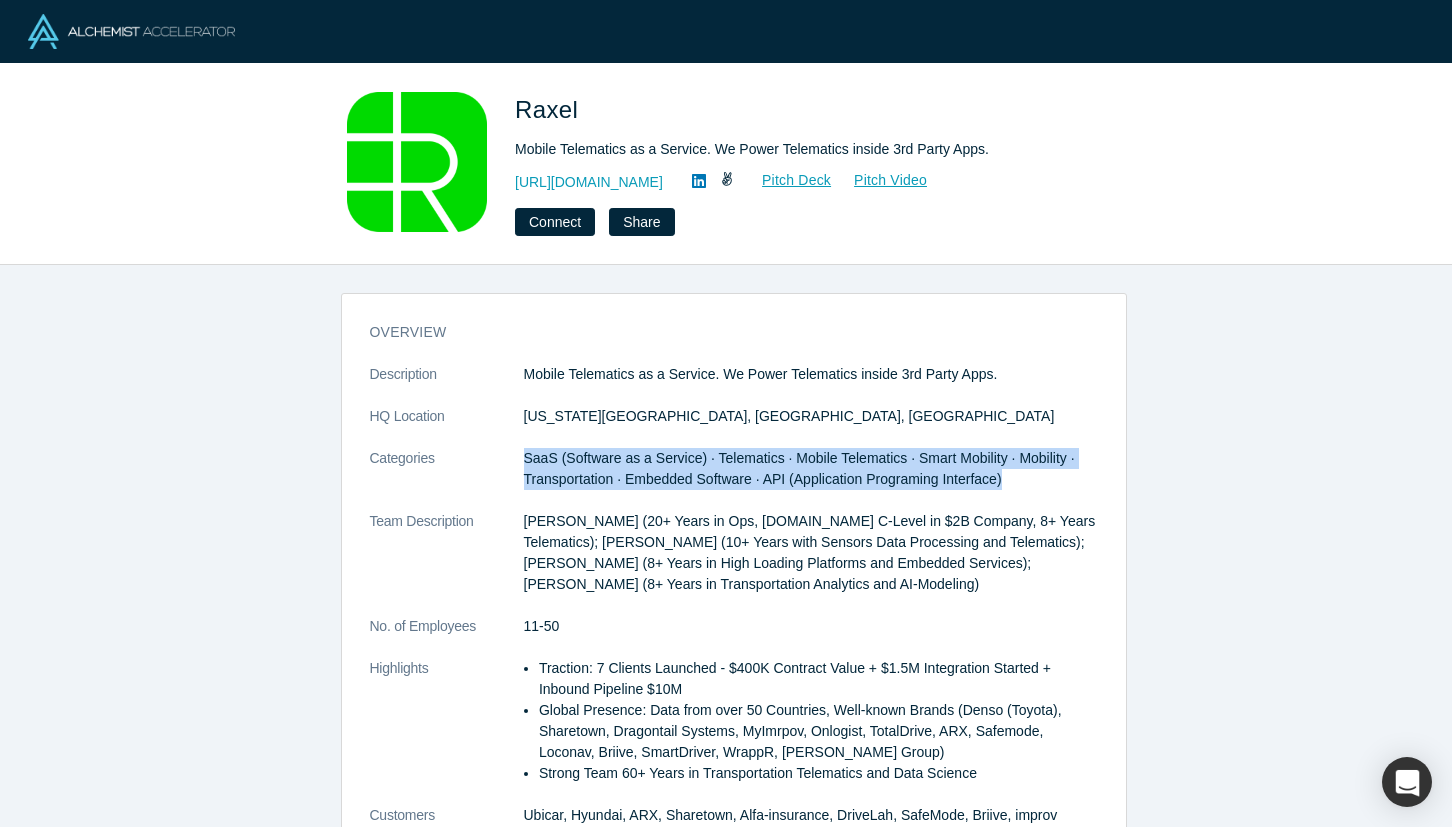 drag, startPoint x: 517, startPoint y: 455, endPoint x: 1042, endPoint y: 467, distance: 525.13715 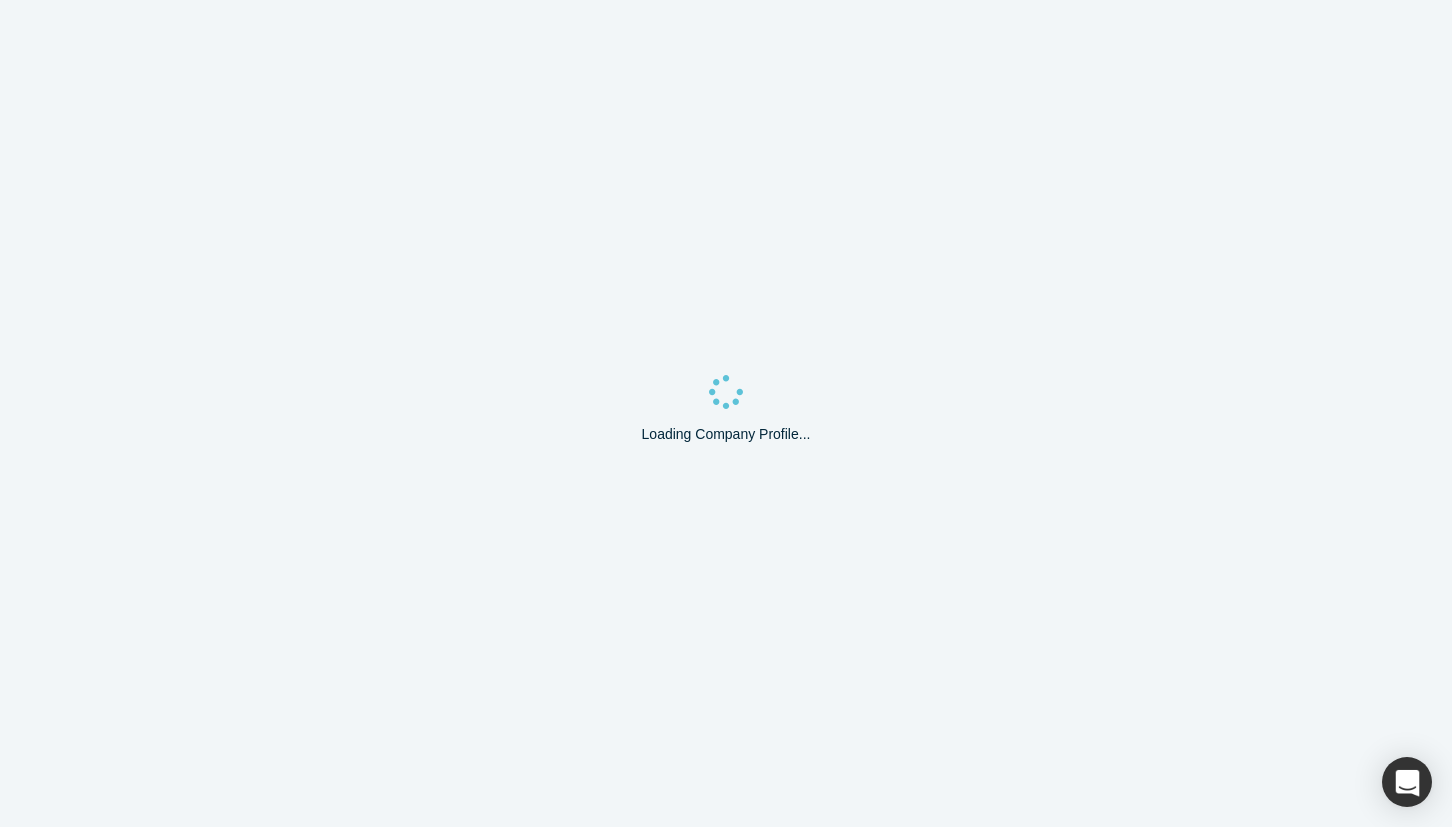 scroll, scrollTop: 0, scrollLeft: 0, axis: both 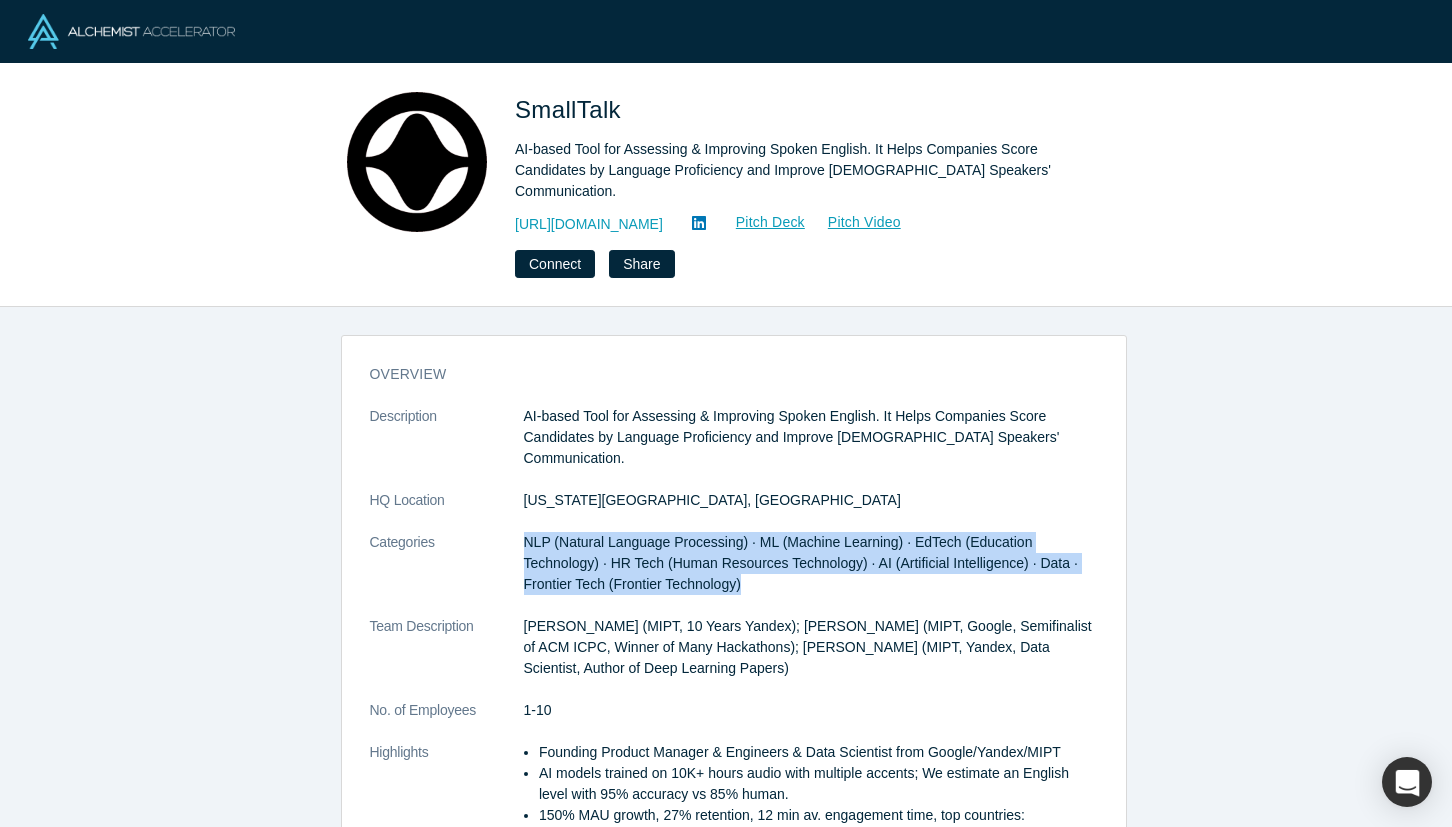drag, startPoint x: 517, startPoint y: 541, endPoint x: 655, endPoint y: 577, distance: 142.61838 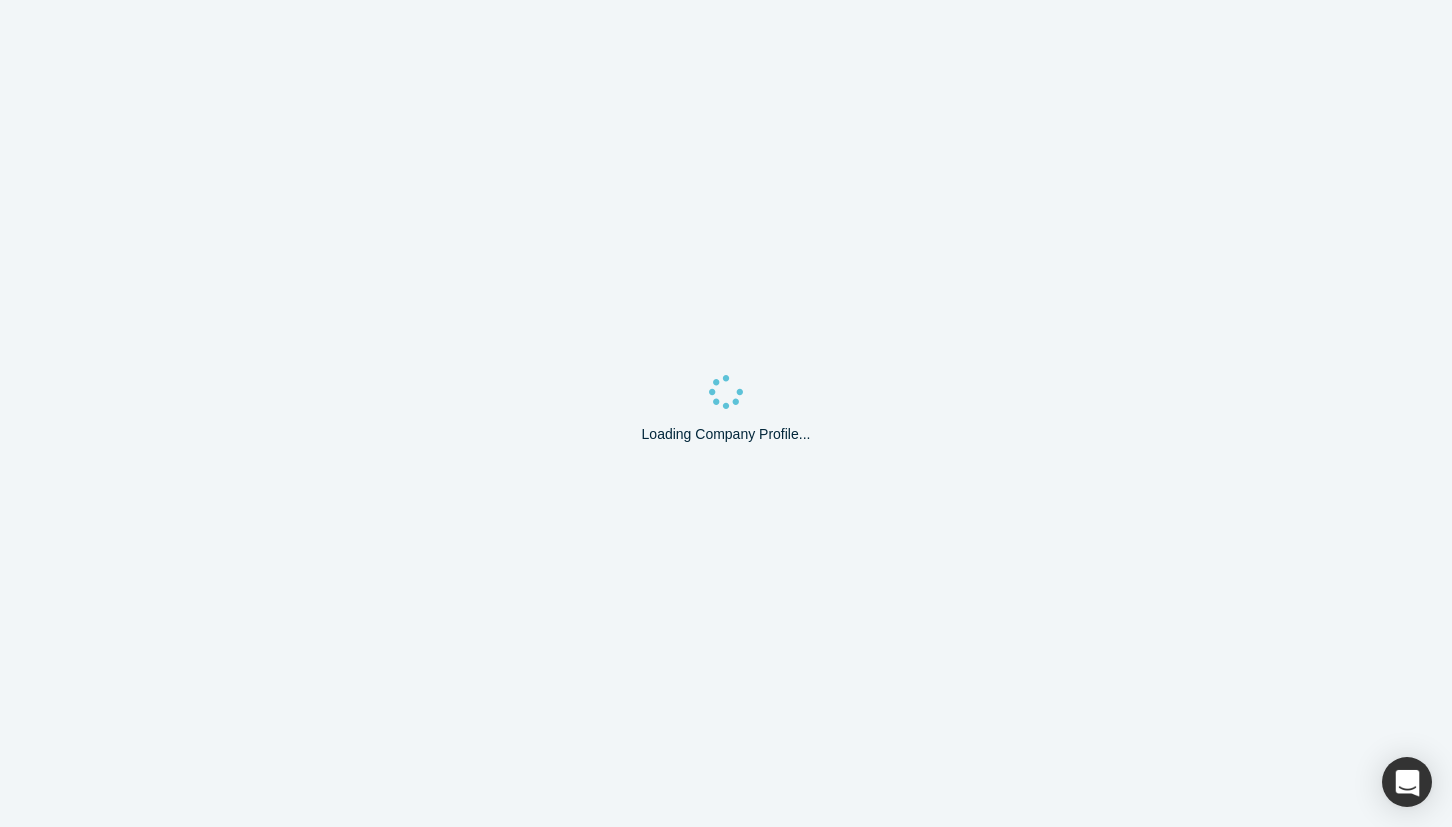 scroll, scrollTop: 0, scrollLeft: 0, axis: both 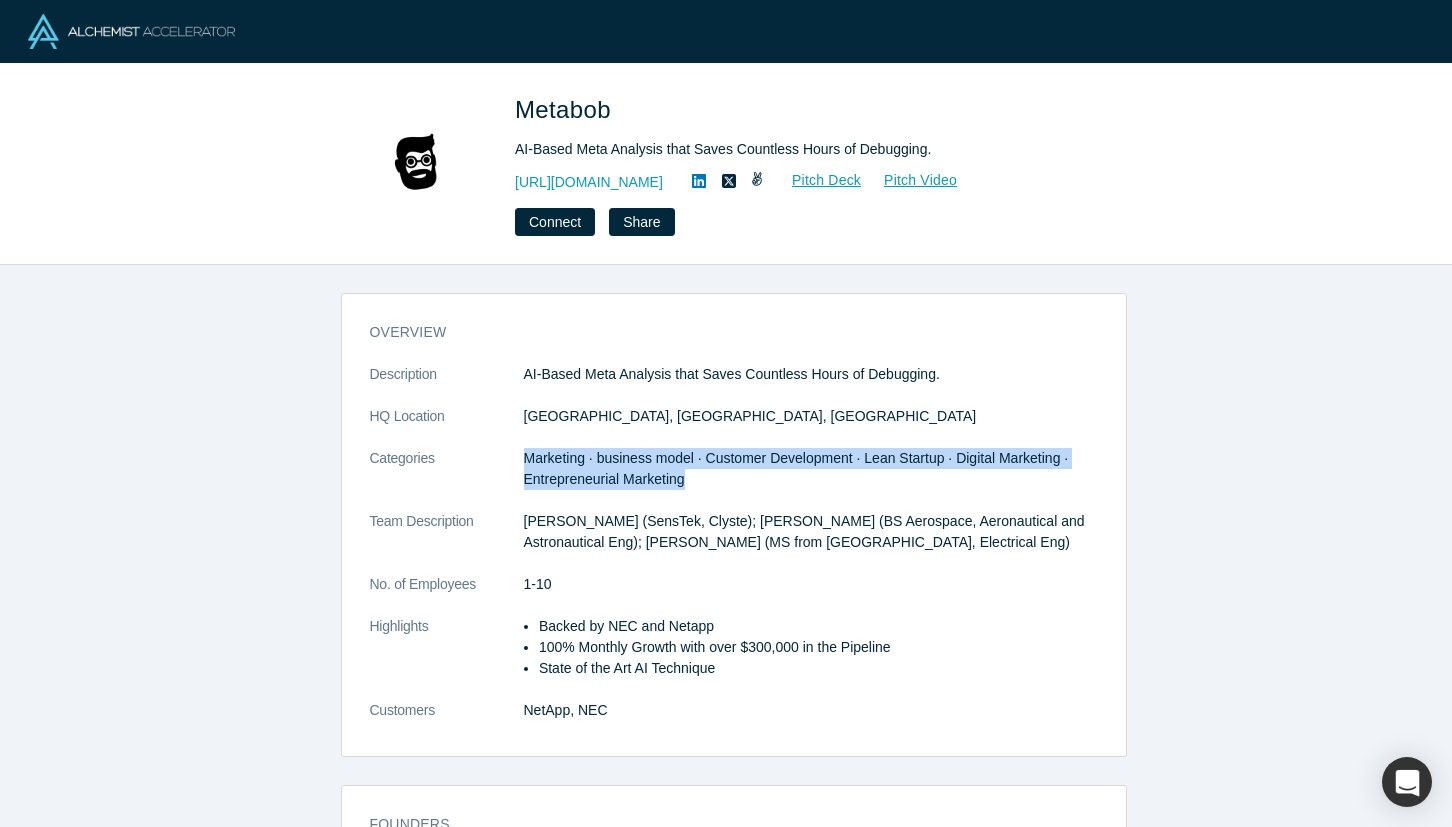 drag, startPoint x: 515, startPoint y: 458, endPoint x: 687, endPoint y: 478, distance: 173.15889 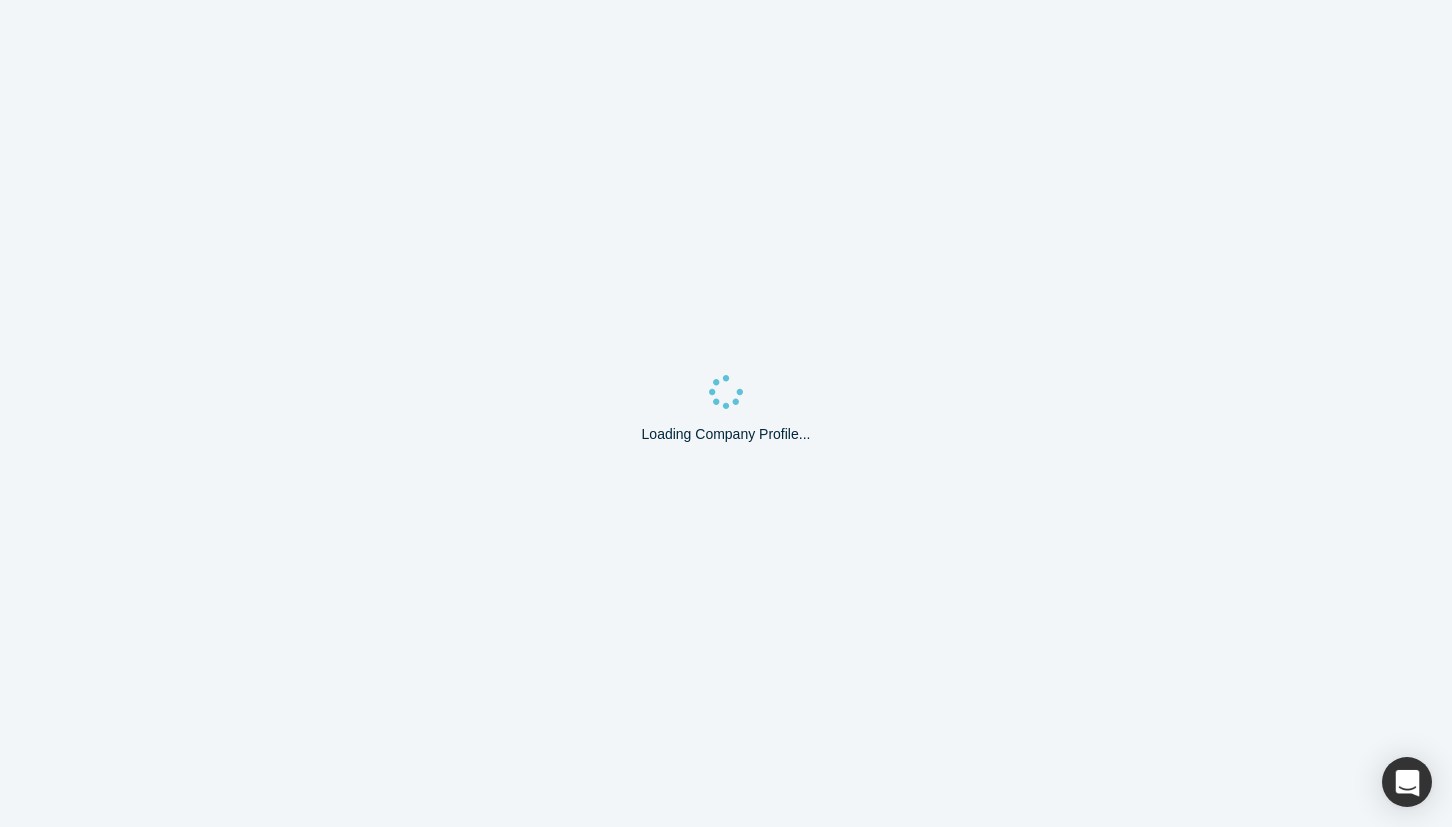 scroll, scrollTop: 0, scrollLeft: 0, axis: both 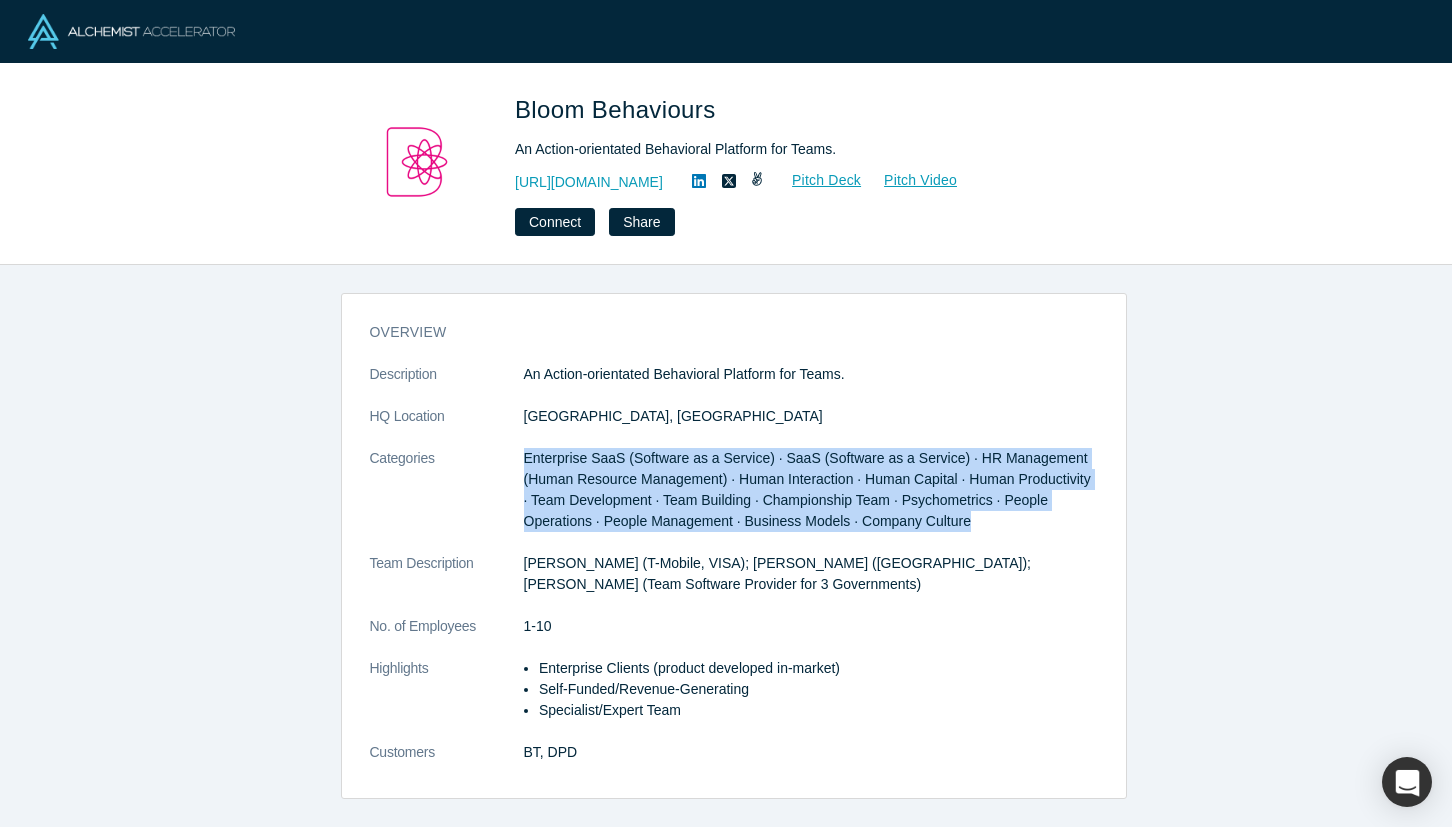 drag, startPoint x: 513, startPoint y: 453, endPoint x: 960, endPoint y: 522, distance: 452.29416 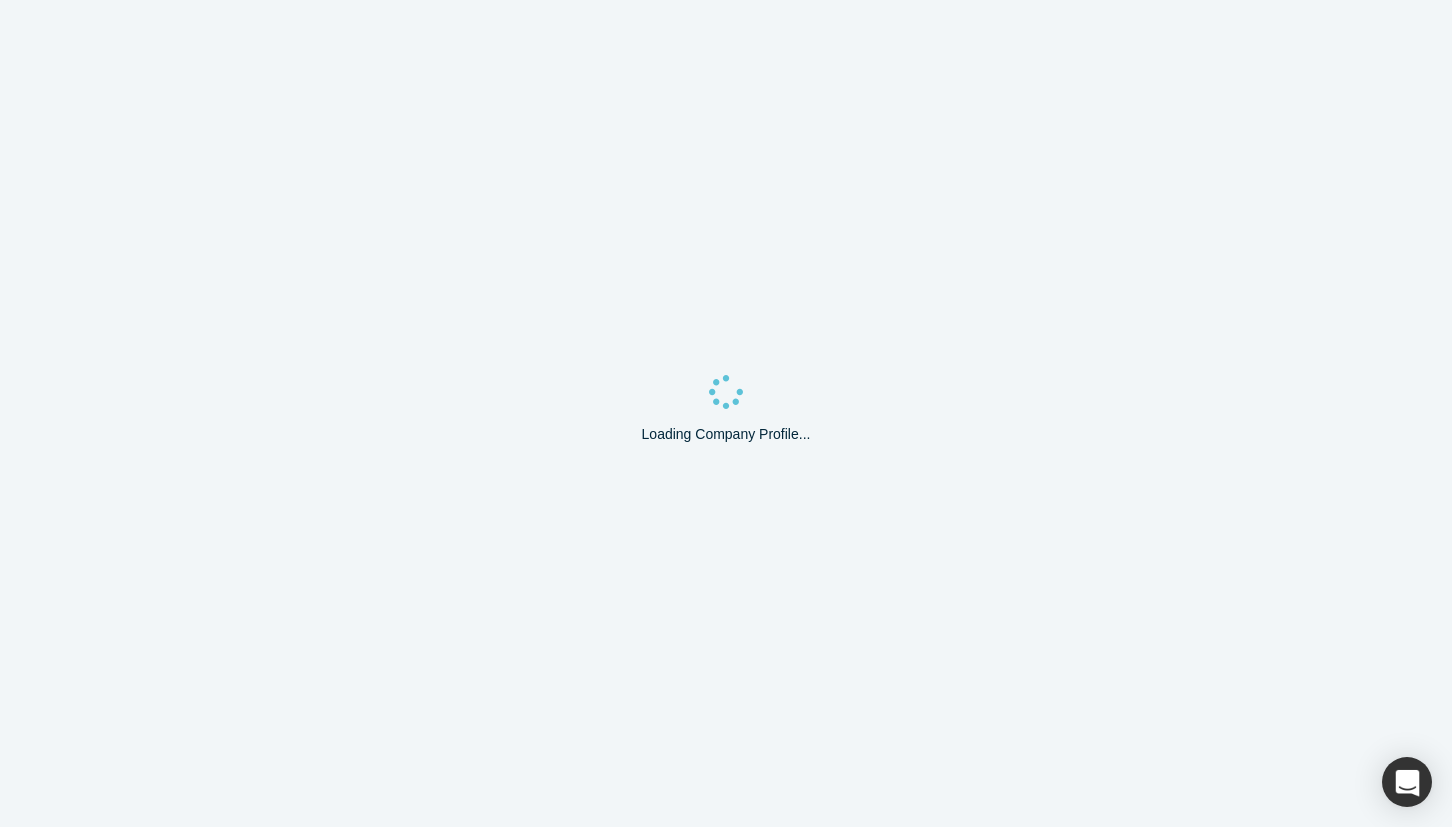 scroll, scrollTop: 0, scrollLeft: 0, axis: both 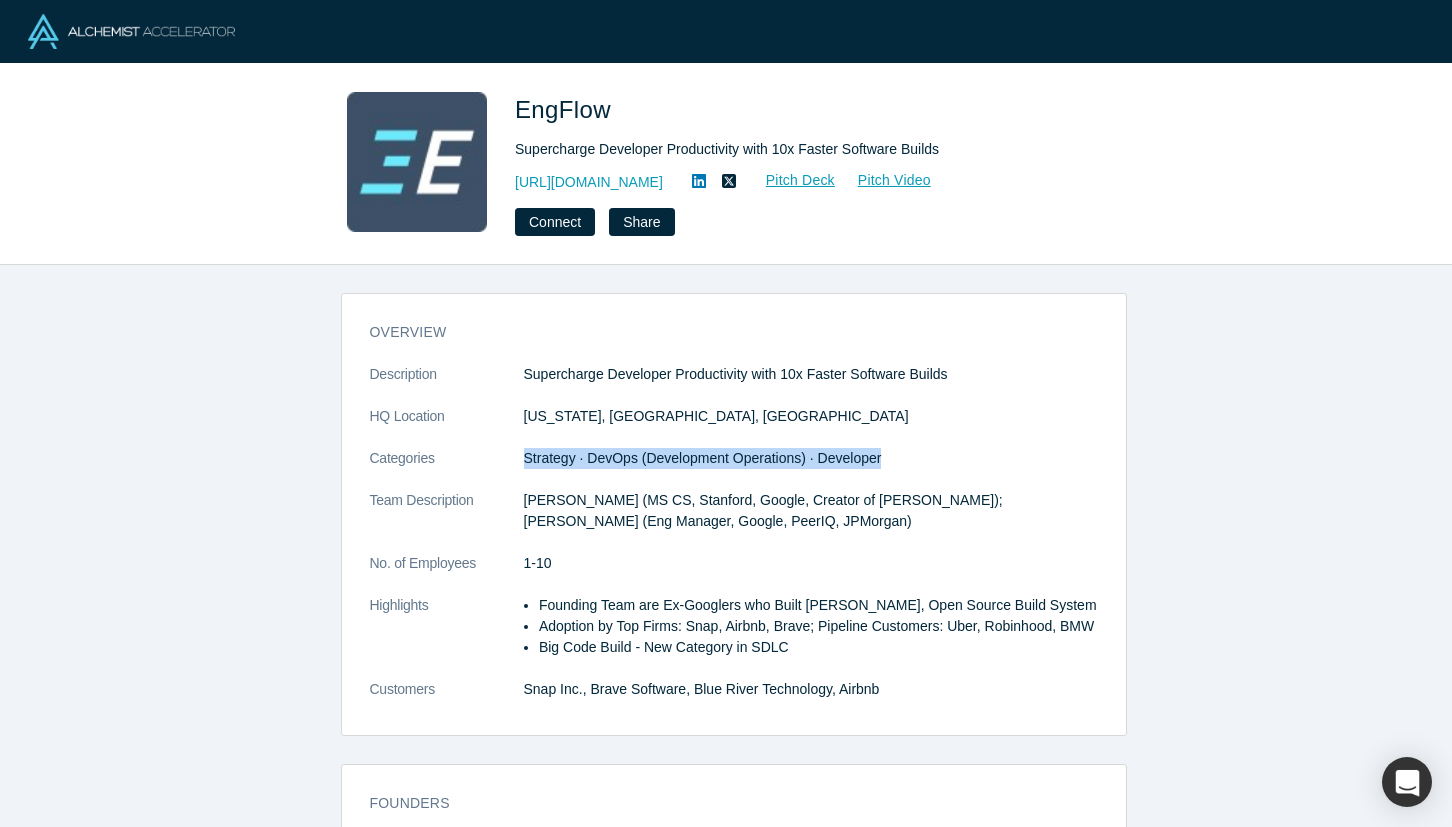 drag, startPoint x: 510, startPoint y: 455, endPoint x: 865, endPoint y: 461, distance: 355.0507 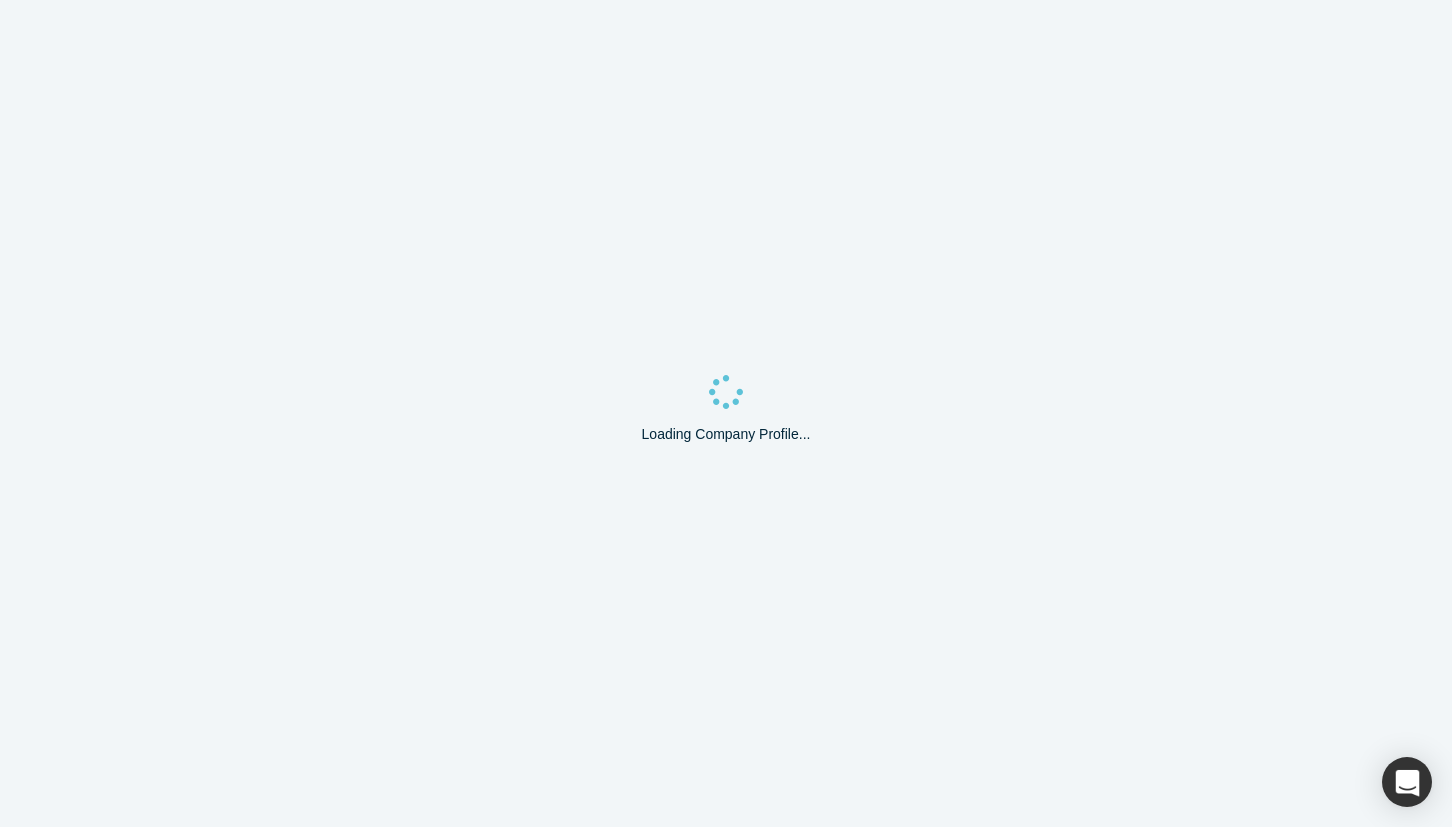 scroll, scrollTop: 0, scrollLeft: 0, axis: both 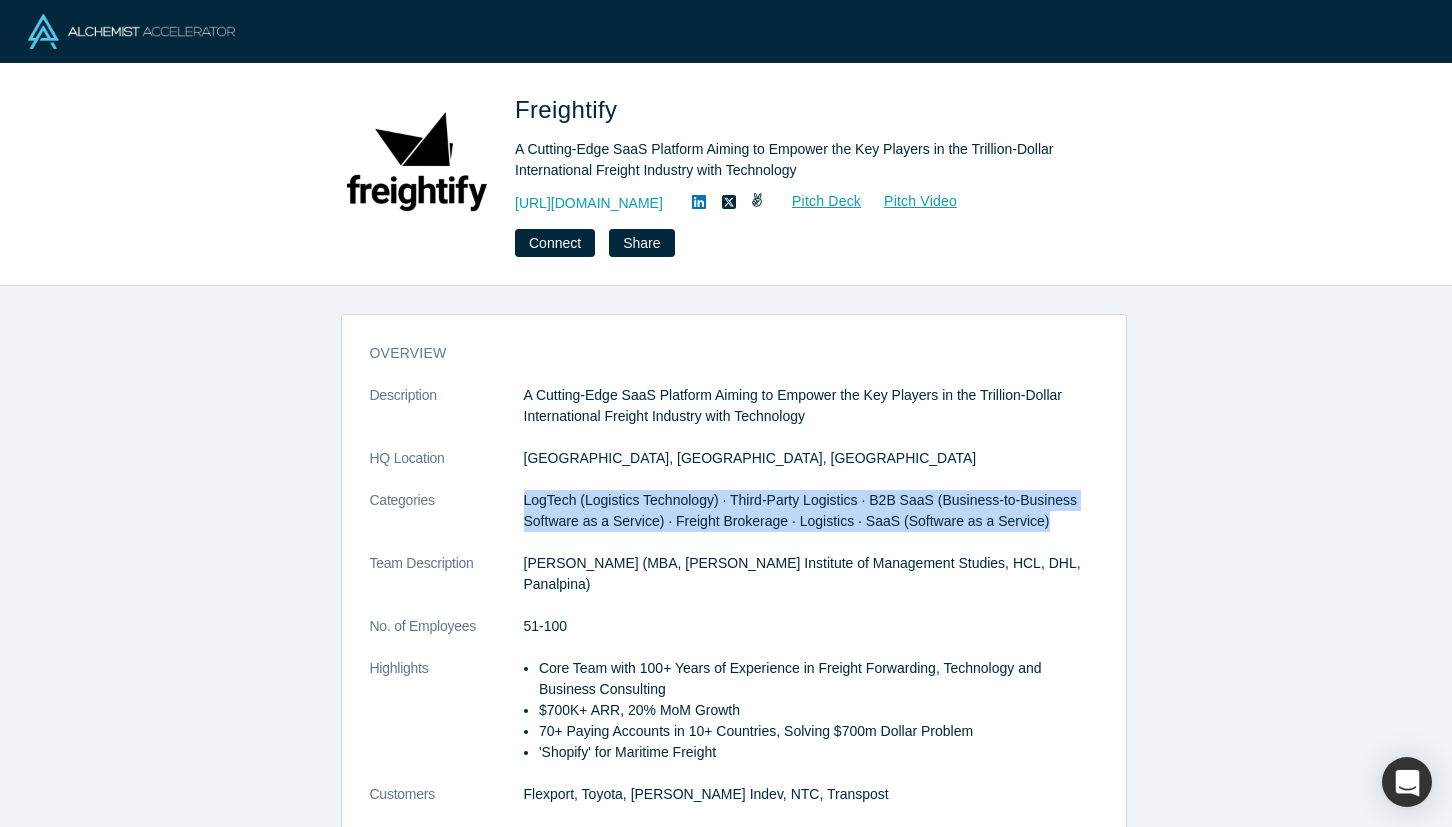 drag, startPoint x: 513, startPoint y: 505, endPoint x: 1031, endPoint y: 532, distance: 518.7032 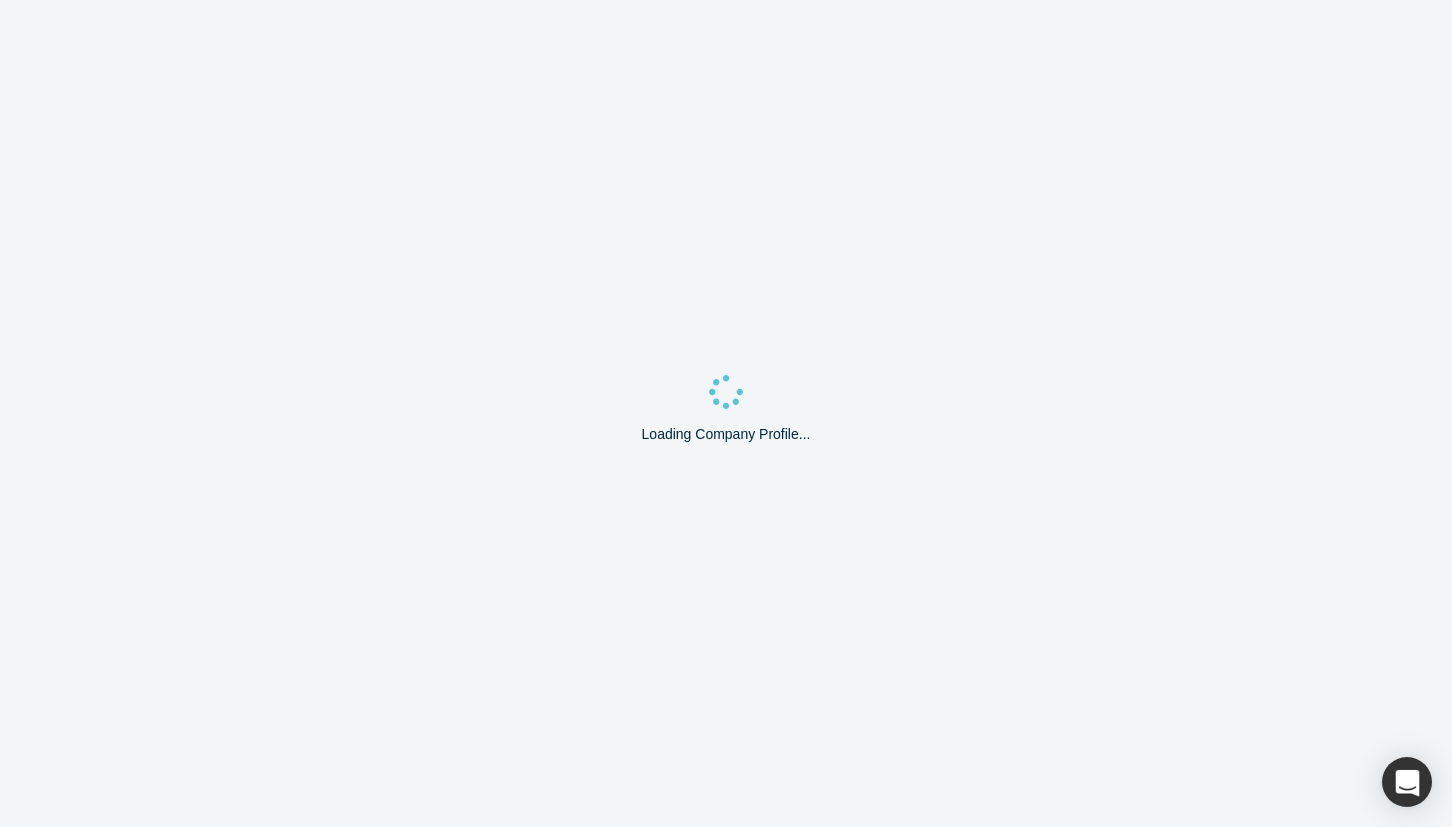 scroll, scrollTop: 0, scrollLeft: 0, axis: both 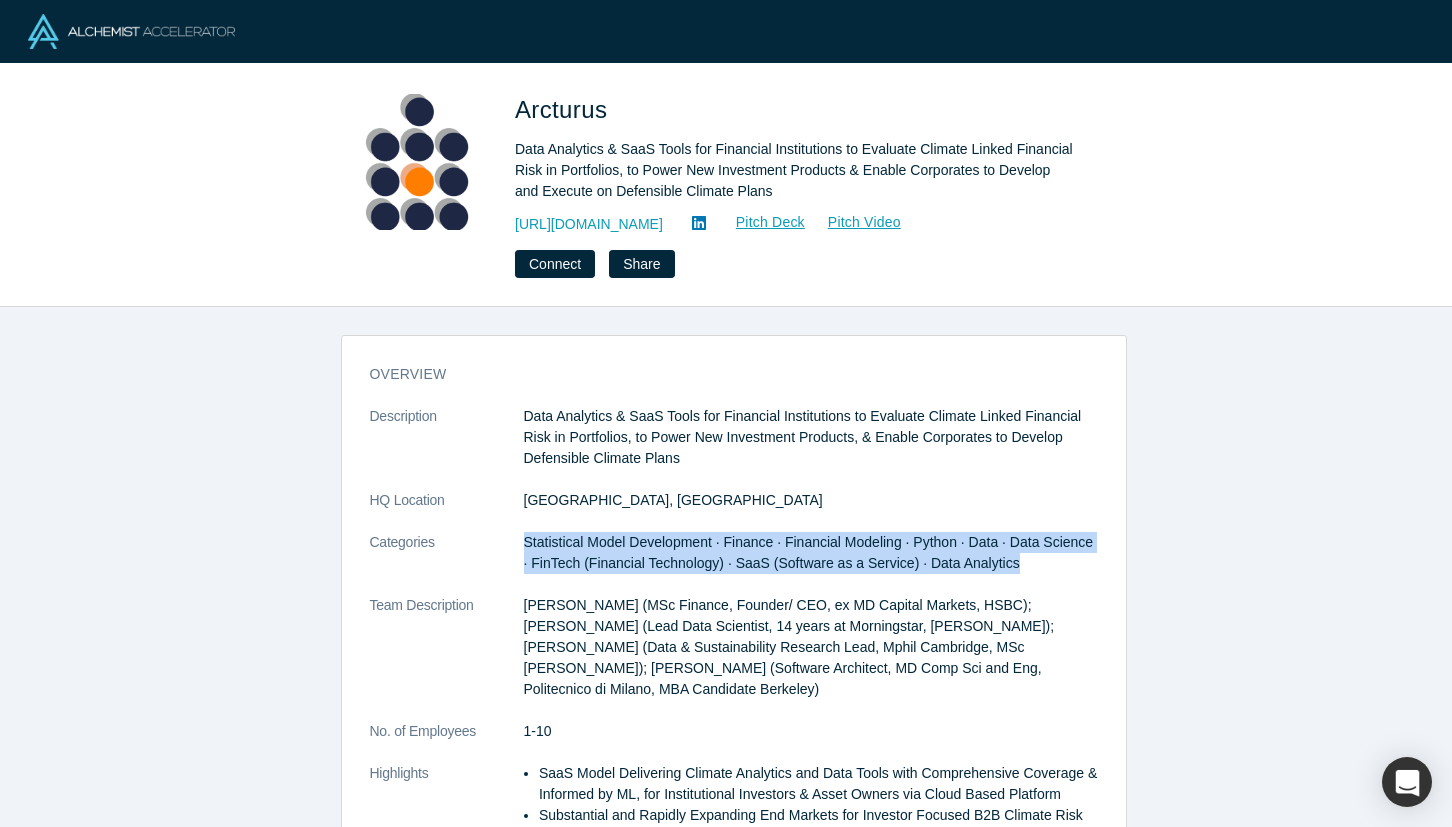 drag, startPoint x: 513, startPoint y: 540, endPoint x: 986, endPoint y: 575, distance: 474.29315 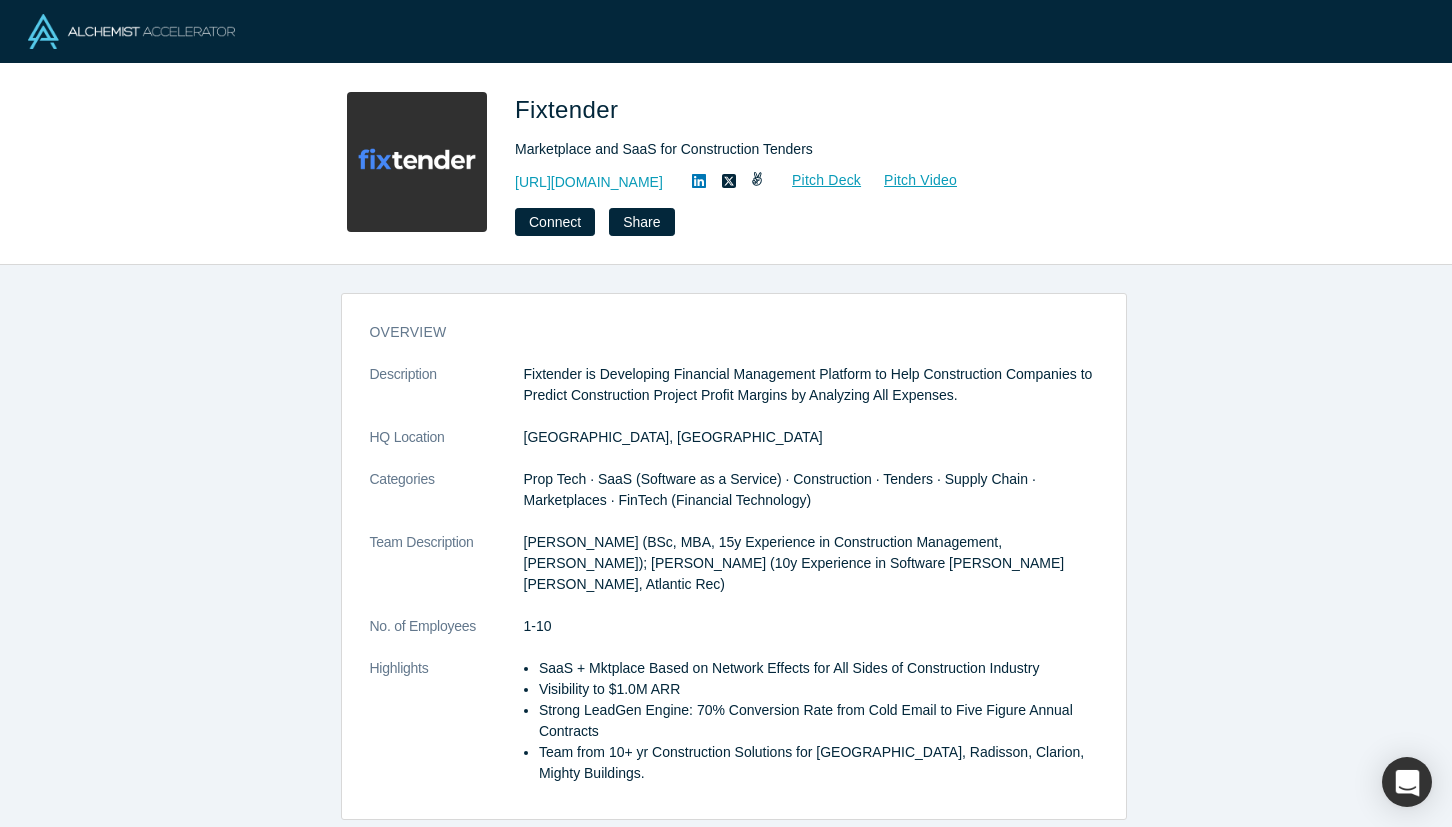 scroll, scrollTop: 0, scrollLeft: 0, axis: both 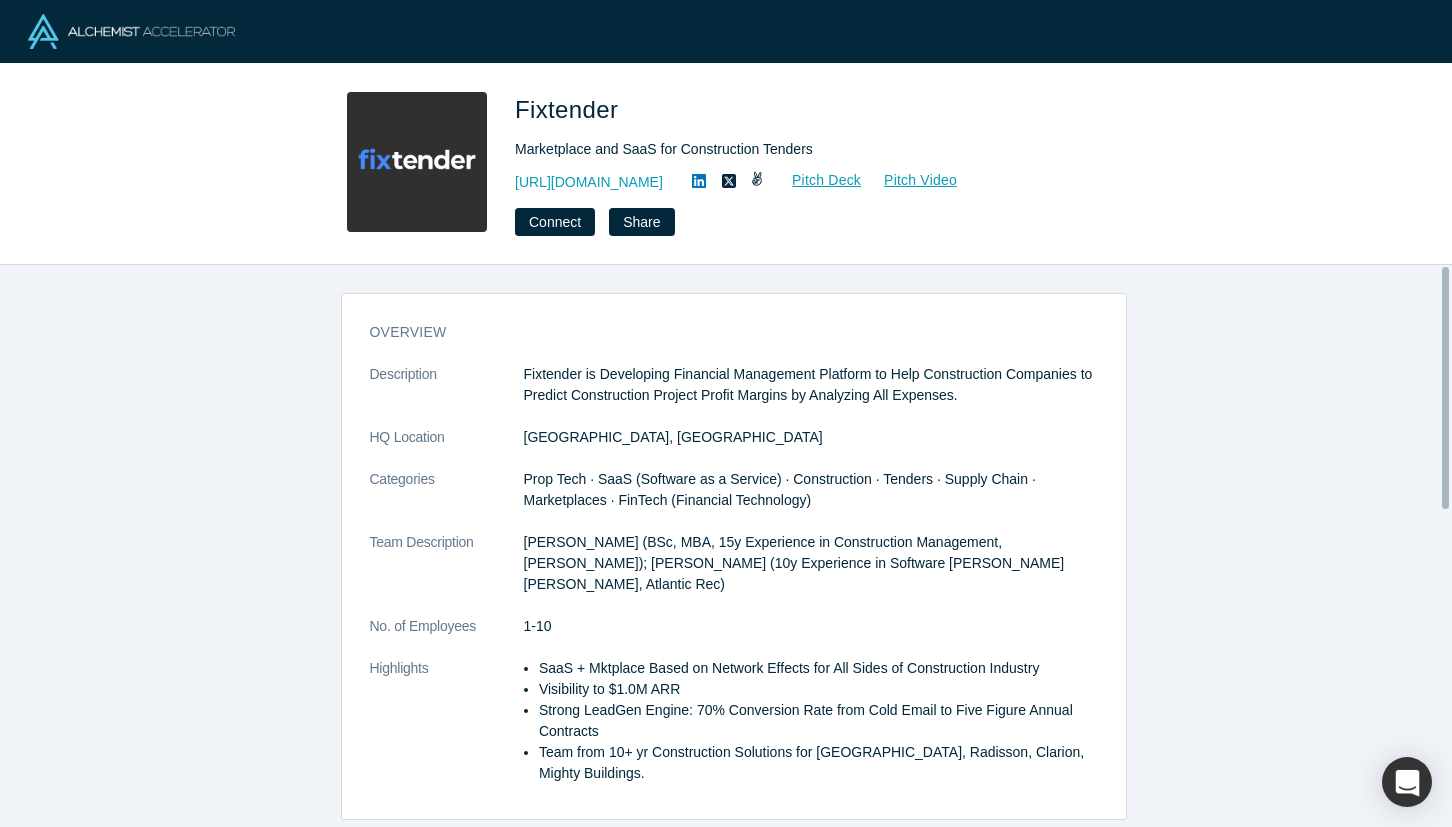 click on "Prop Tech · SaaS (Software as a Service) · Construction · Tenders · Supply Chain · Marketplaces · FinTech (Financial Technology)" at bounding box center (780, 489) 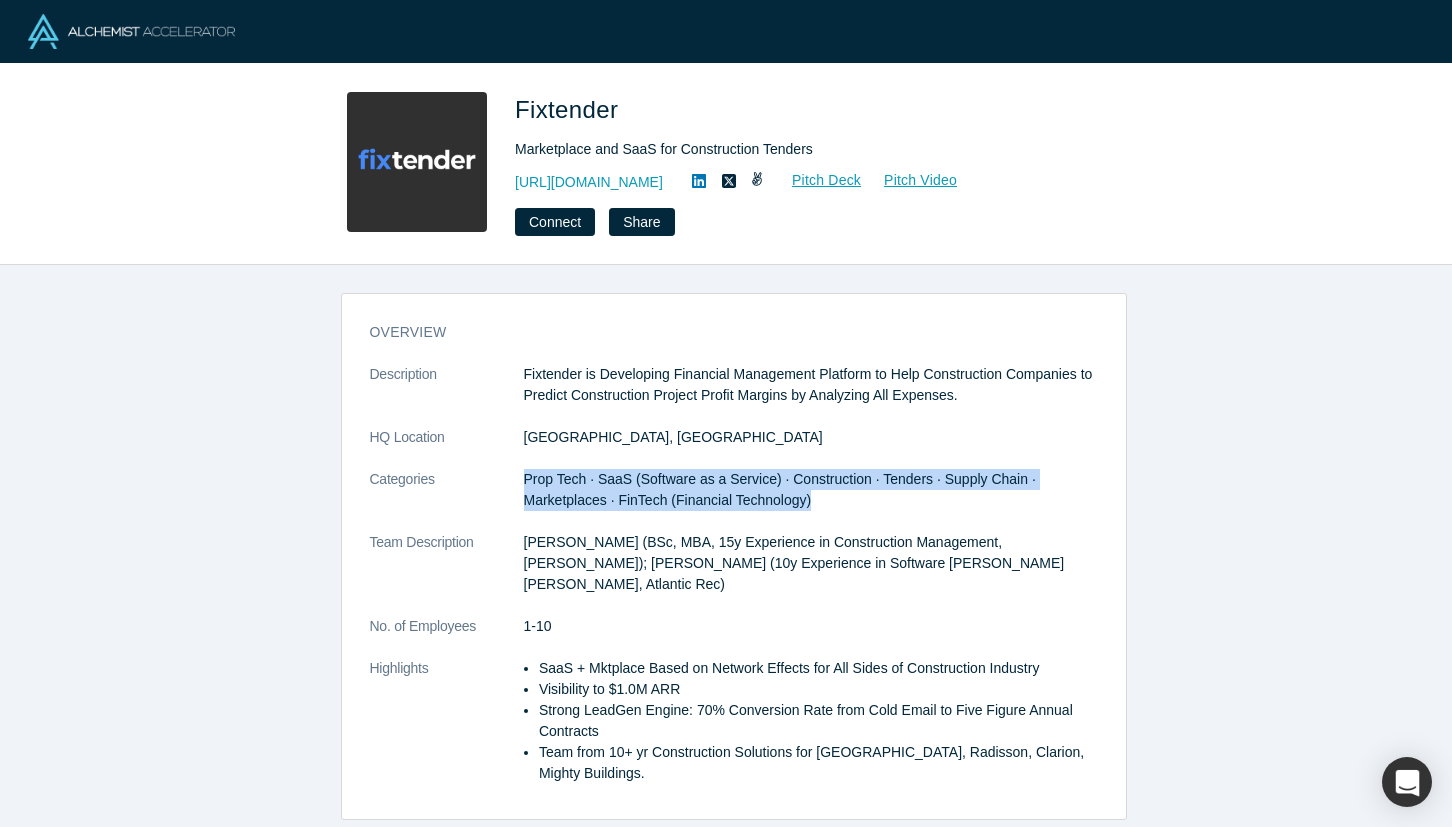 drag, startPoint x: 509, startPoint y: 475, endPoint x: 798, endPoint y: 512, distance: 291.3589 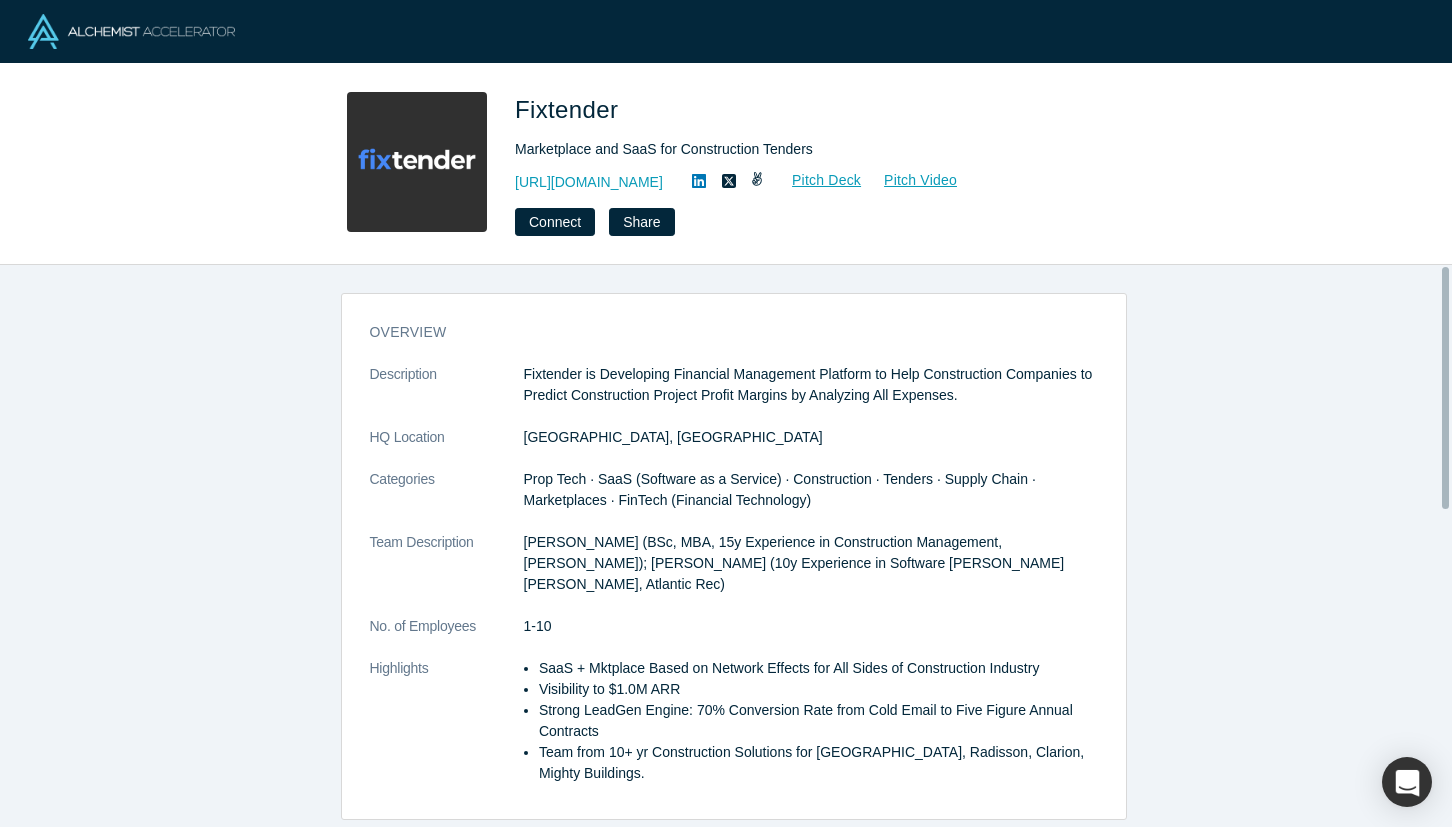 click on "overview   Description Fixtender is Developing Financial Management Platform to Help Construction Companies to Predict Construction Project Profit Margins by Analyzing All Expenses. HQ Location London, UK Categories Prop Tech · SaaS (Software as a Service) · Construction · Tenders · Supply Chain · Marketplaces · FinTech (Financial Technology) Team Description Vitaly Petrov (BSc, MBA, 15y Experience in Construction Management, Hilton, Radisson); Sergei Krylov (10y Experience in Software Dew, Leroy Merlin, Atlantic Rec) No. of Employees 1-10 Highlights
SaaS + Mktplace Based on Network Effects for All Sides of Construction Industry
Visibility to $1.0M ARR
Strong LeadGen Engine: 70% Conversion Rate from Cold Email to Five Figure Annual Contracts
Team from 10+ yr Construction Solutions for Hilton, Radisson, Clarion, Mighty Buildings.
Founders   Sergei Wing CTO  Vitaly Petrovs Founder and CEO (Alum) Alchemist   Demo Day Pitch Oct 2021 Link to Pitch Deck" at bounding box center (733, 553) 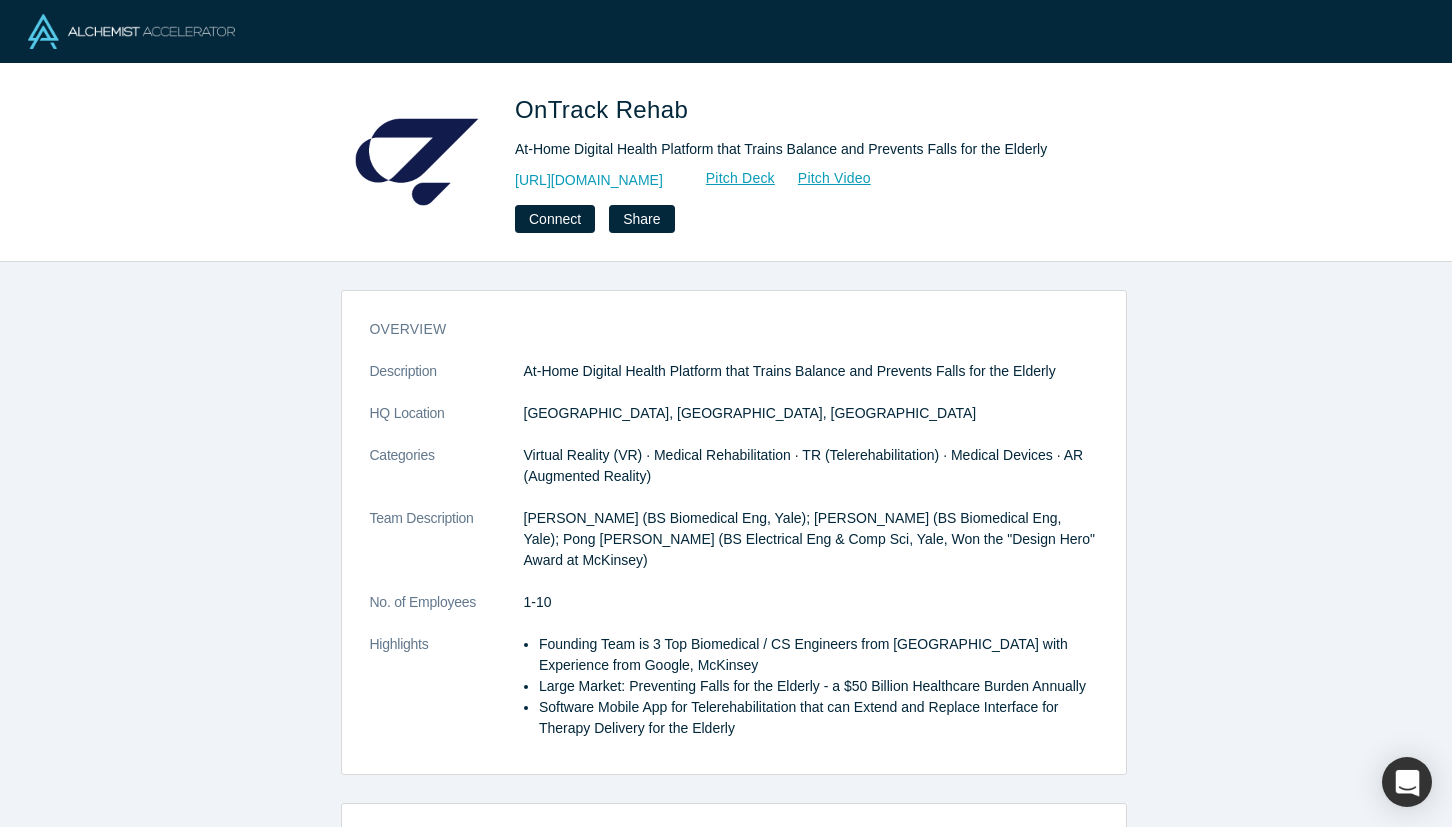 scroll, scrollTop: 0, scrollLeft: 0, axis: both 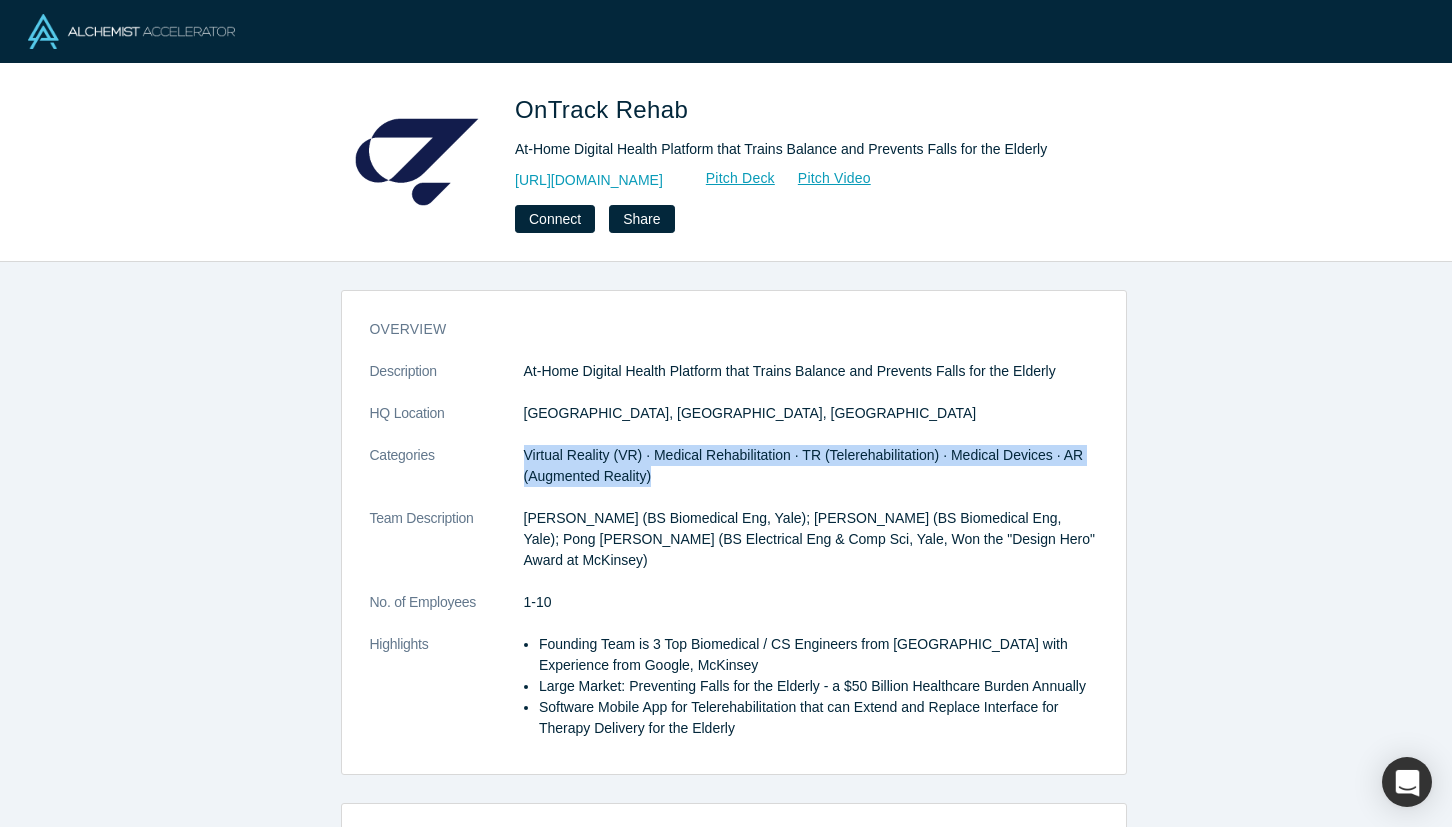 drag, startPoint x: 515, startPoint y: 452, endPoint x: 644, endPoint y: 478, distance: 131.59407 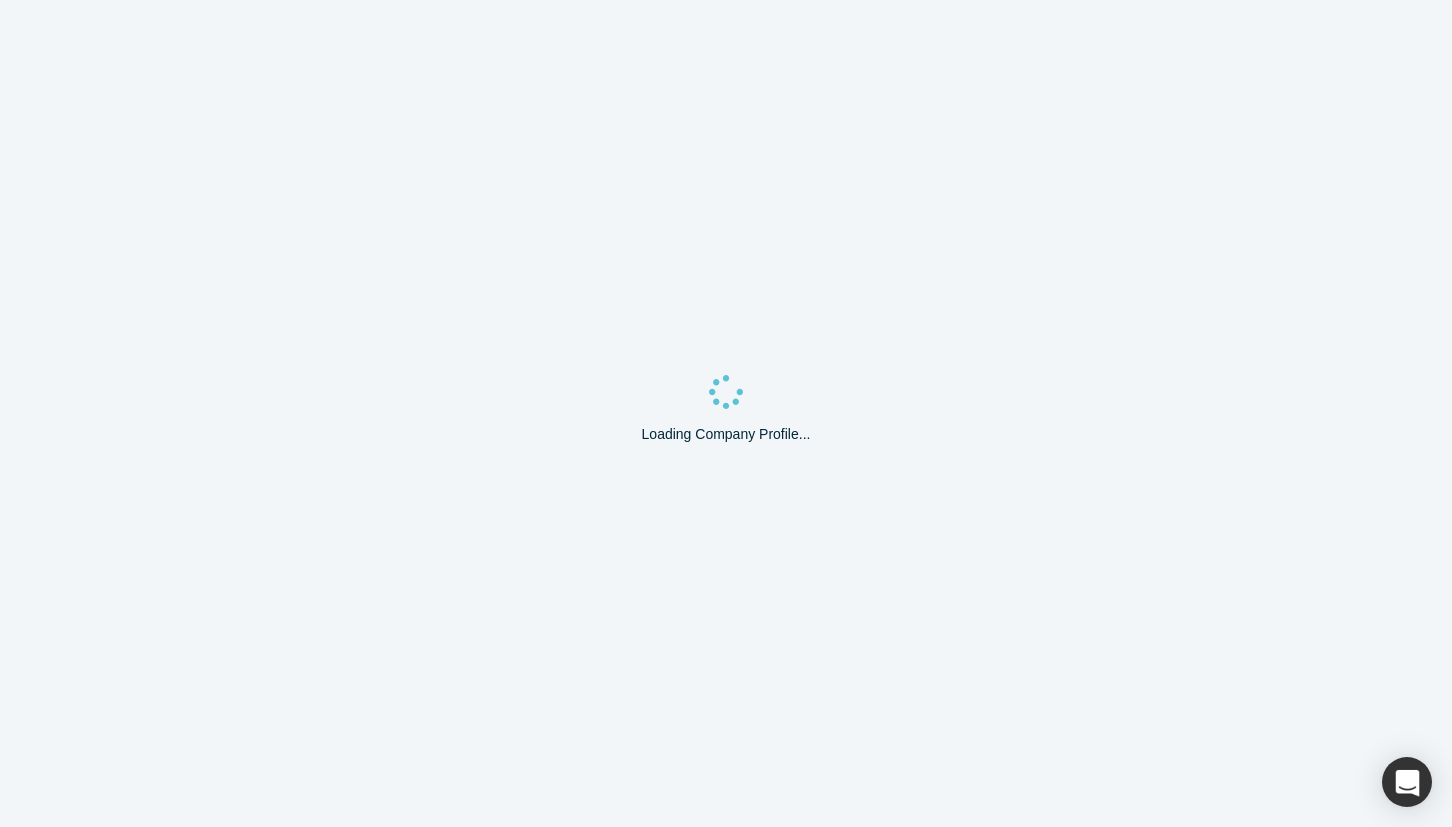 scroll, scrollTop: 0, scrollLeft: 0, axis: both 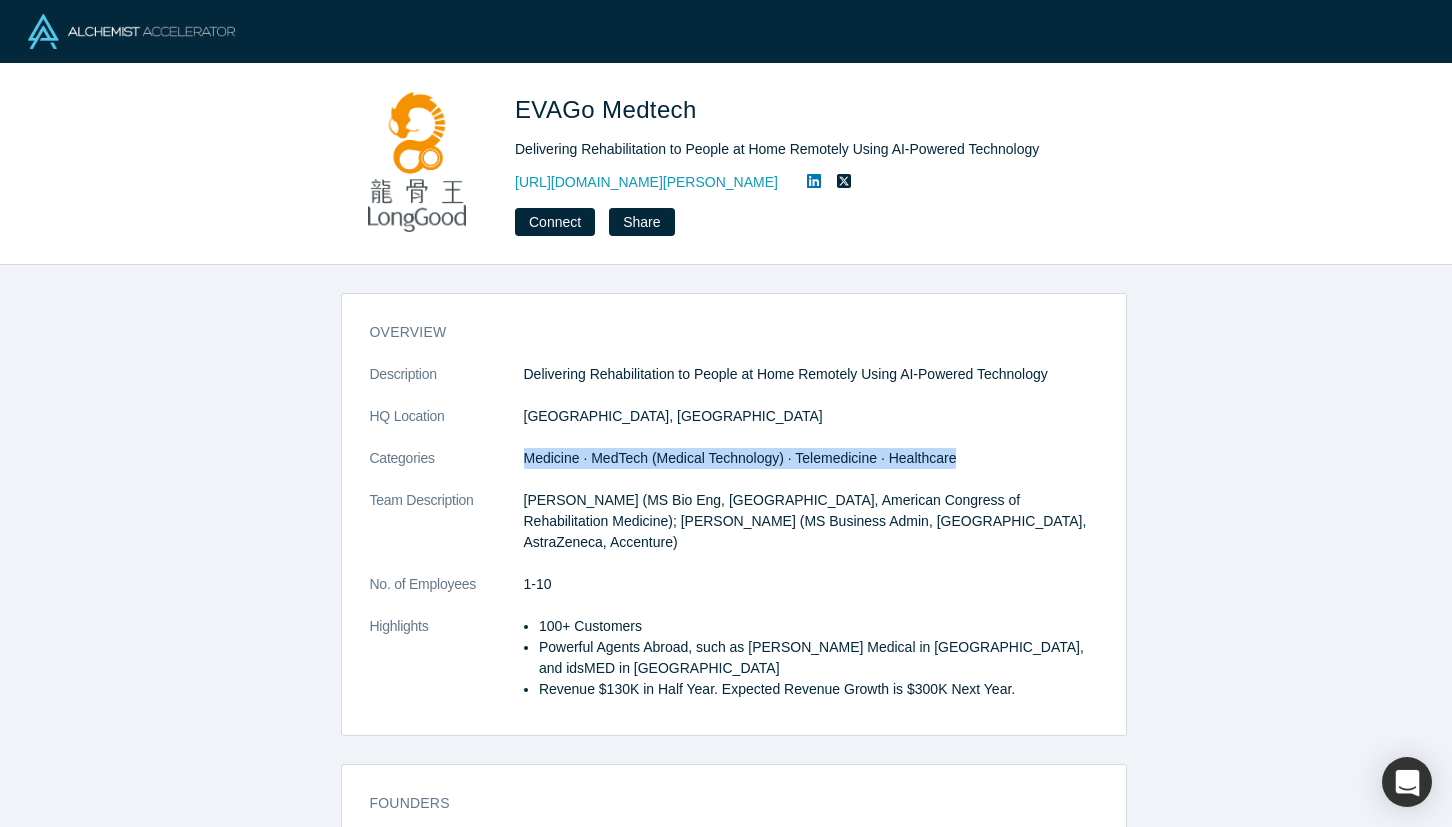 drag, startPoint x: 506, startPoint y: 456, endPoint x: 942, endPoint y: 464, distance: 436.0734 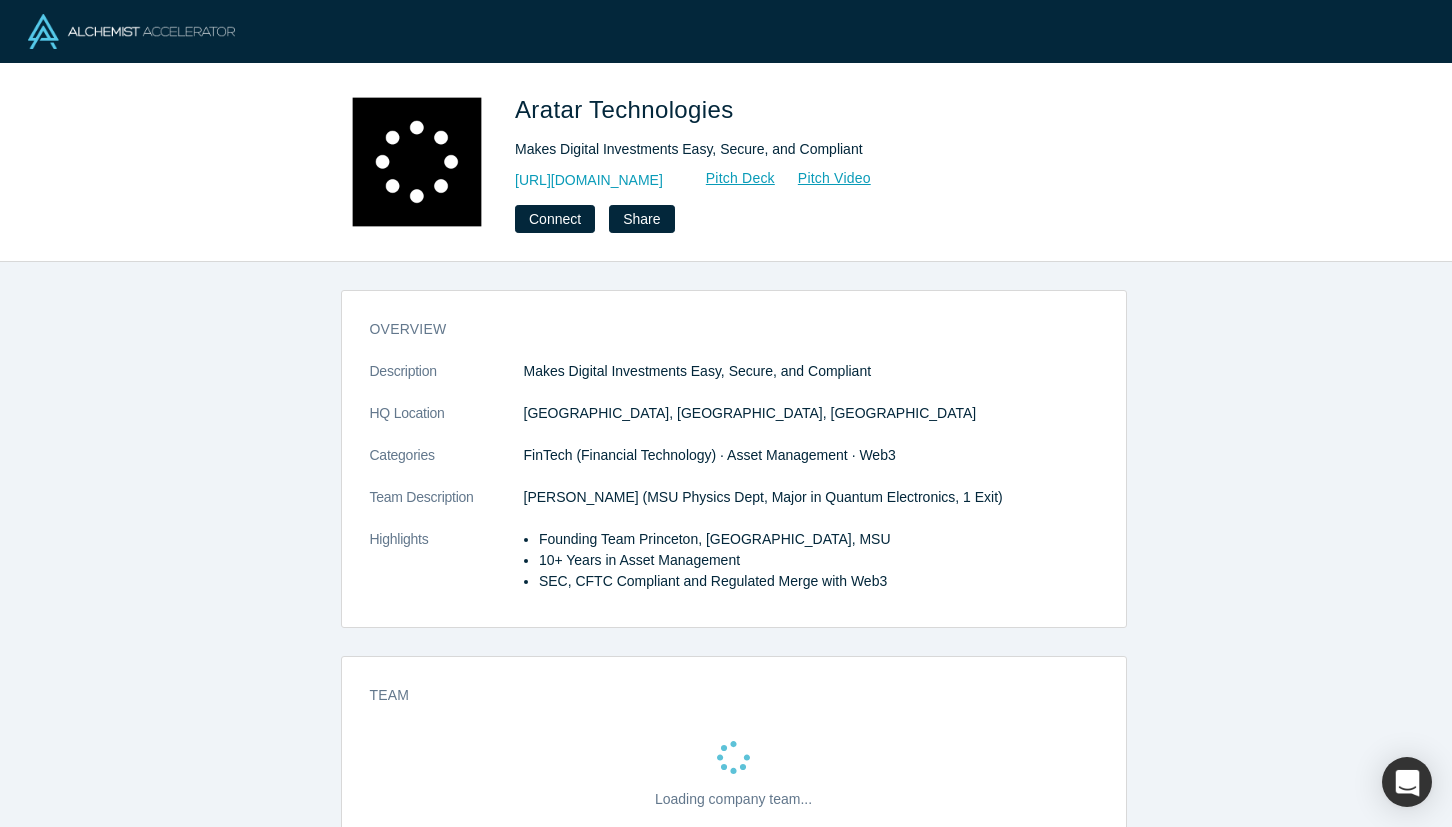 scroll, scrollTop: 0, scrollLeft: 0, axis: both 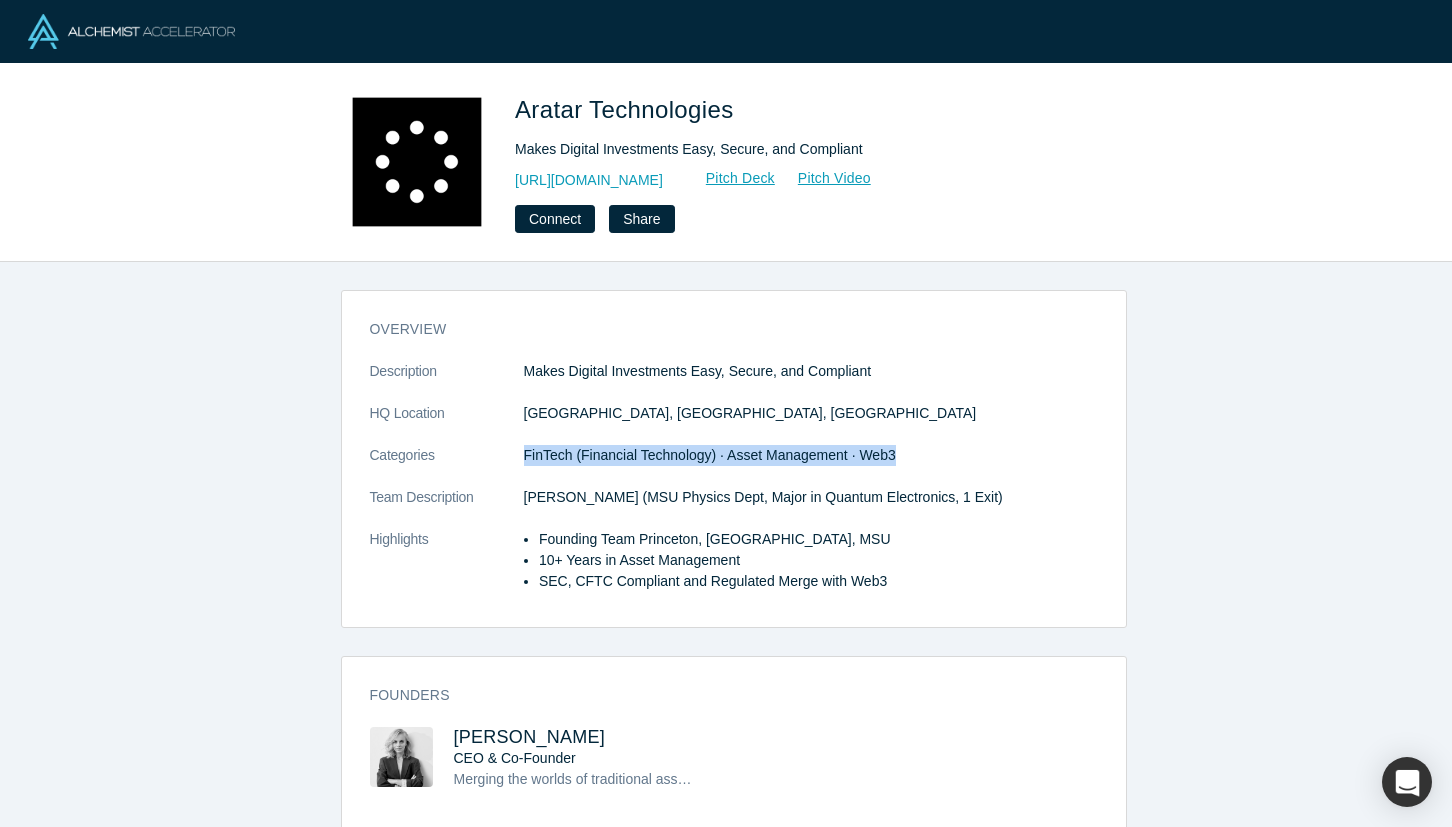 drag, startPoint x: 514, startPoint y: 458, endPoint x: 887, endPoint y: 474, distance: 373.34302 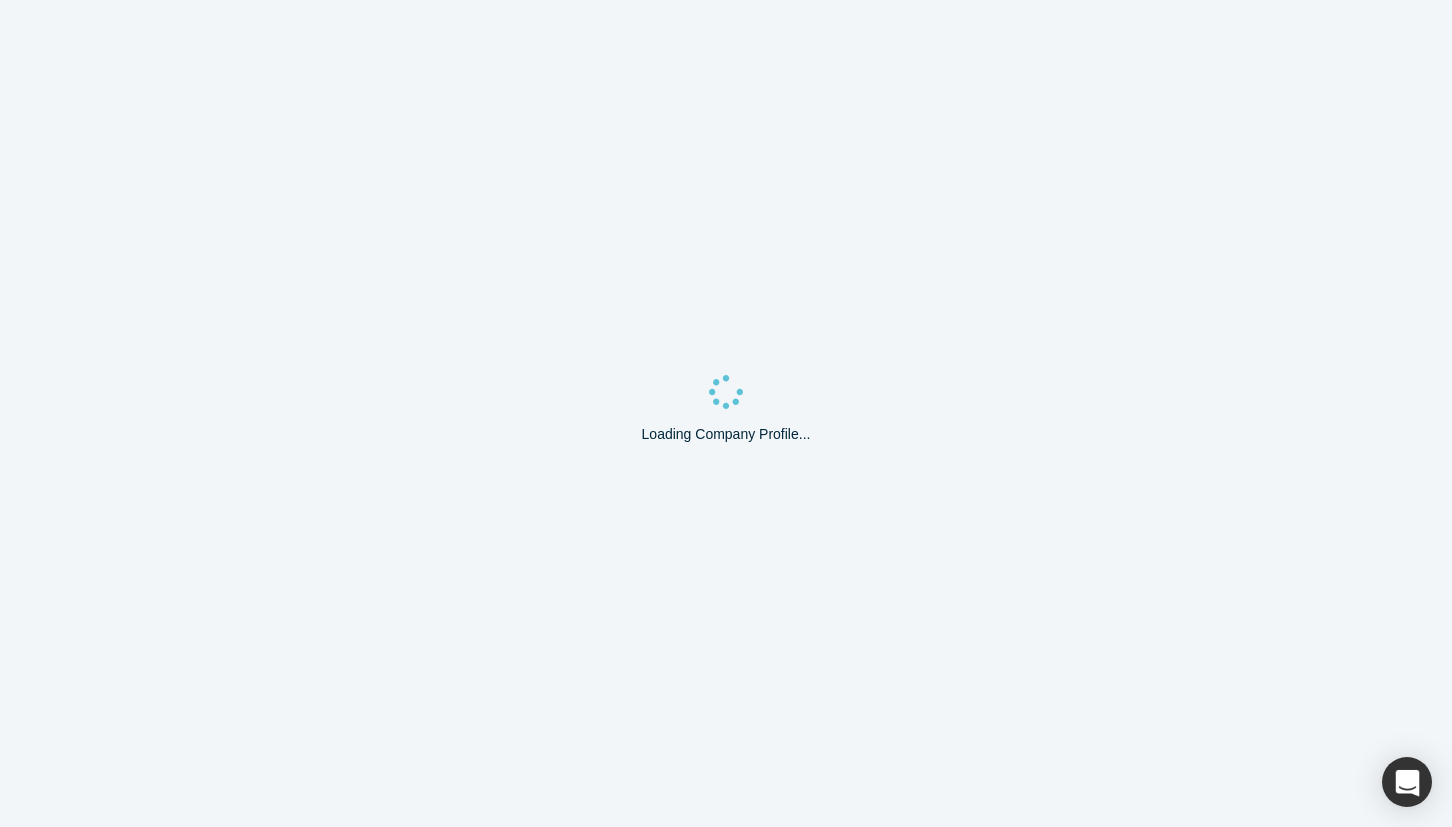 scroll, scrollTop: 0, scrollLeft: 0, axis: both 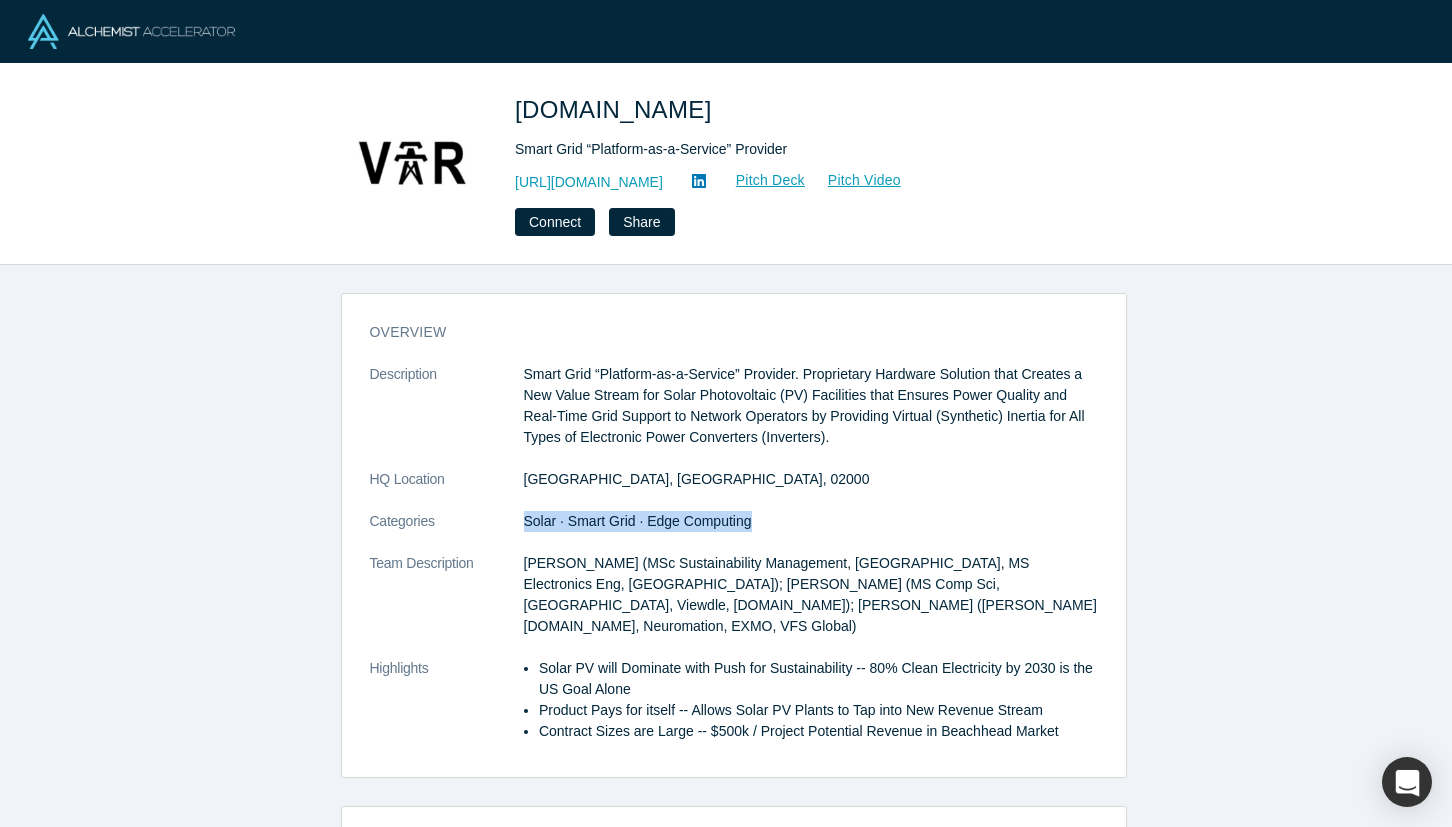 drag, startPoint x: 511, startPoint y: 519, endPoint x: 762, endPoint y: 525, distance: 251.0717 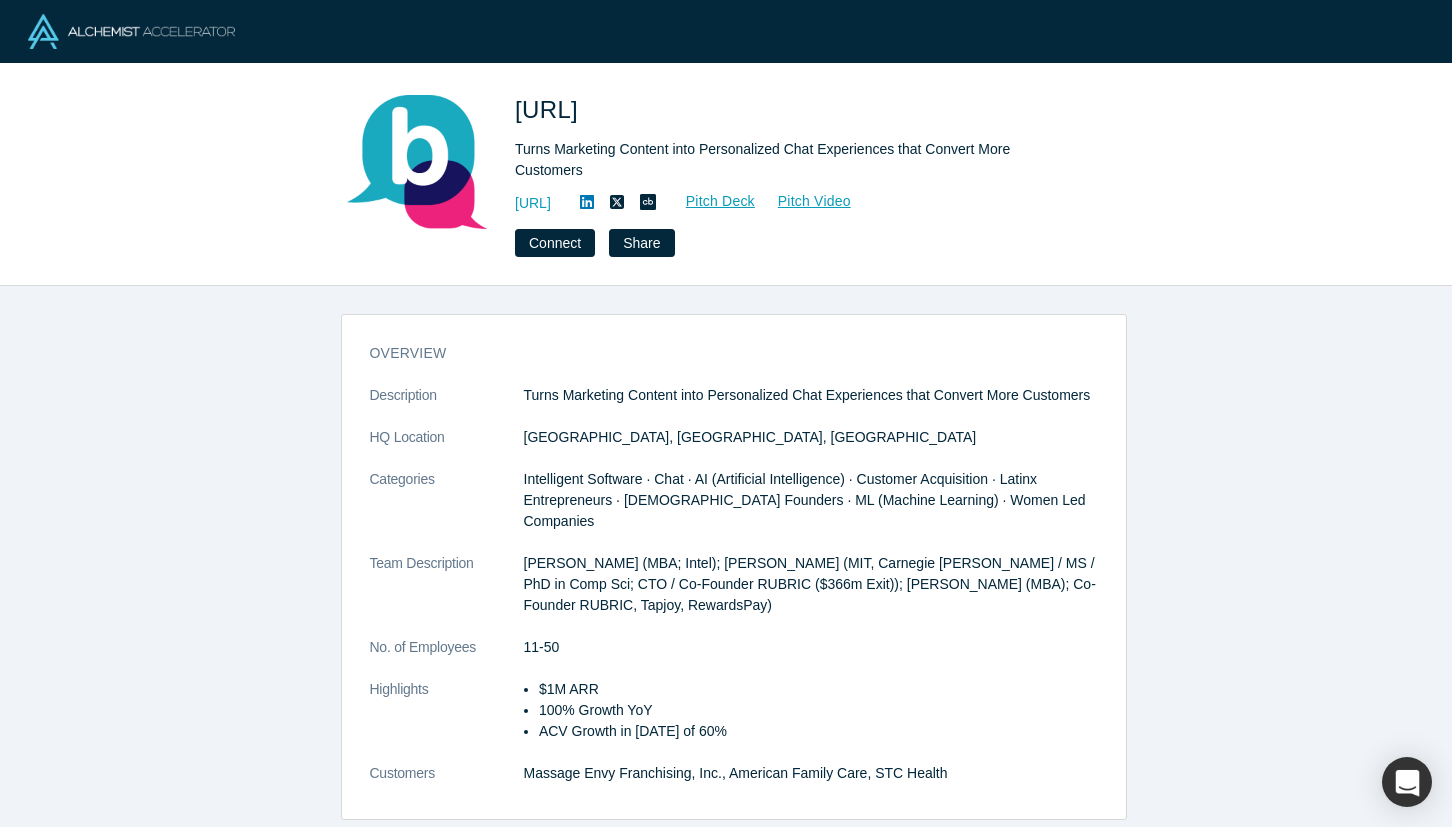 scroll, scrollTop: 0, scrollLeft: 0, axis: both 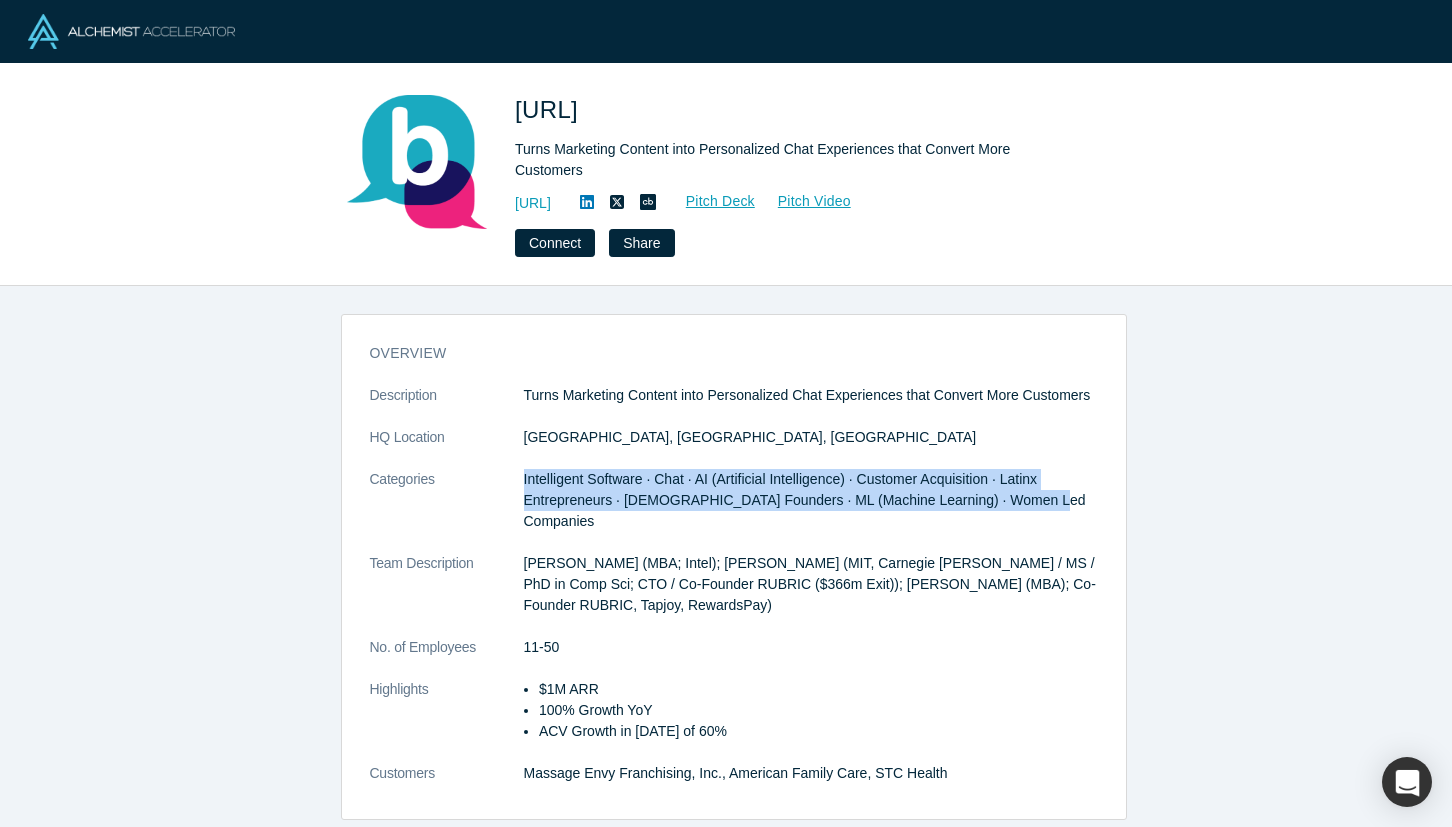 drag, startPoint x: 508, startPoint y: 450, endPoint x: 1029, endPoint y: 488, distance: 522.384 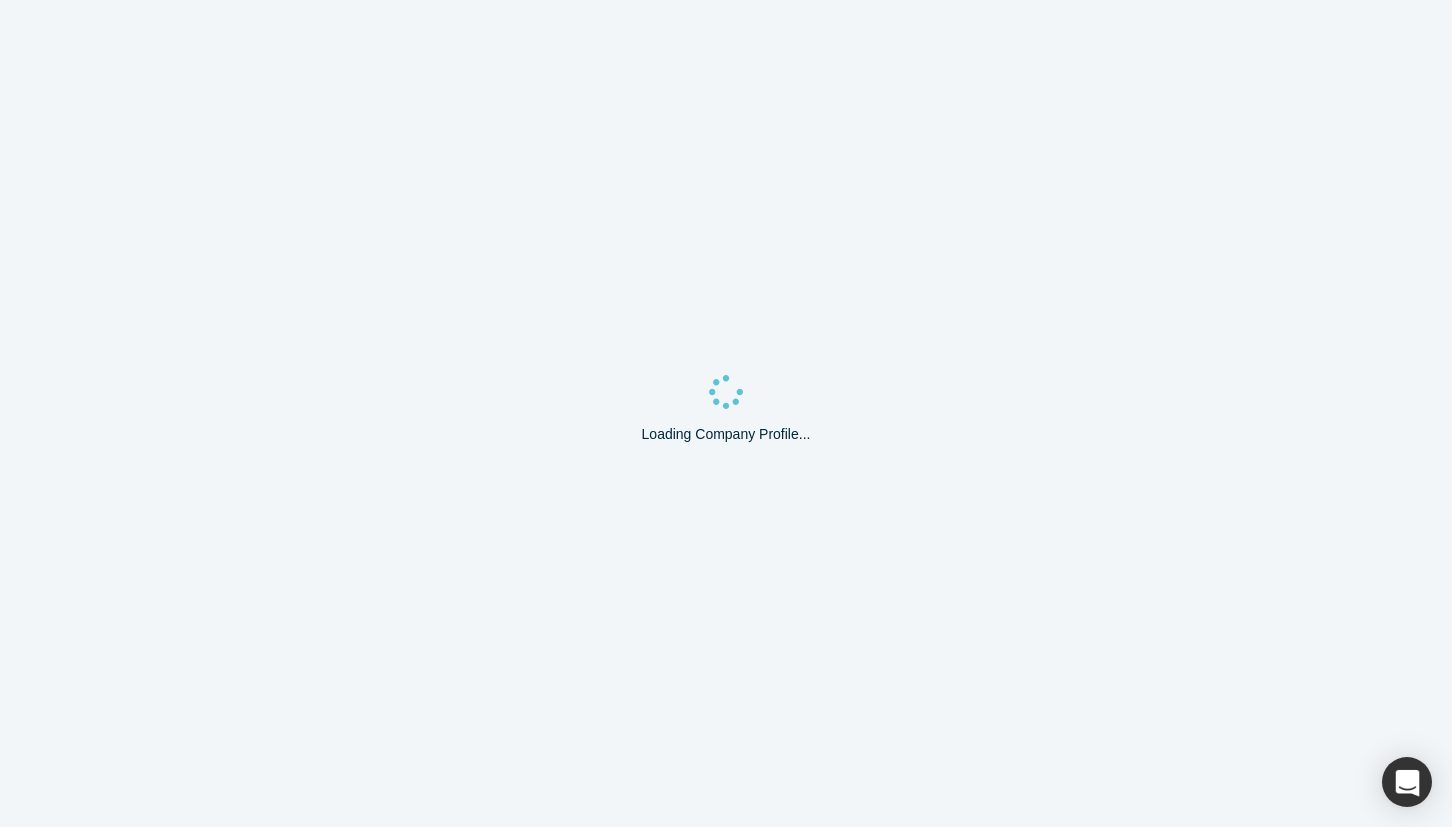 scroll, scrollTop: 0, scrollLeft: 0, axis: both 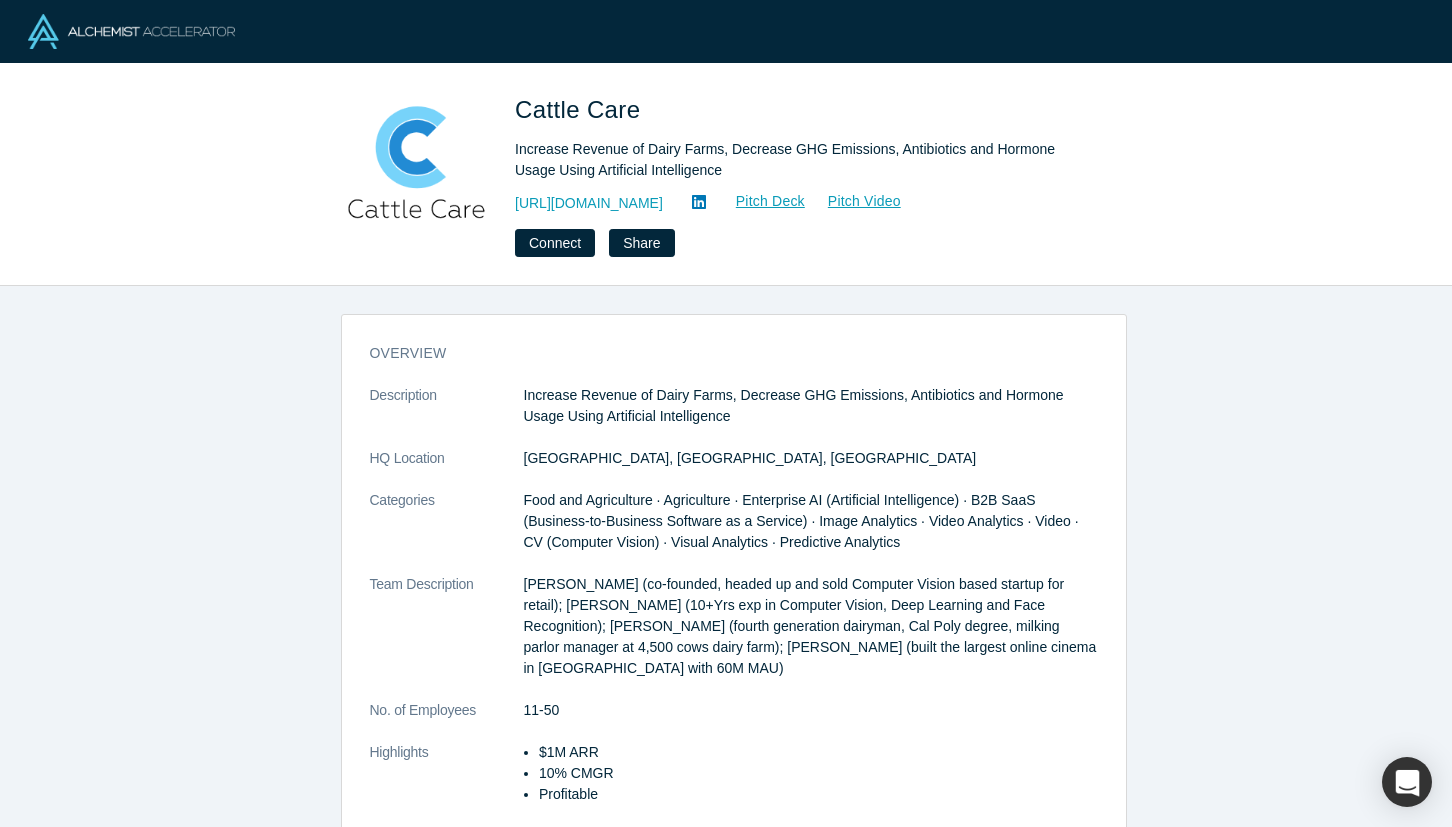 click on "overview   Description Increase Revenue of Dairy Farms, Decrease GHG Emissions, Antibiotics and Hormone Usage Using Artificial Intelligence HQ Location San Francisco, CA, USA Categories Food and Agriculture · Agriculture · Enterprise AI (Artificial Intelligence) · B2B SaaS (Business-to-Business Software as a Service) · Image Analytics · Video Analytics · Video · CV (Computer Vision) · Visual Analytics · Predictive Analytics Team Description Artem Timanov (co-founded, headed up and sold Computer Vision based startup for retail); Anton Slesarev (10+Yrs exp in Computer Vision, Deep Learning and Face Recognition); Christian Hoekstra (fourth generation dairyman, Cal Poly degree, milking parlor manager at 4,500 cows dairy farm); Oleg Akimov (built the largest online cinema in Eastern Europe with 60M MAU) No. of Employees 11-50 Highlights
$1M ARR
10% CMGR
Profitable
Founders   Artem Timanov CEO  Ilya Kolin COO  Anton Slesarev Co-founder  Alchemist   Demo Day Pitch May 2018 Link to Pitch Deck" at bounding box center [733, 564] 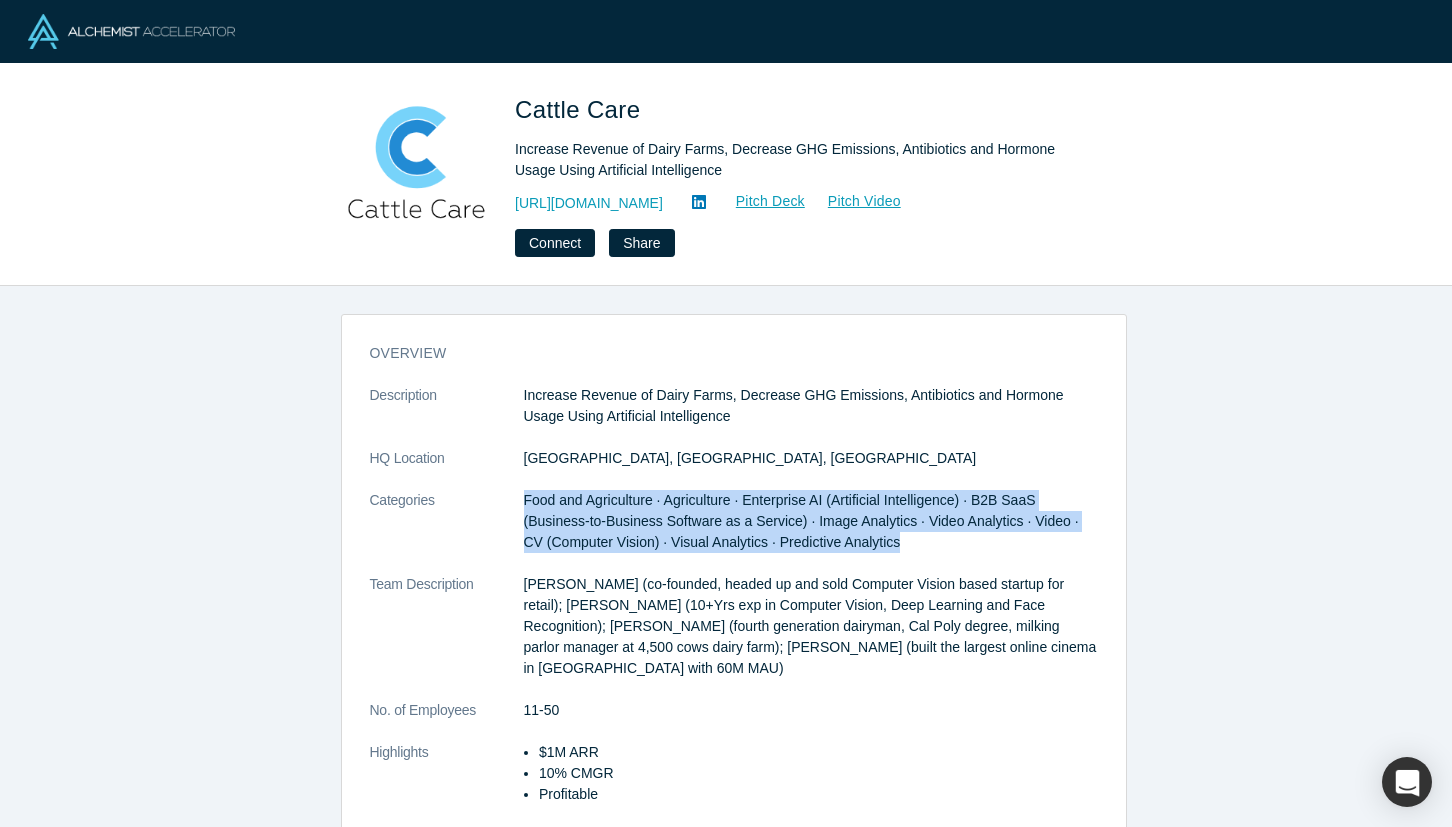 drag, startPoint x: 510, startPoint y: 492, endPoint x: 797, endPoint y: 554, distance: 293.6205 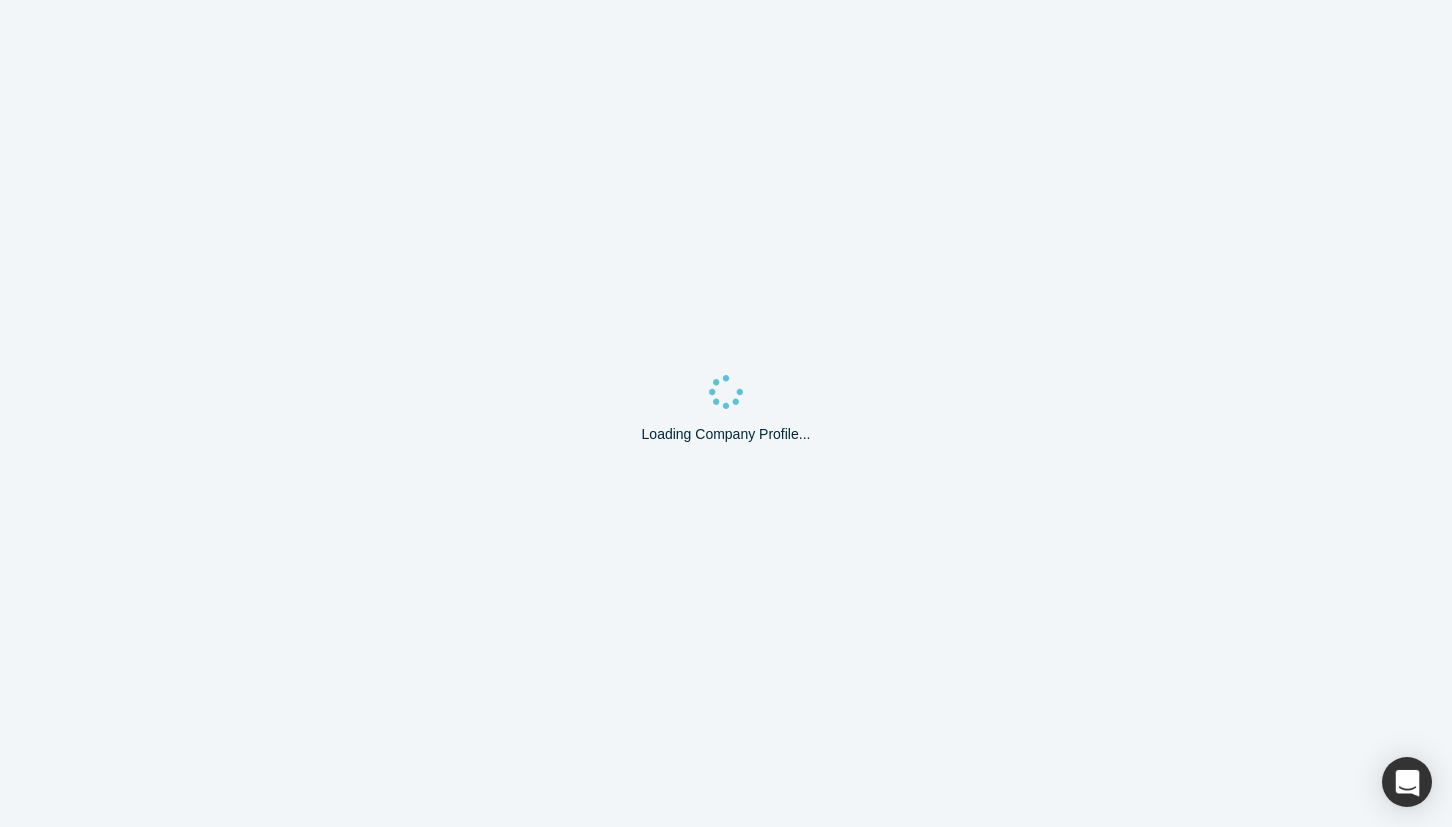 scroll, scrollTop: 0, scrollLeft: 0, axis: both 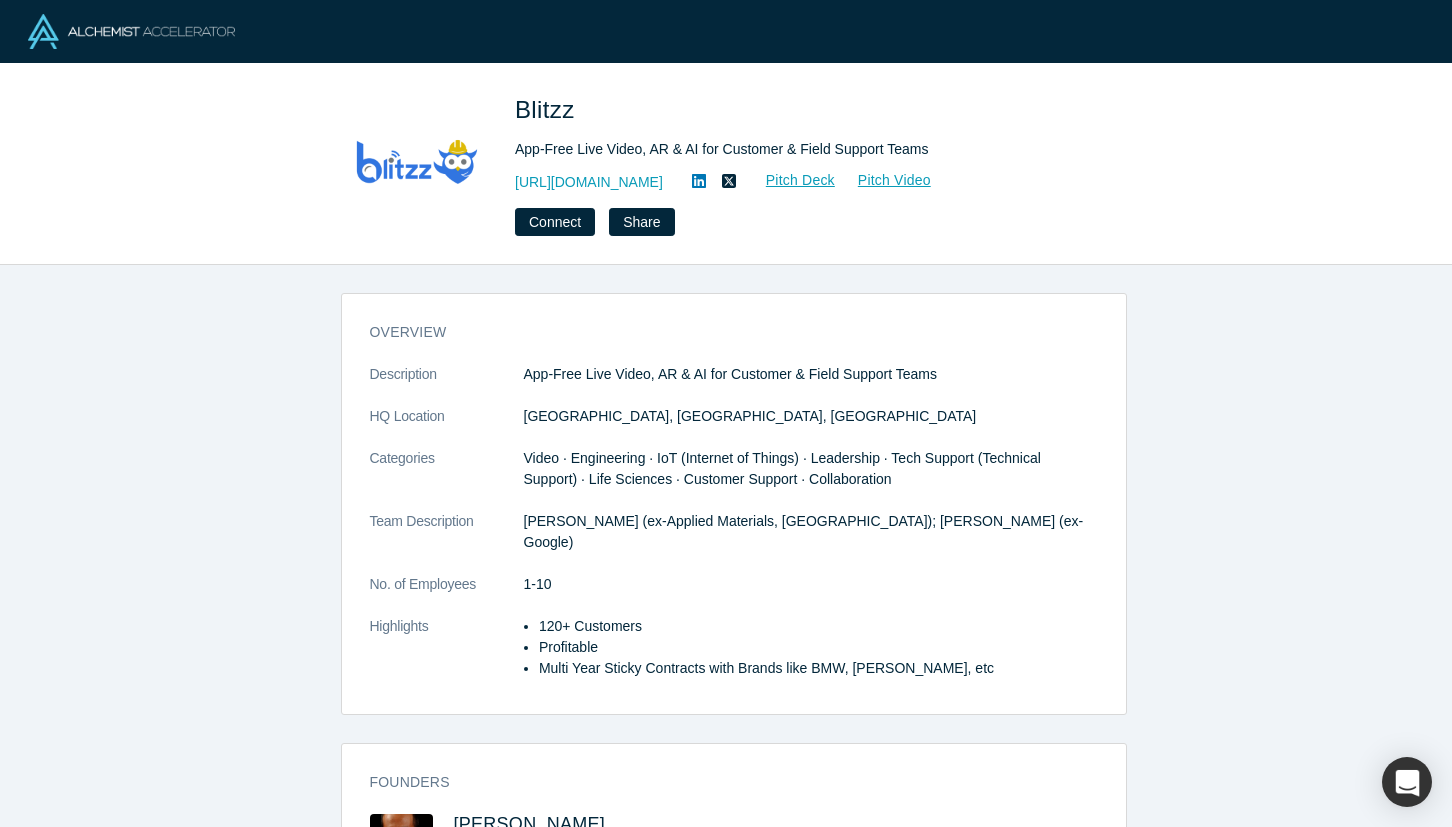 click on "overview   Description App-Free Live Video, AR & AI for Customer & Field Support Teams HQ Location San Jose, CA, USA Categories Video · Engineering · IoT (Internet of Things) · Leadership · Tech Support (Technical Support) · Life Sciences · Customer Support · Collaboration Team Description Rama Sreenivasan (ex-Applied Materials, MIT); Keyur Patel (ex-Google) No. of Employees 1-10 Highlights
120+ Customers
Profitable
Multi Year Sticky Contracts with Brands like BMW, Rogers, etc
Founders   Ramaswamy Sreenivasan Co-Founder & CEO  Alchemist   Demo Day Pitch Sep 2017 Link to Pitch Deck" at bounding box center (733, 553) 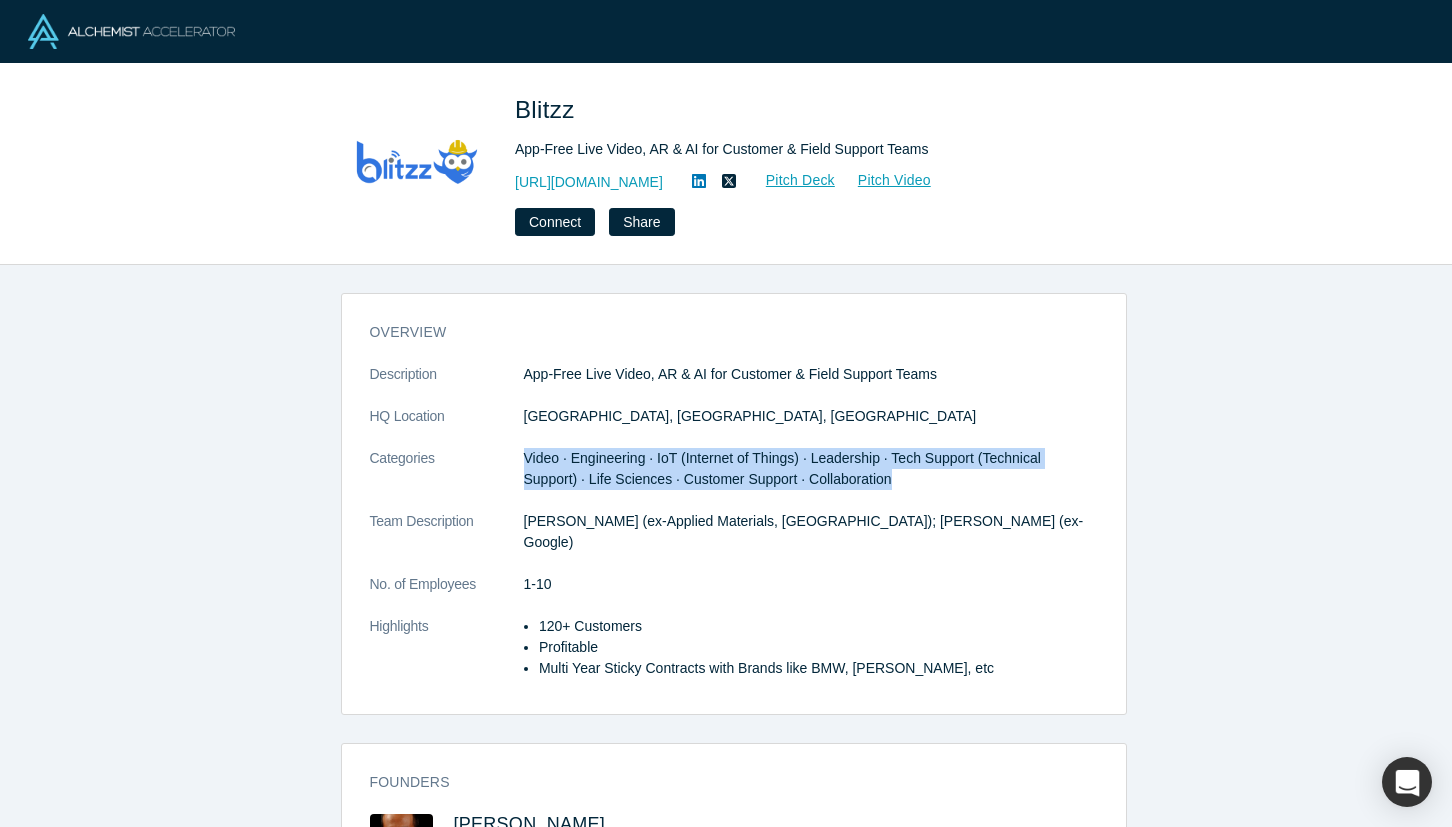 drag, startPoint x: 516, startPoint y: 462, endPoint x: 815, endPoint y: 487, distance: 300.04333 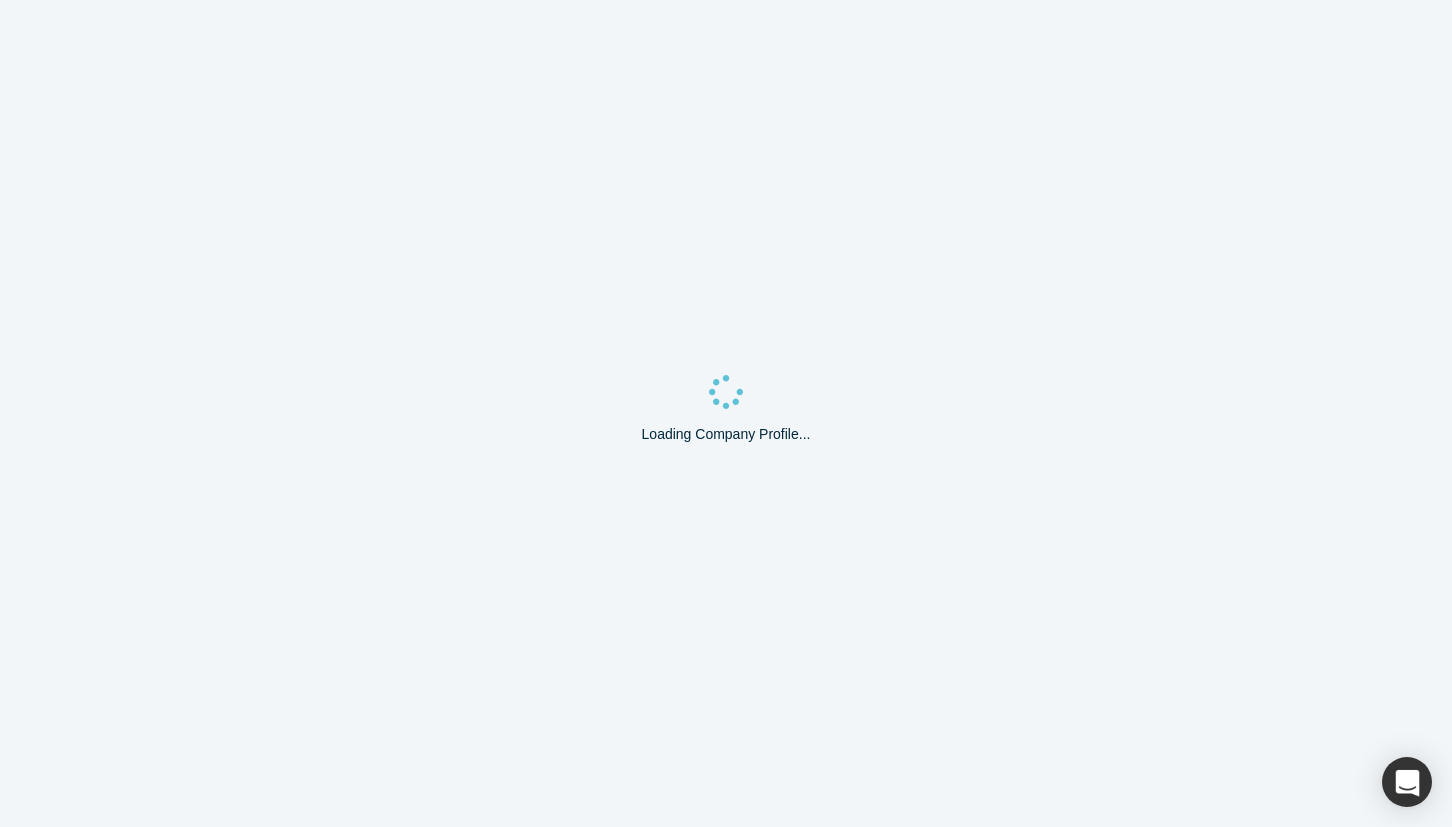 scroll, scrollTop: 0, scrollLeft: 0, axis: both 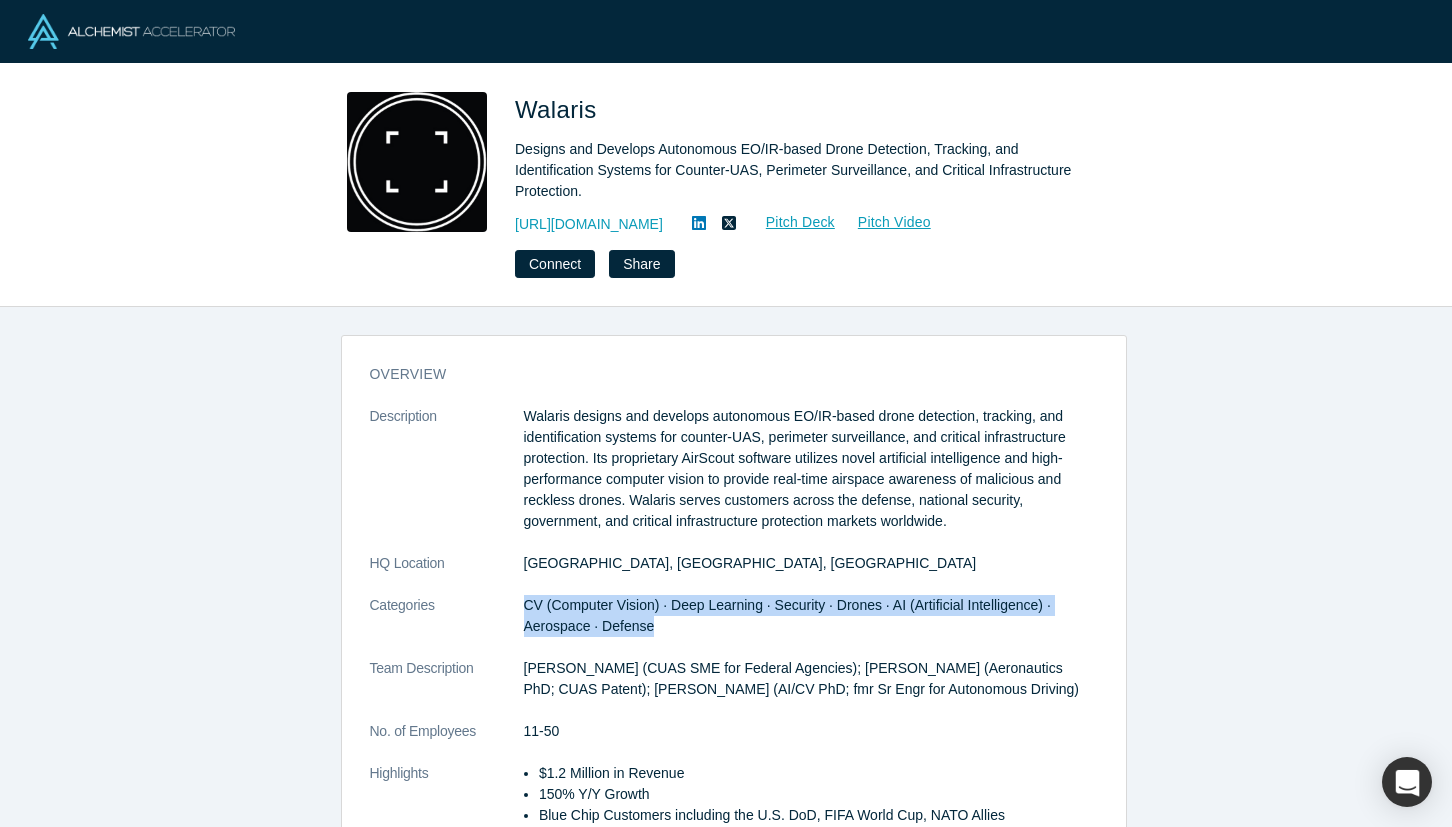 drag, startPoint x: 508, startPoint y: 596, endPoint x: 645, endPoint y: 616, distance: 138.45216 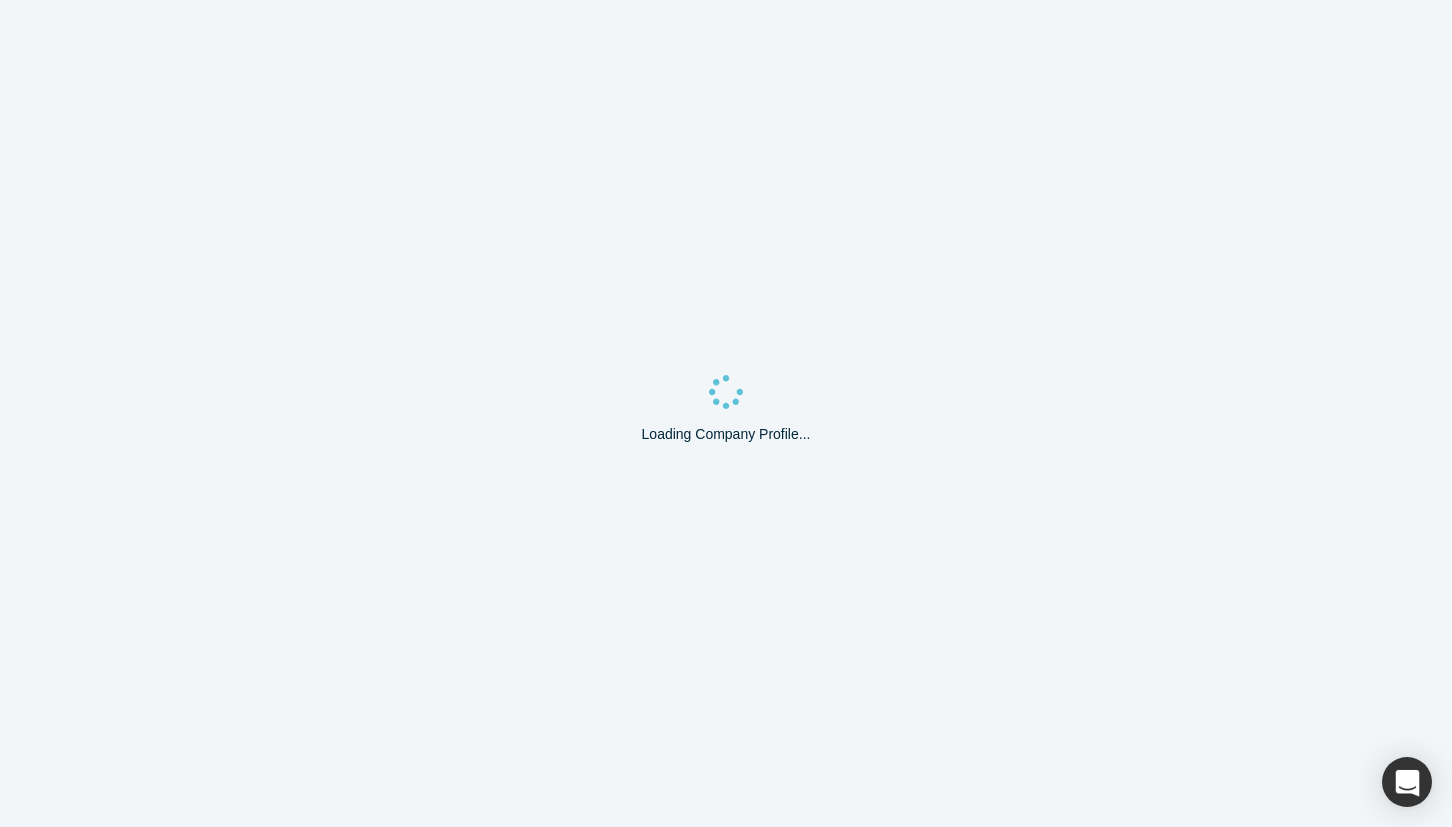 scroll, scrollTop: 0, scrollLeft: 0, axis: both 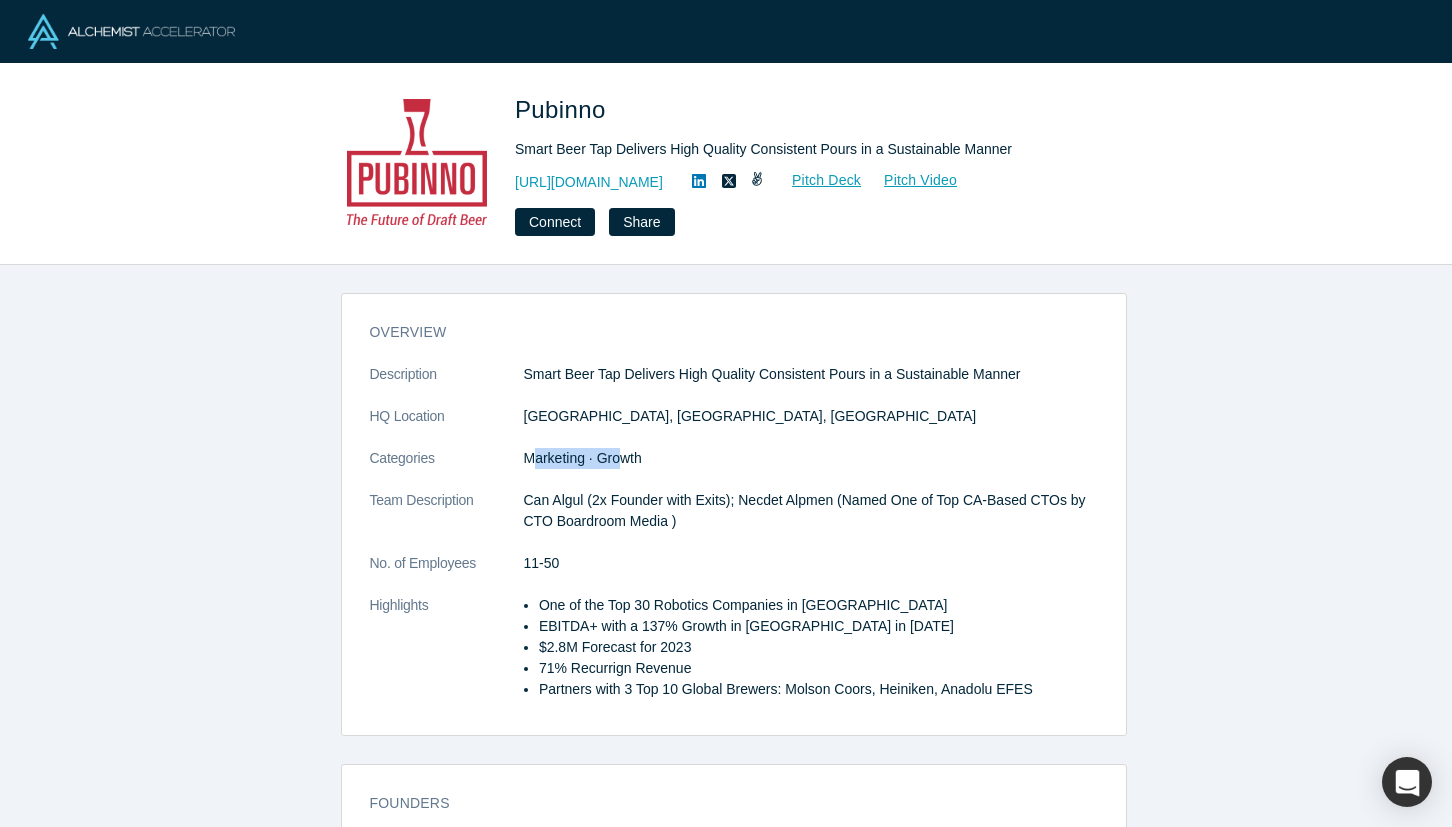 drag, startPoint x: 523, startPoint y: 459, endPoint x: 646, endPoint y: 463, distance: 123.065025 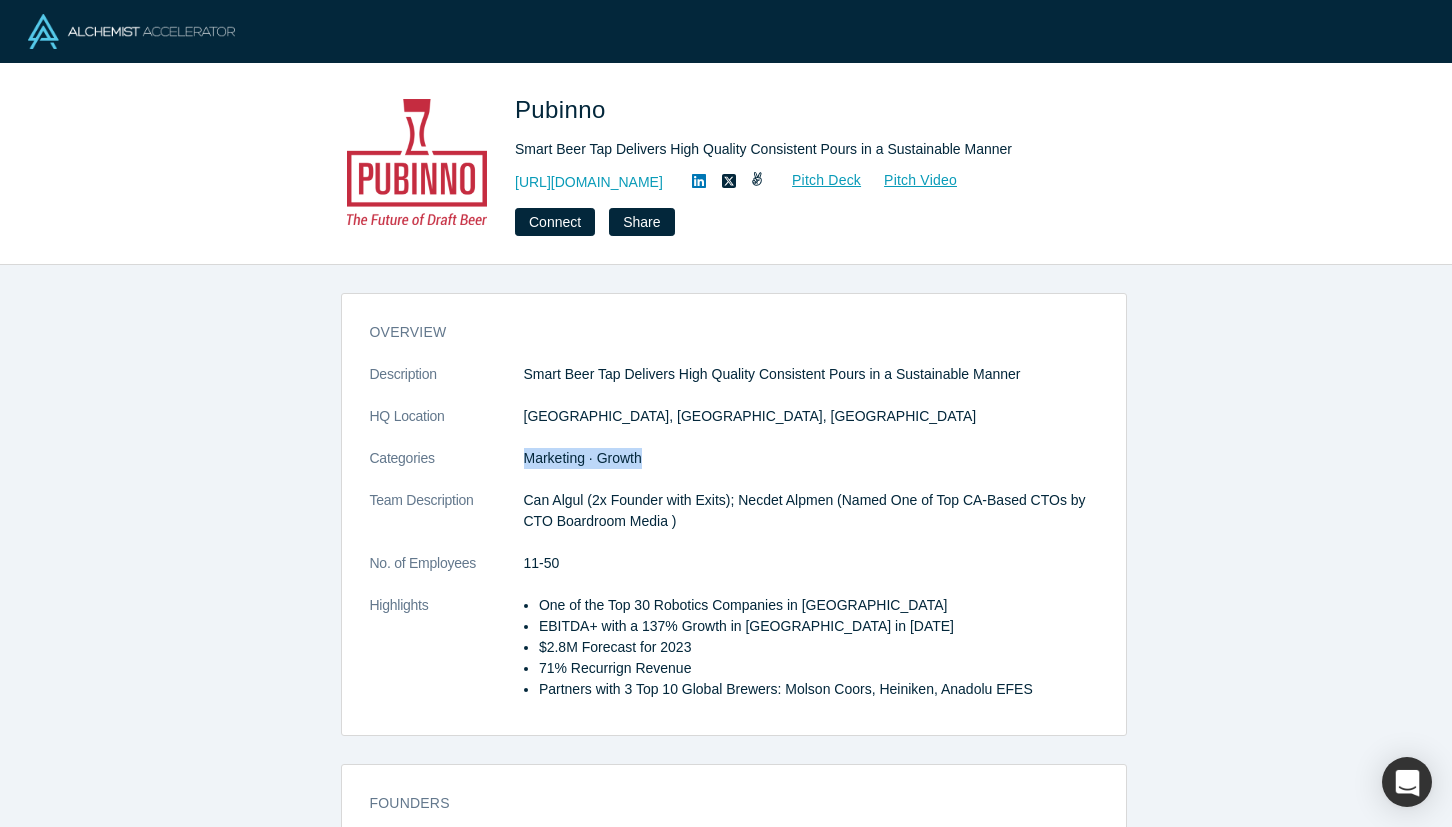 drag, startPoint x: 647, startPoint y: 463, endPoint x: 510, endPoint y: 464, distance: 137.00365 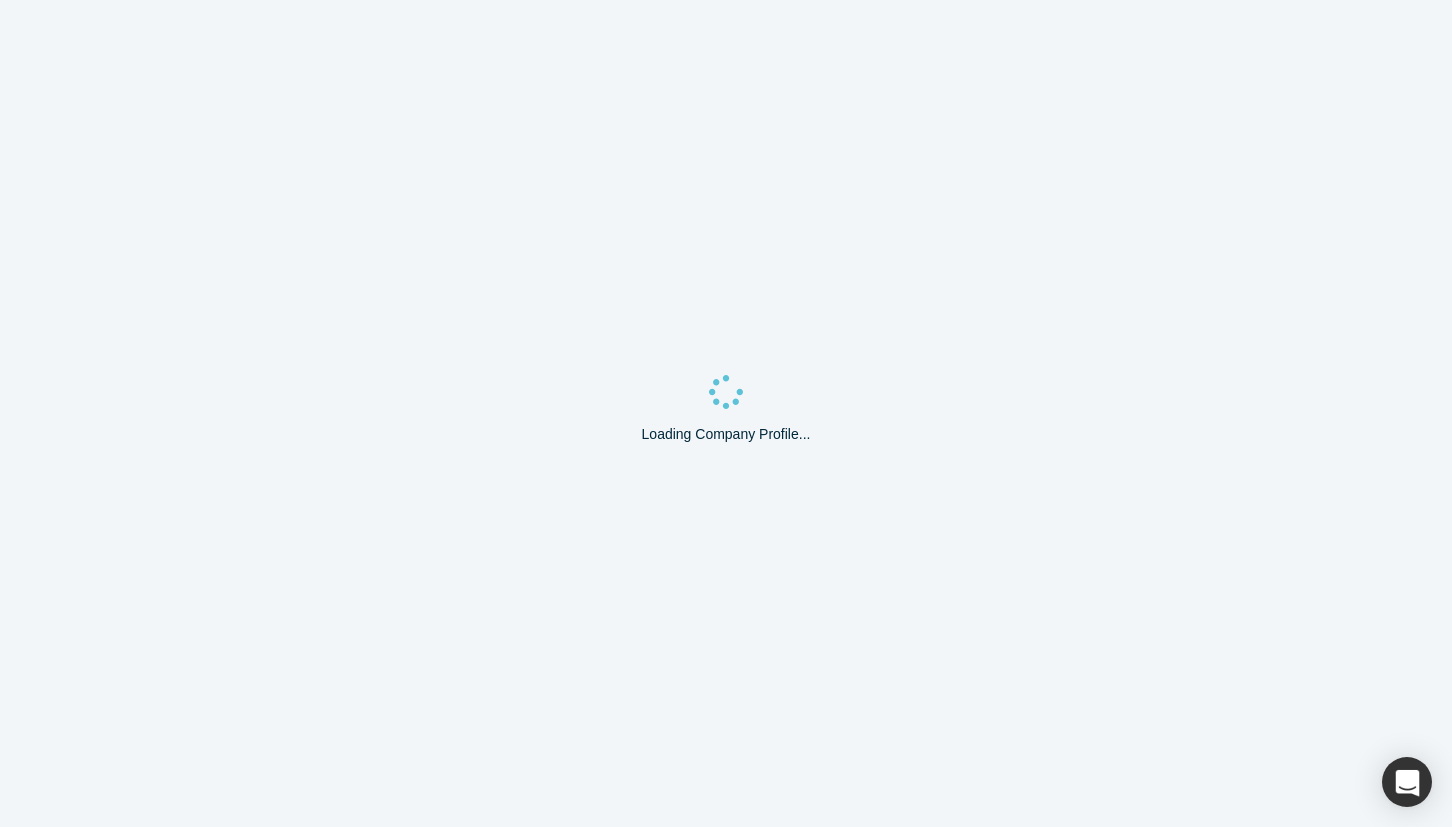 scroll, scrollTop: 0, scrollLeft: 0, axis: both 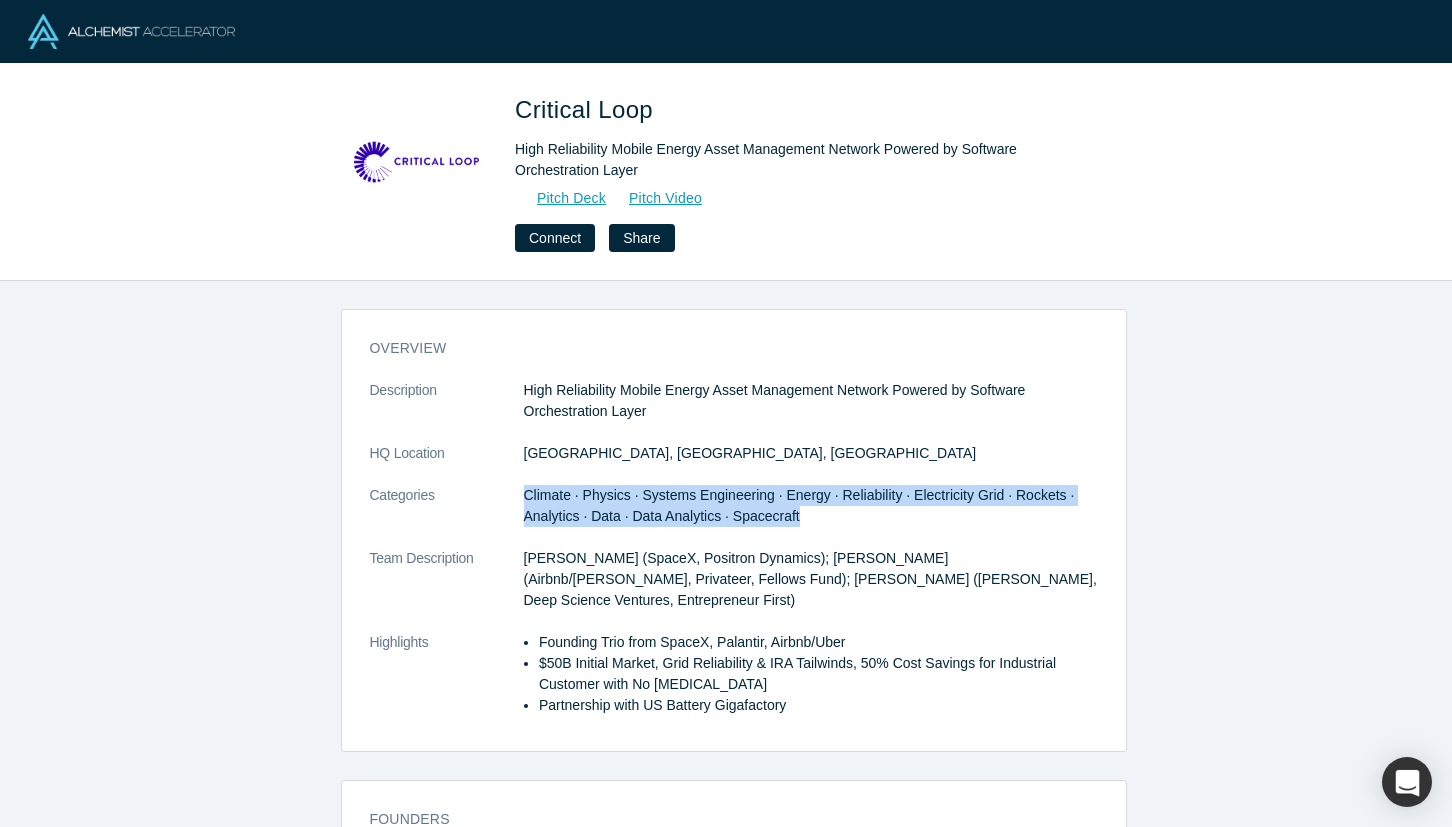 drag, startPoint x: 515, startPoint y: 497, endPoint x: 784, endPoint y: 511, distance: 269.36407 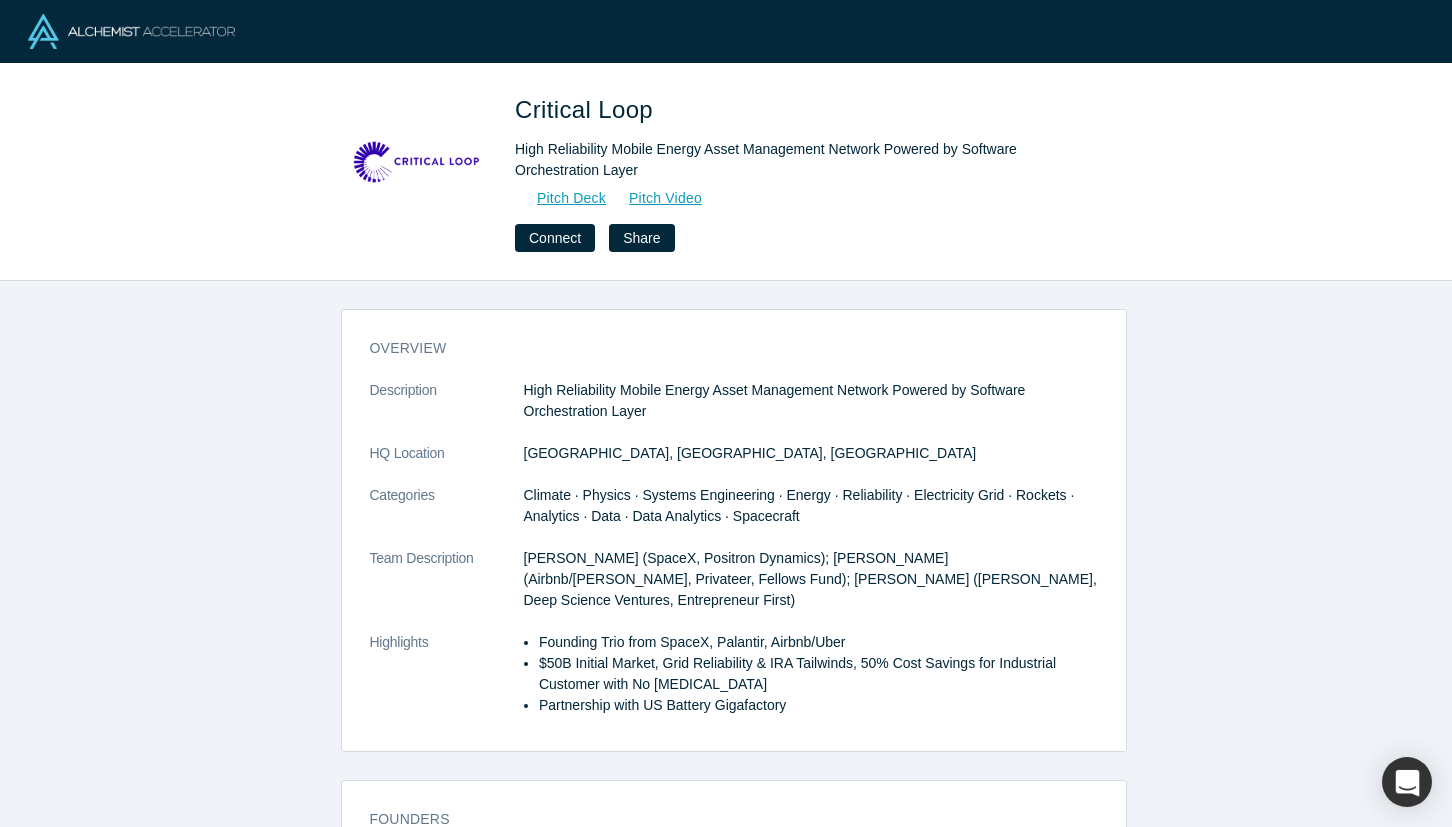 click on "Critical Loop   High Reliability Mobile Energy Asset Management Network Powered by Software Orchestration Layer Pitch Deck Pitch Video Connect Share" at bounding box center (726, 172) 